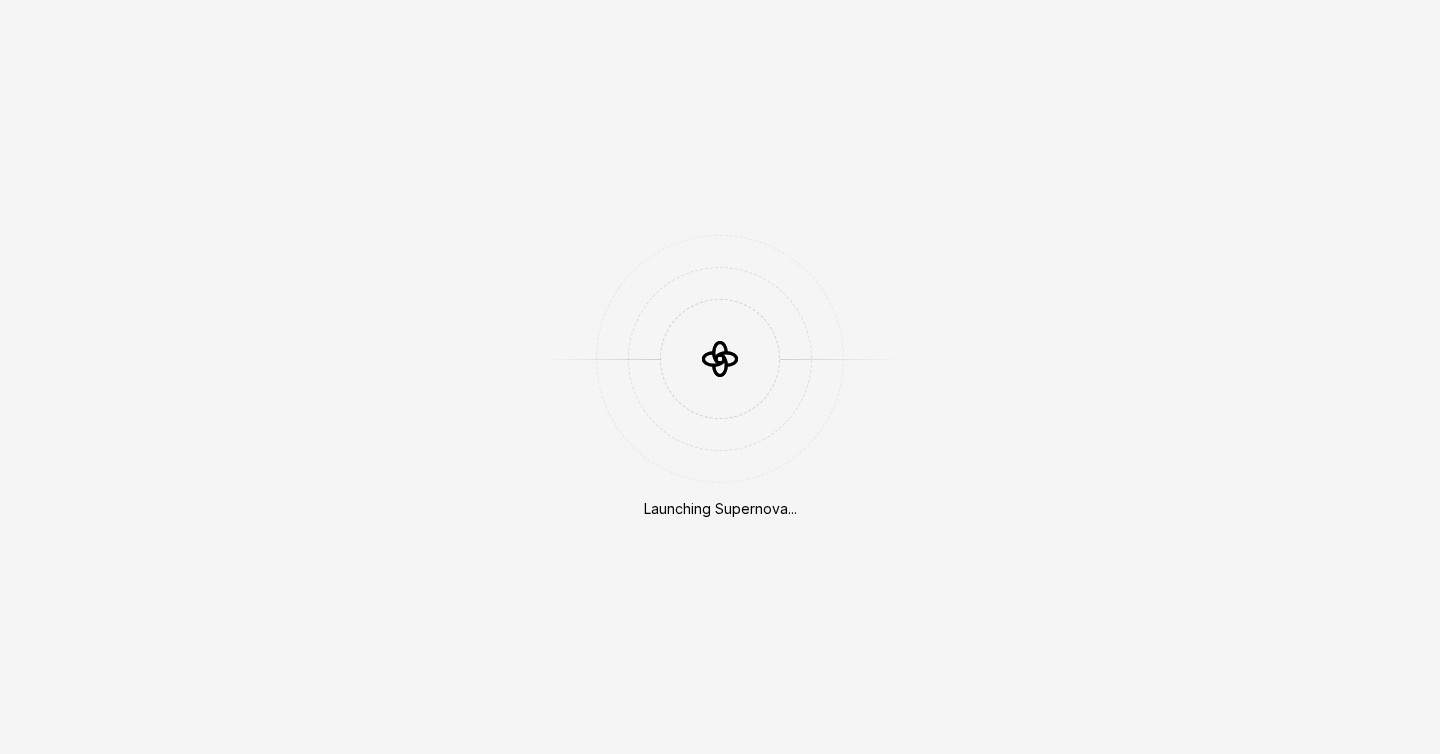 scroll, scrollTop: 0, scrollLeft: 0, axis: both 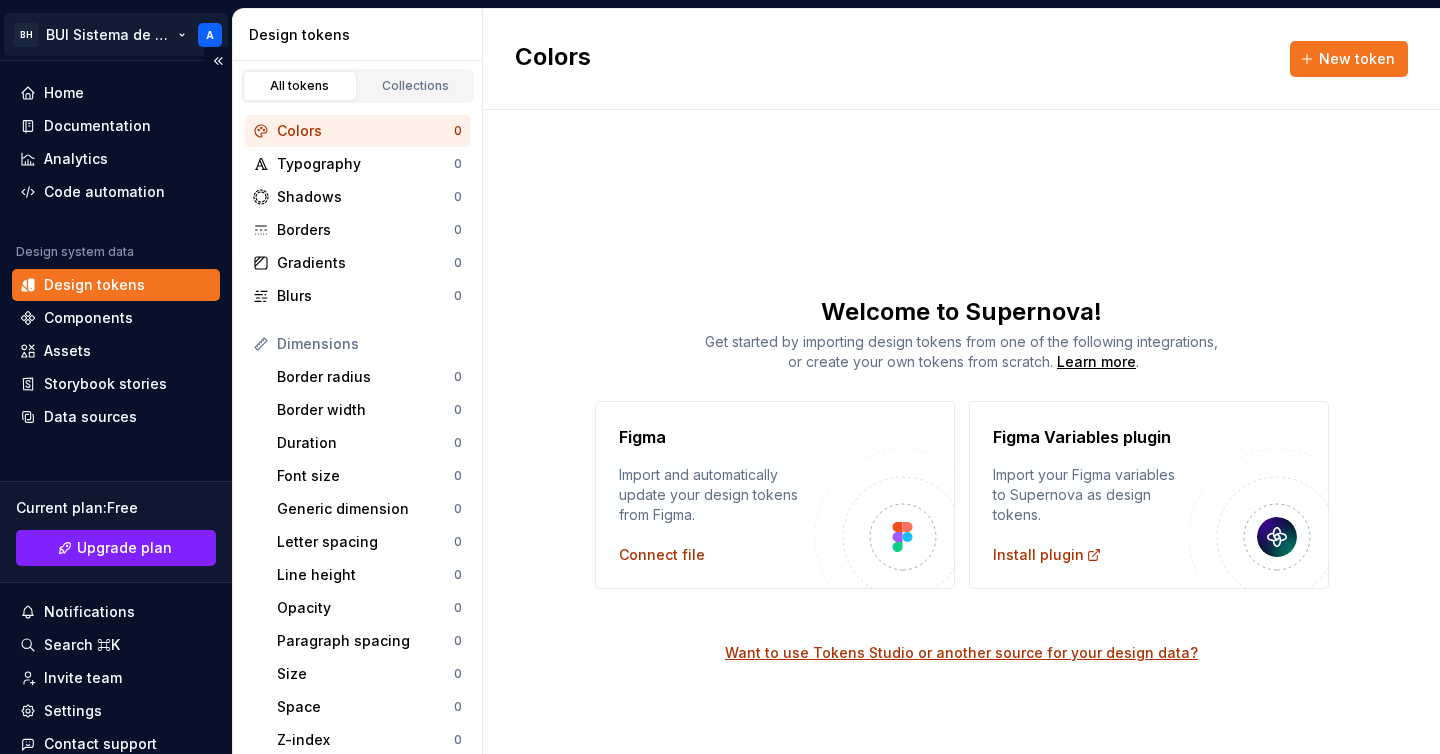 click on "BH BUI Sistema de Diseño A Home Documentation Analytics Code automation Design system data Design tokens Components Assets Storybook stories Data sources Current plan :  Free Upgrade plan Notifications Search ⌘K Invite team Settings Contact support Help Design tokens All tokens Collections Colors 0 Typography 0 Shadows 0 Borders 0 Gradients 0 Blurs 0 Dimensions Border radius 0 Border width 0 Duration 0 Font size 0 Generic dimension 0 Letter spacing 0 Line height 0 Opacity 0 Paragraph spacing 0 Size 0 Space 0 Z-index 0 Options Text decoration 0 Text case 0 Visibility 0 Strings Font family 0 Font weight/style 0 Generic string 0 Product copy 0 Colors New token Welcome to Supernova! Get started by importing design tokens from one of the following integrations,
or create your own tokens from scratch.   Learn more . Figma Import and automatically update your design tokens from Figma. Connect file Figma Variables plugin Import your Figma variables to Supernova as design tokens. Install plugin" at bounding box center (720, 377) 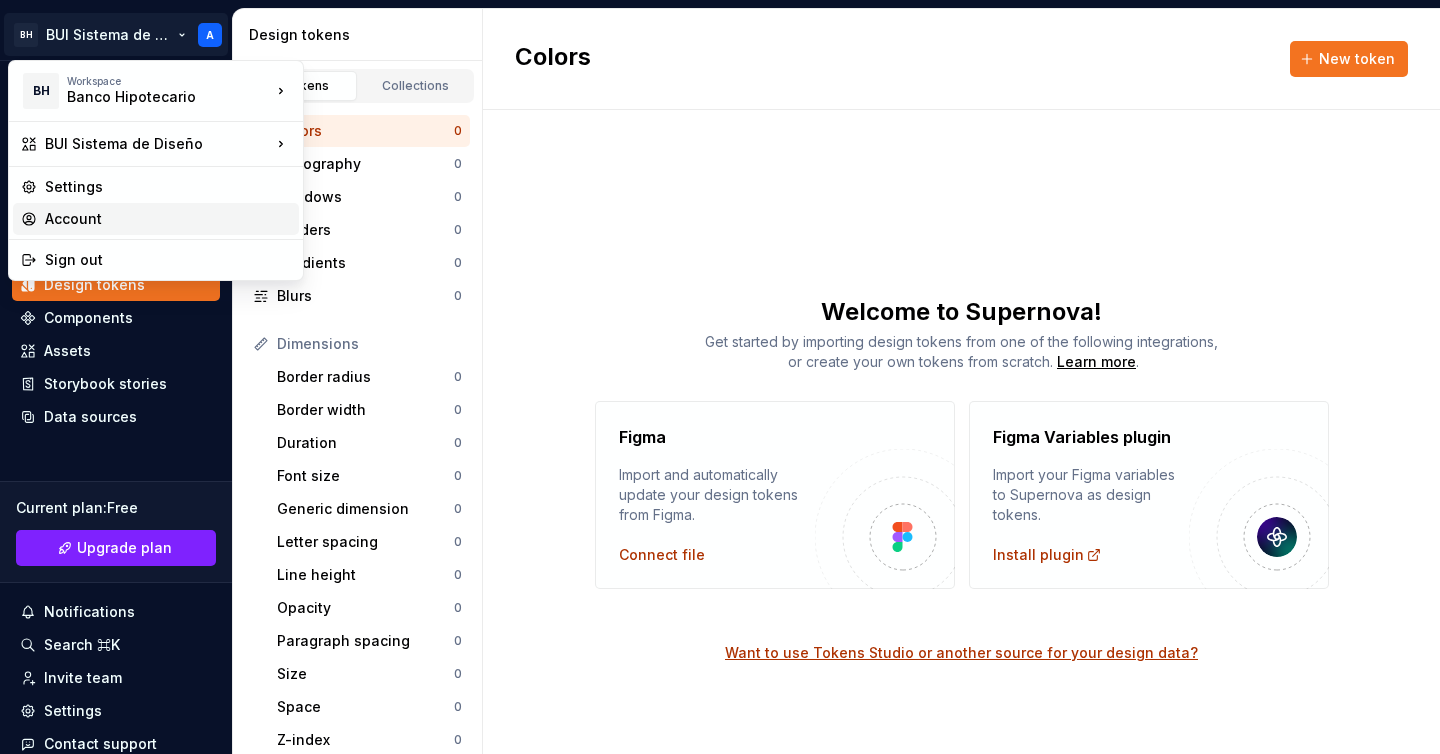 click on "Account" at bounding box center (168, 219) 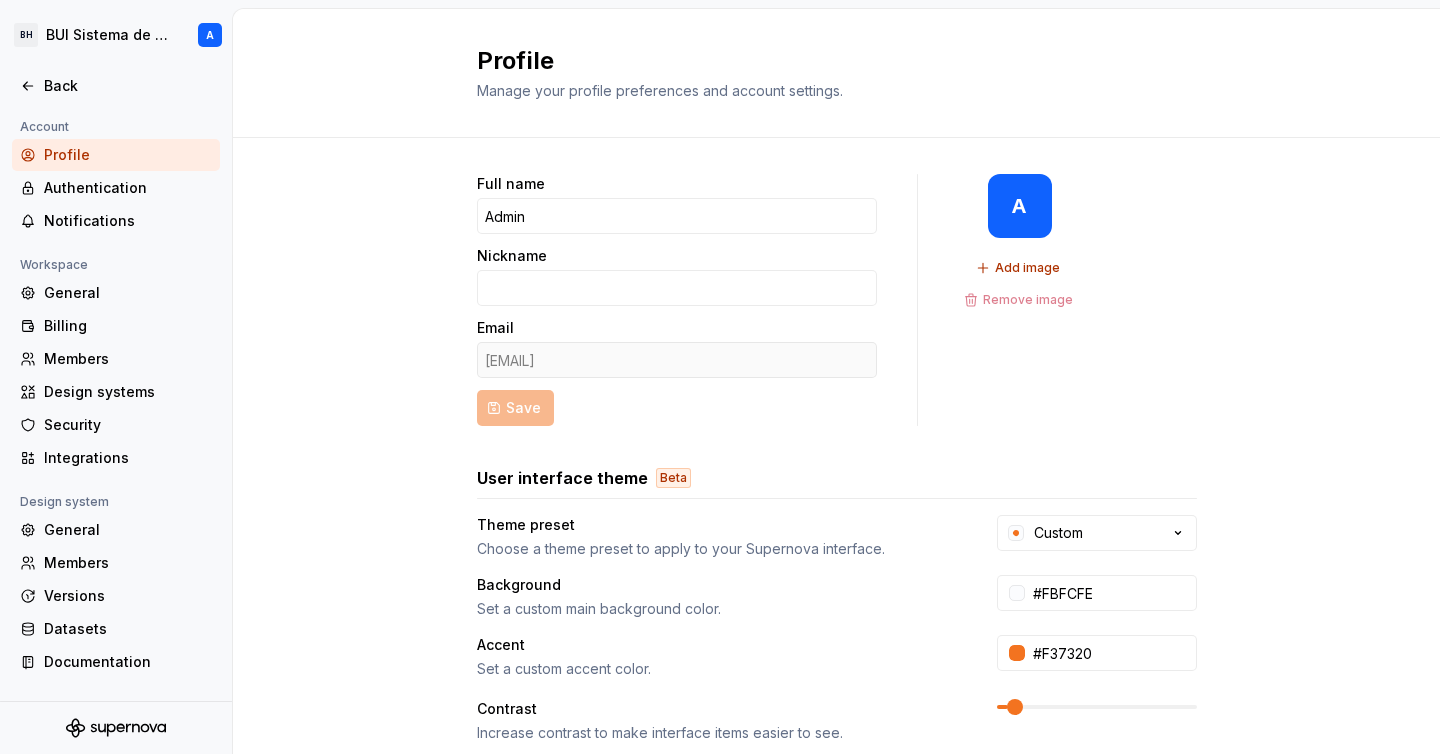 click on "experiencias@hipotecario.com.ar" at bounding box center (677, 360) 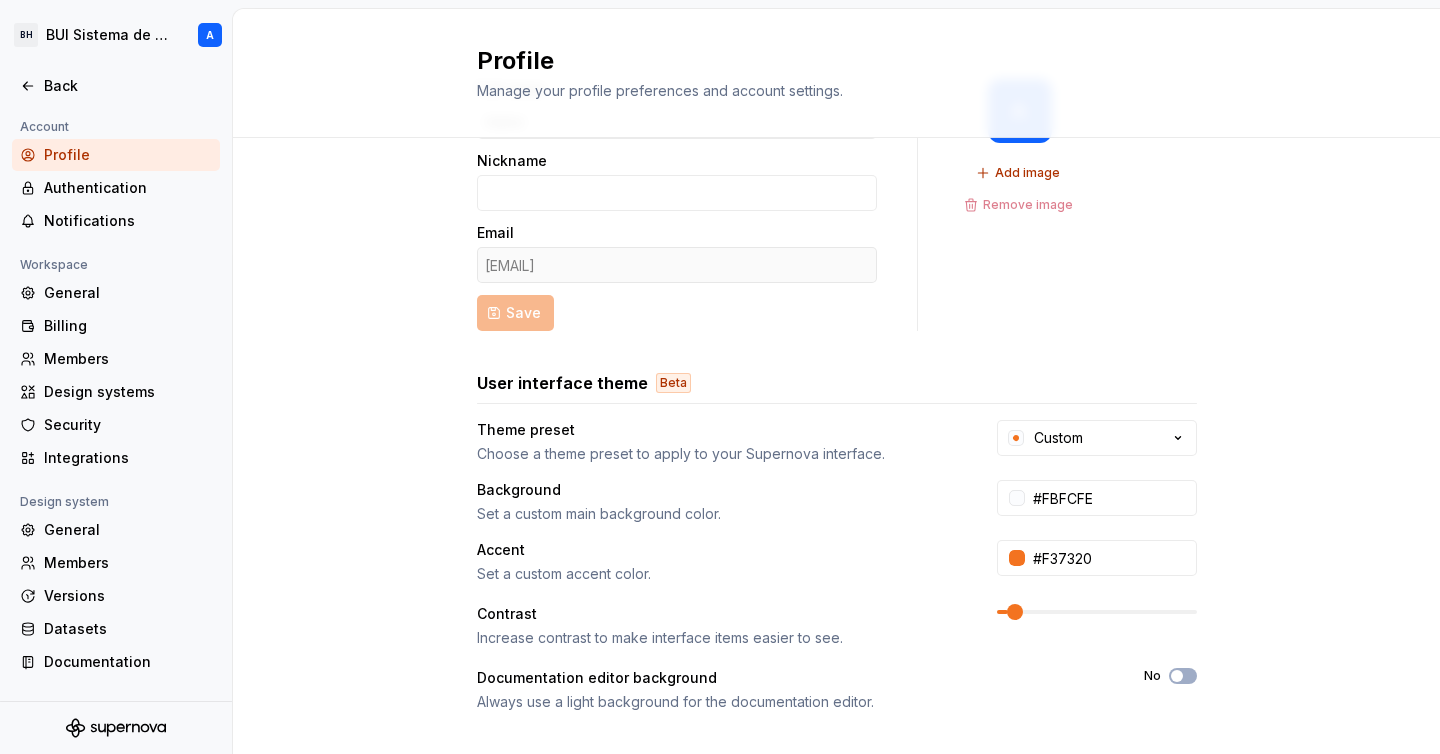 scroll, scrollTop: 93, scrollLeft: 0, axis: vertical 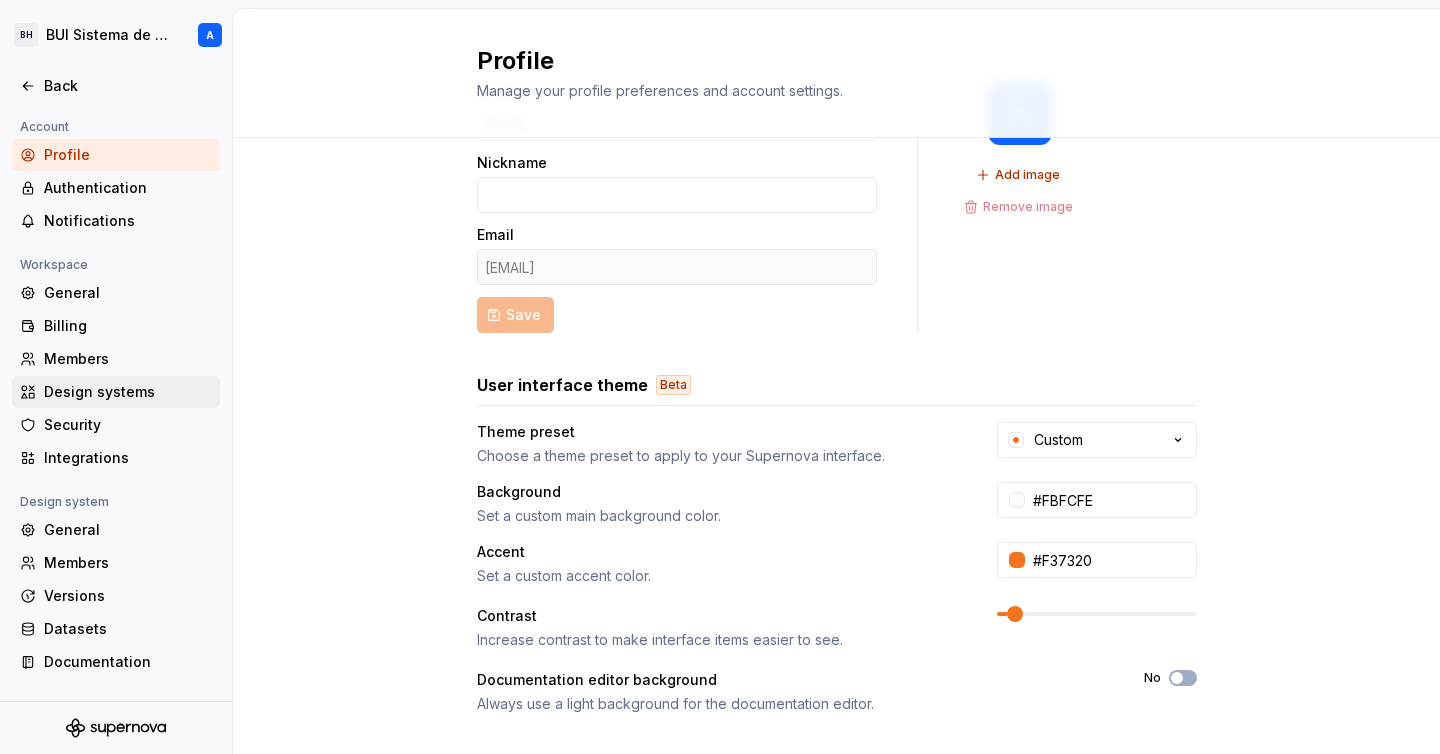 click on "Design systems" at bounding box center (128, 392) 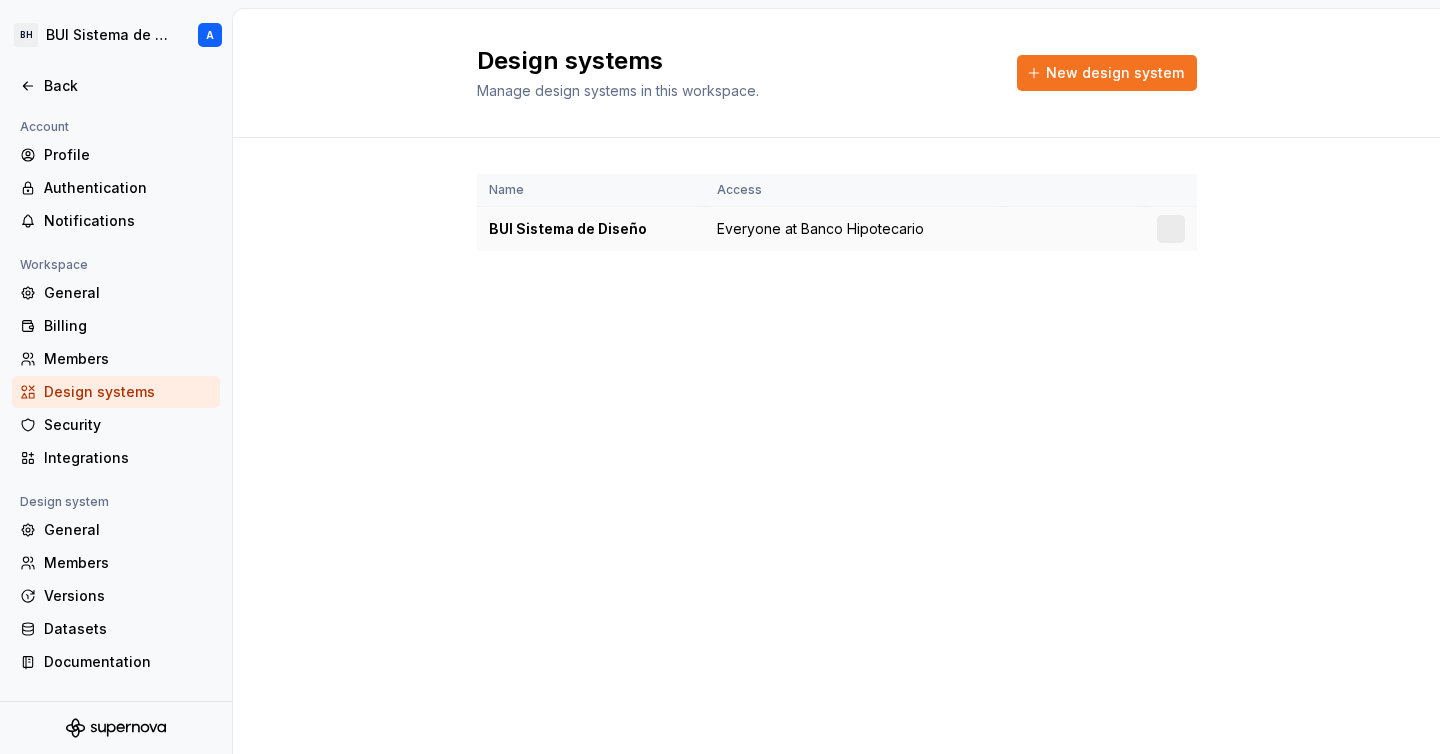 click on "BUI Sistema de Diseño" at bounding box center (591, 229) 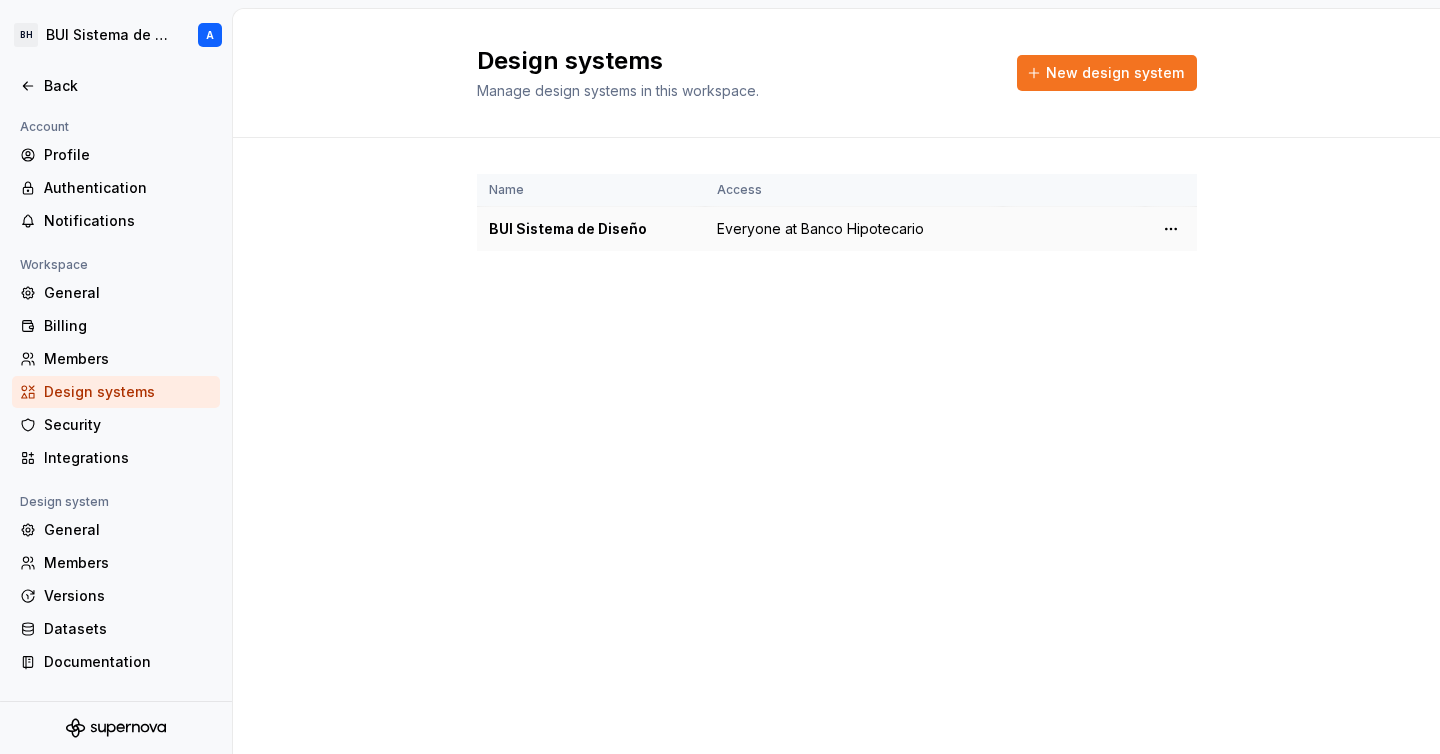 click on "BUI Sistema de Diseño" at bounding box center (591, 229) 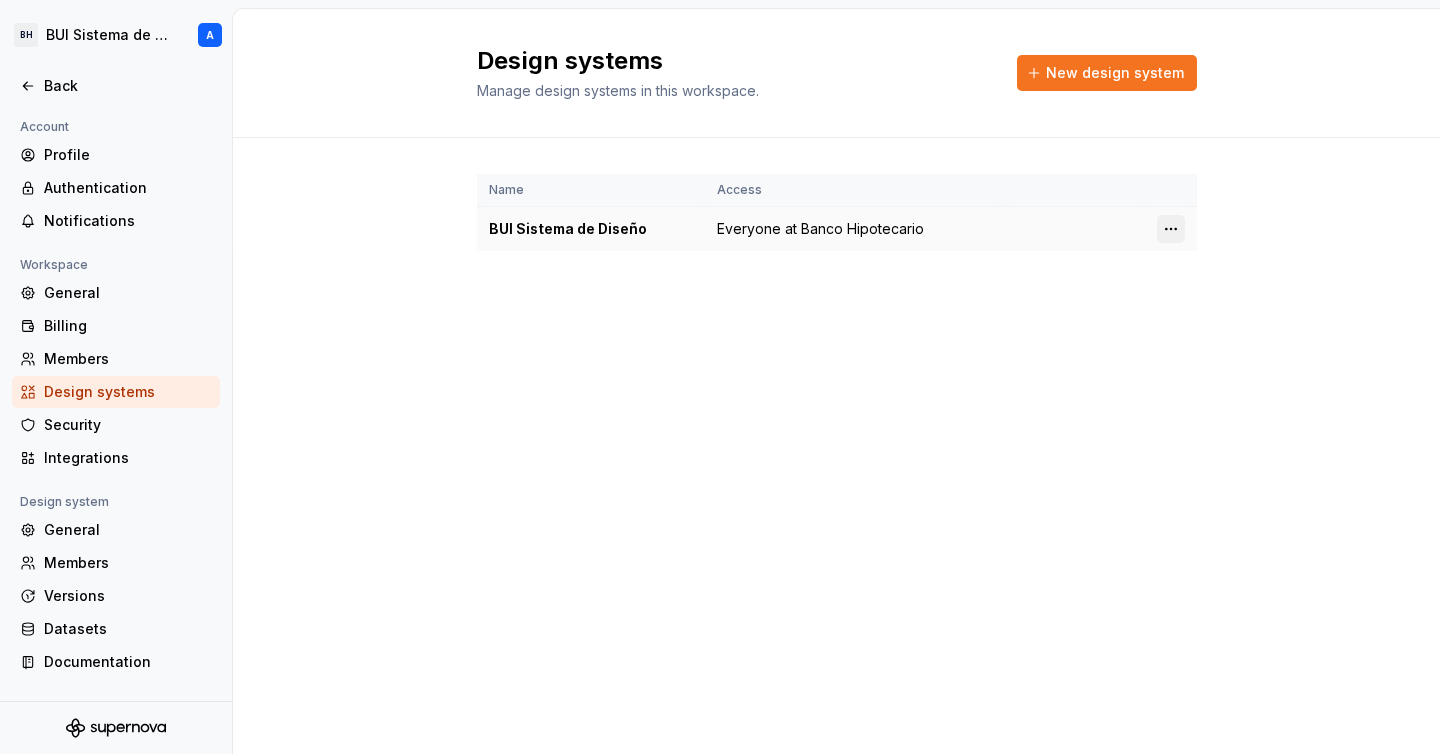click on "BH BUI Sistema de Diseño A Back Account Profile Authentication Notifications Workspace General Billing Members Design systems Security Integrations Design system General Members Versions Datasets Documentation Design systems Manage design systems in this workspace. New design system Name Access BUI Sistema de Diseño Everyone at Banco Hipotecario" at bounding box center (720, 377) 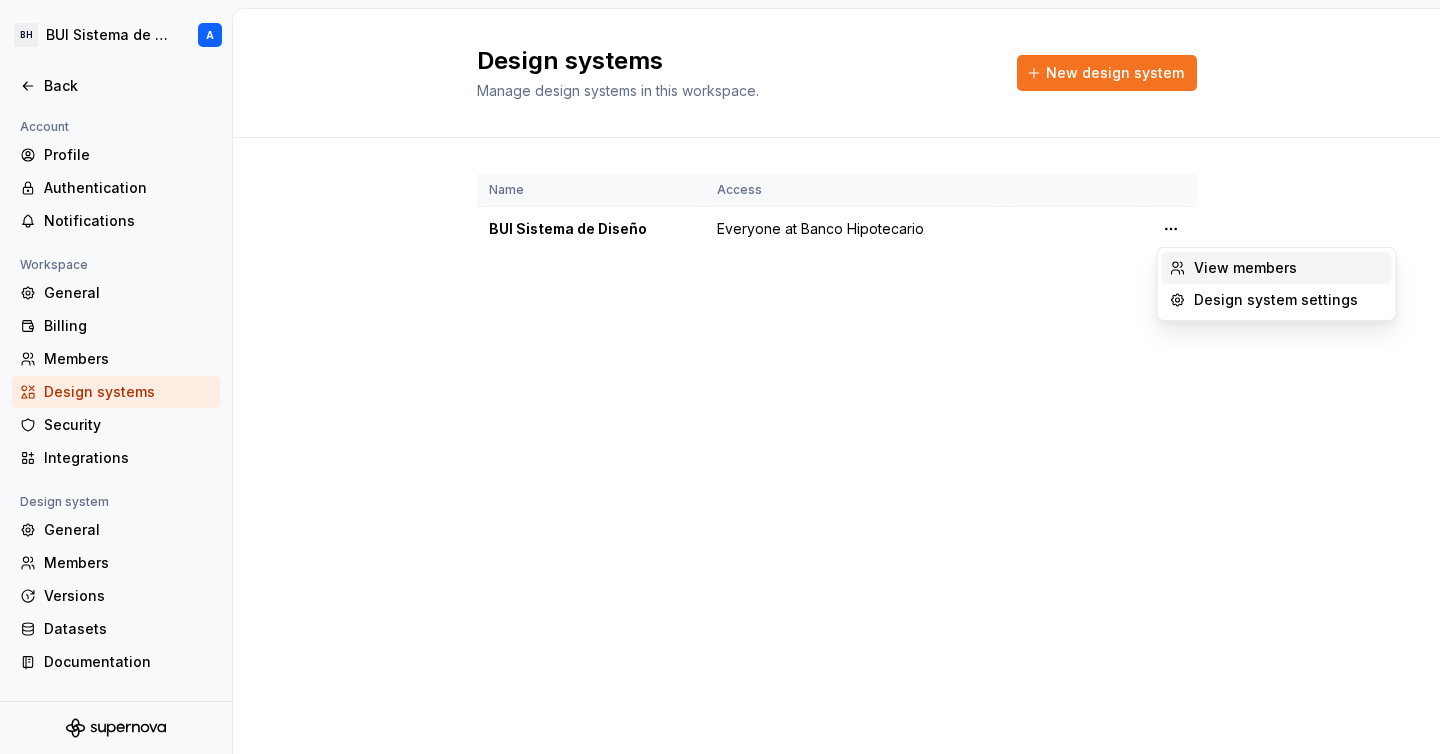 click on "View members" at bounding box center (1289, 268) 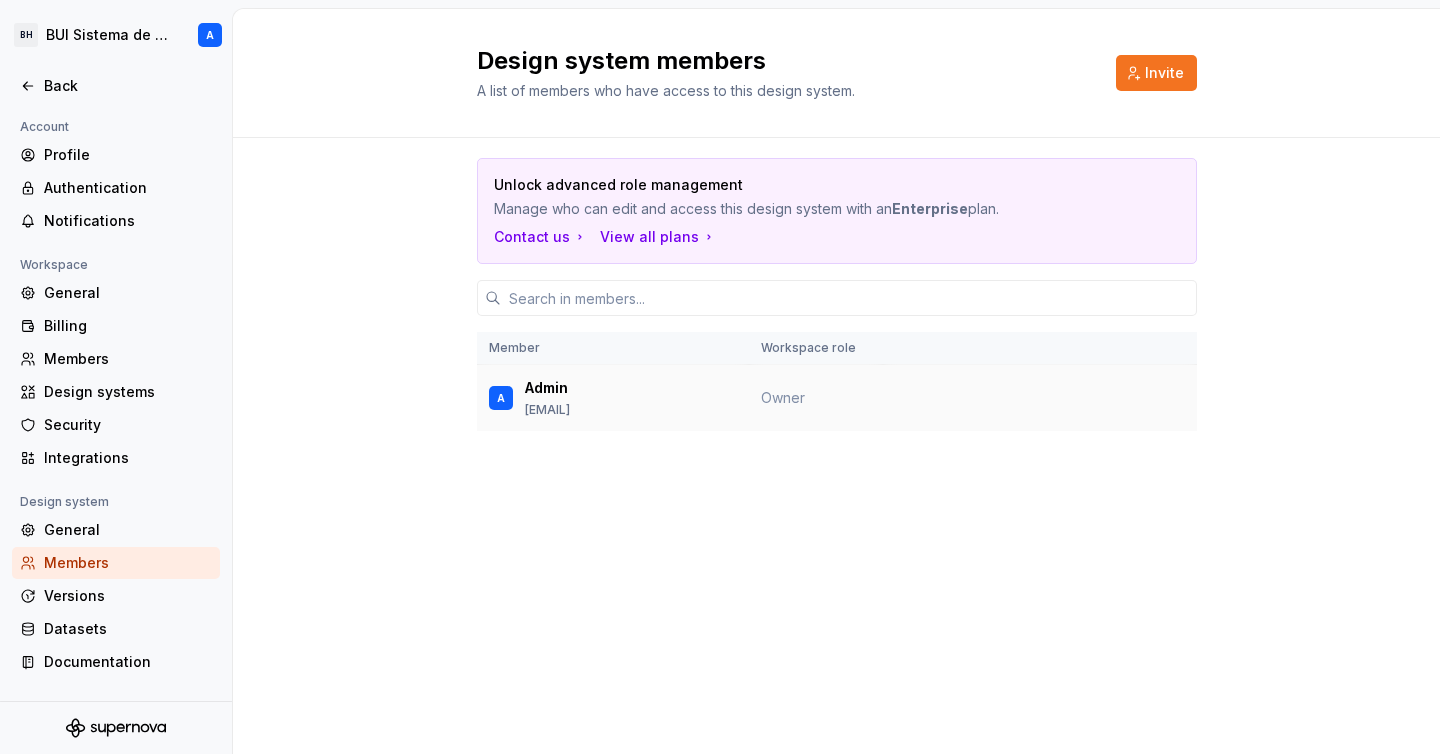 click on "experiencias@hipotecario.com.ar" at bounding box center [547, 410] 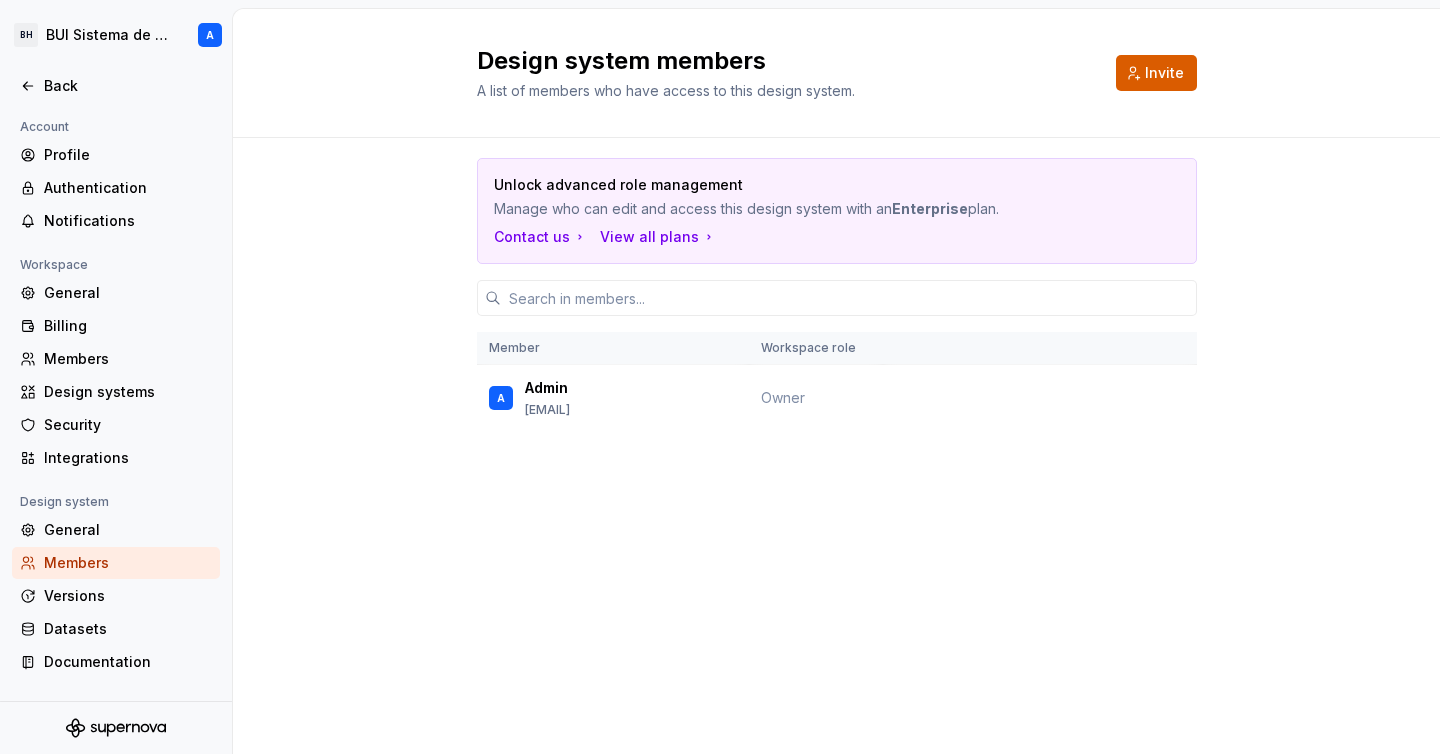 click on "Invite" at bounding box center (1164, 73) 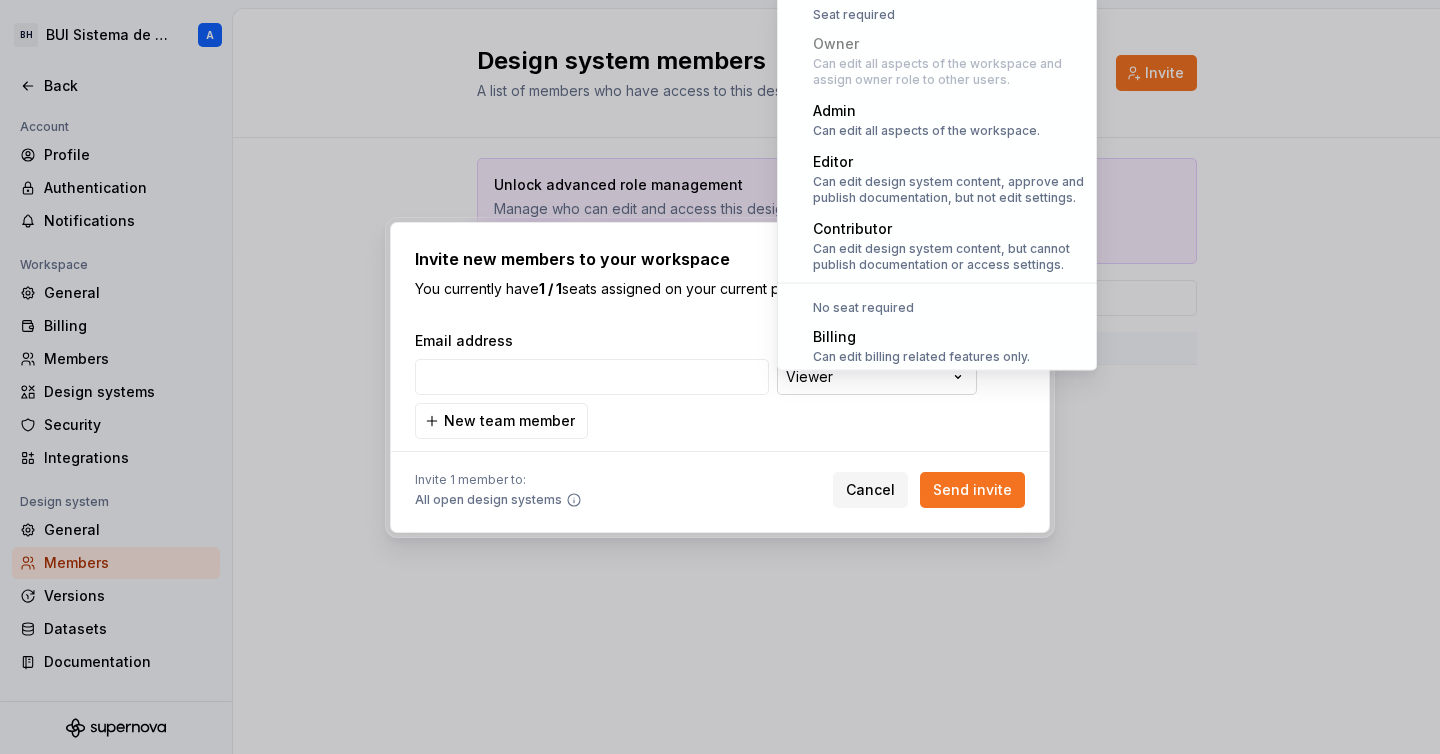 click on "**********" at bounding box center [720, 377] 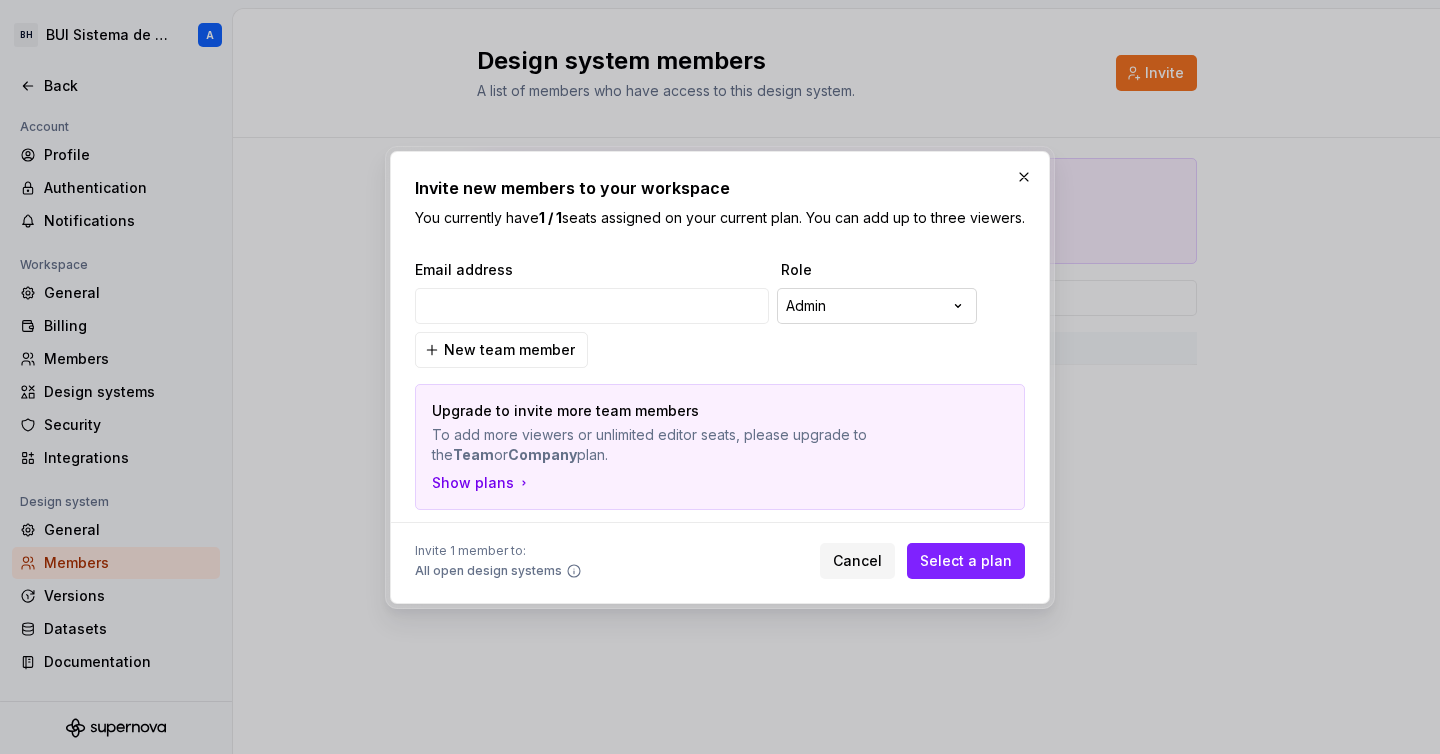 click on "**********" at bounding box center (720, 377) 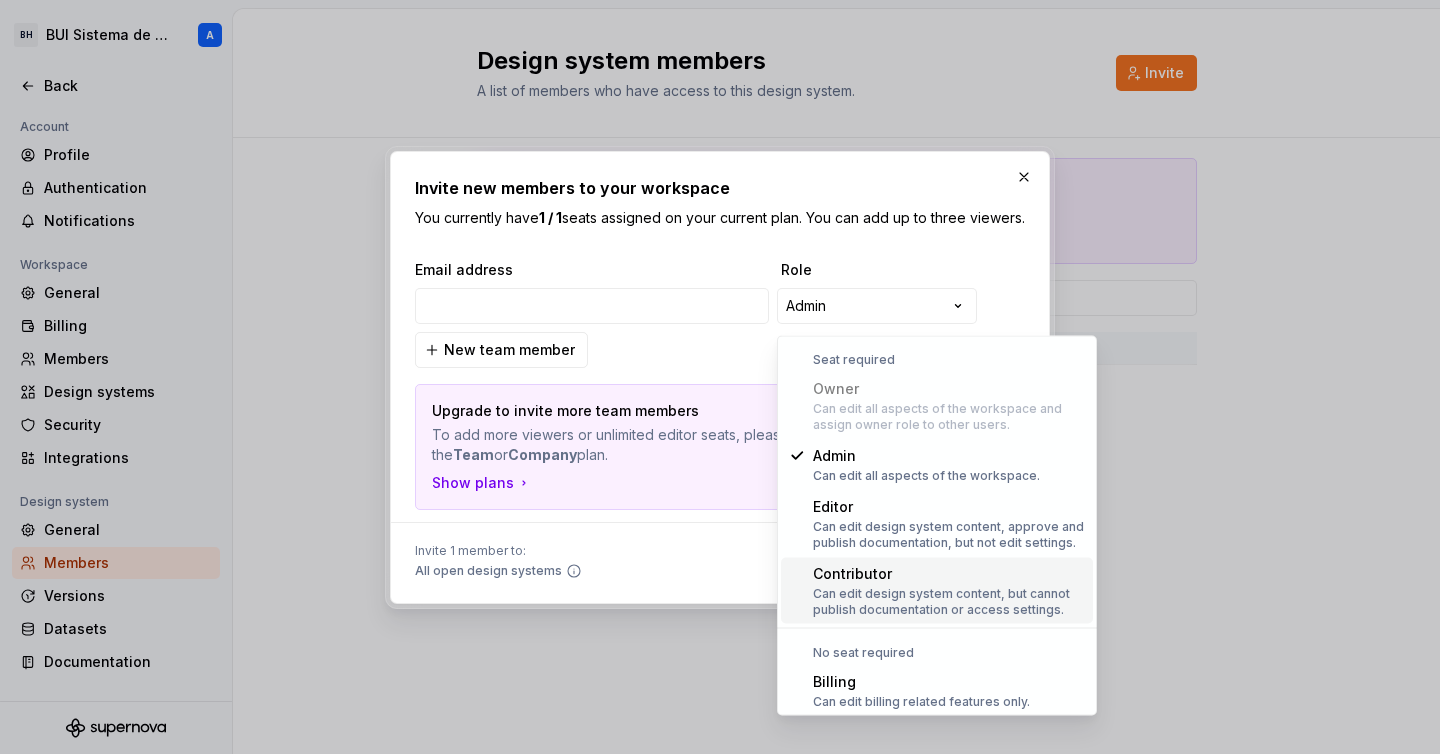 scroll, scrollTop: 55, scrollLeft: 0, axis: vertical 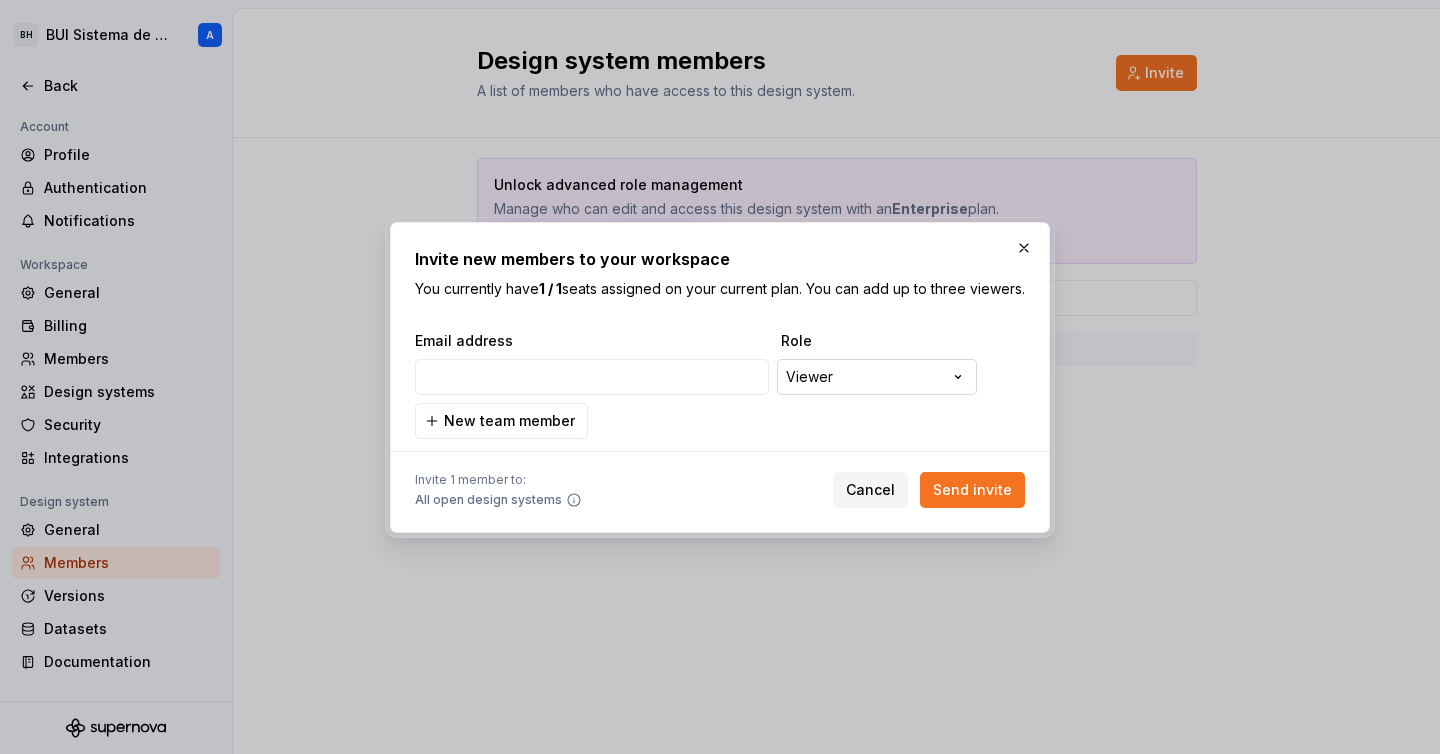click on "**********" at bounding box center [720, 377] 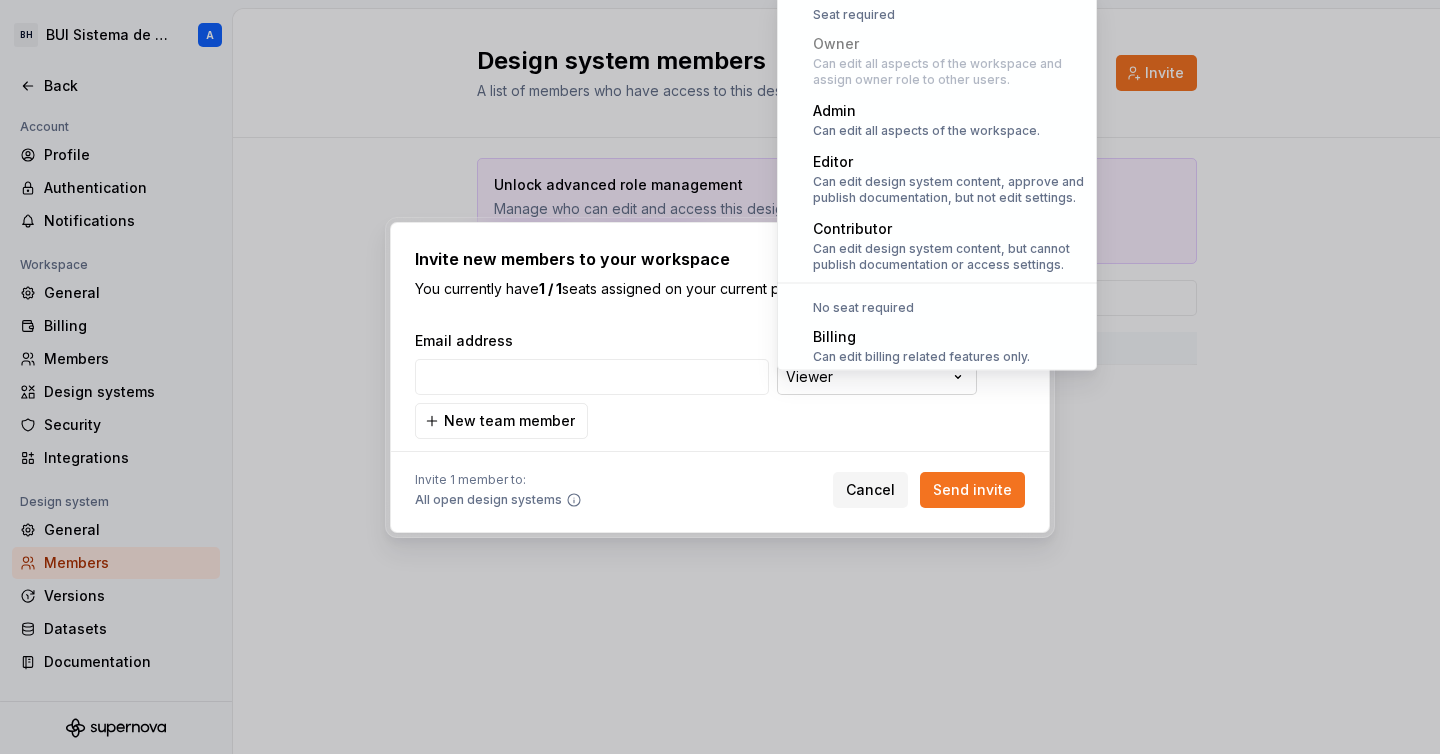 scroll, scrollTop: 55, scrollLeft: 0, axis: vertical 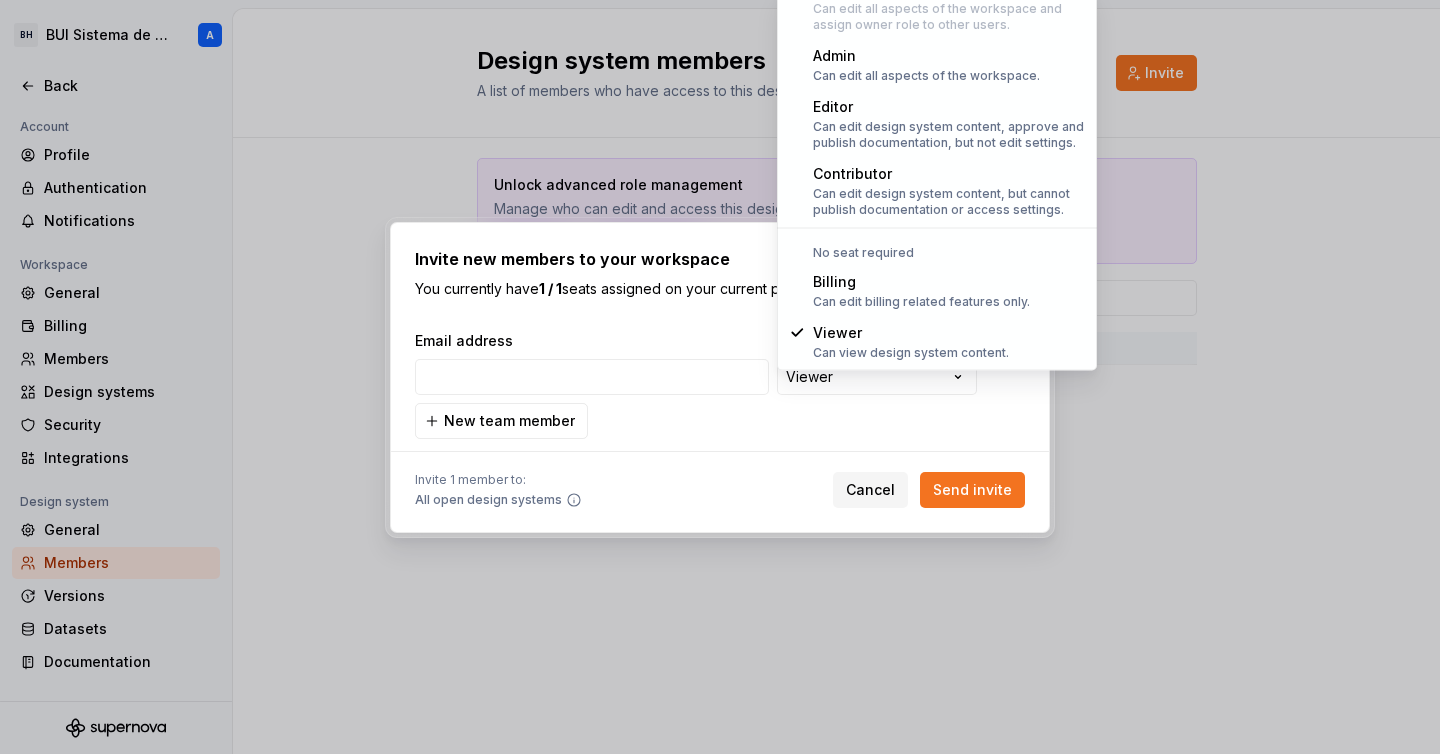 select on "*******" 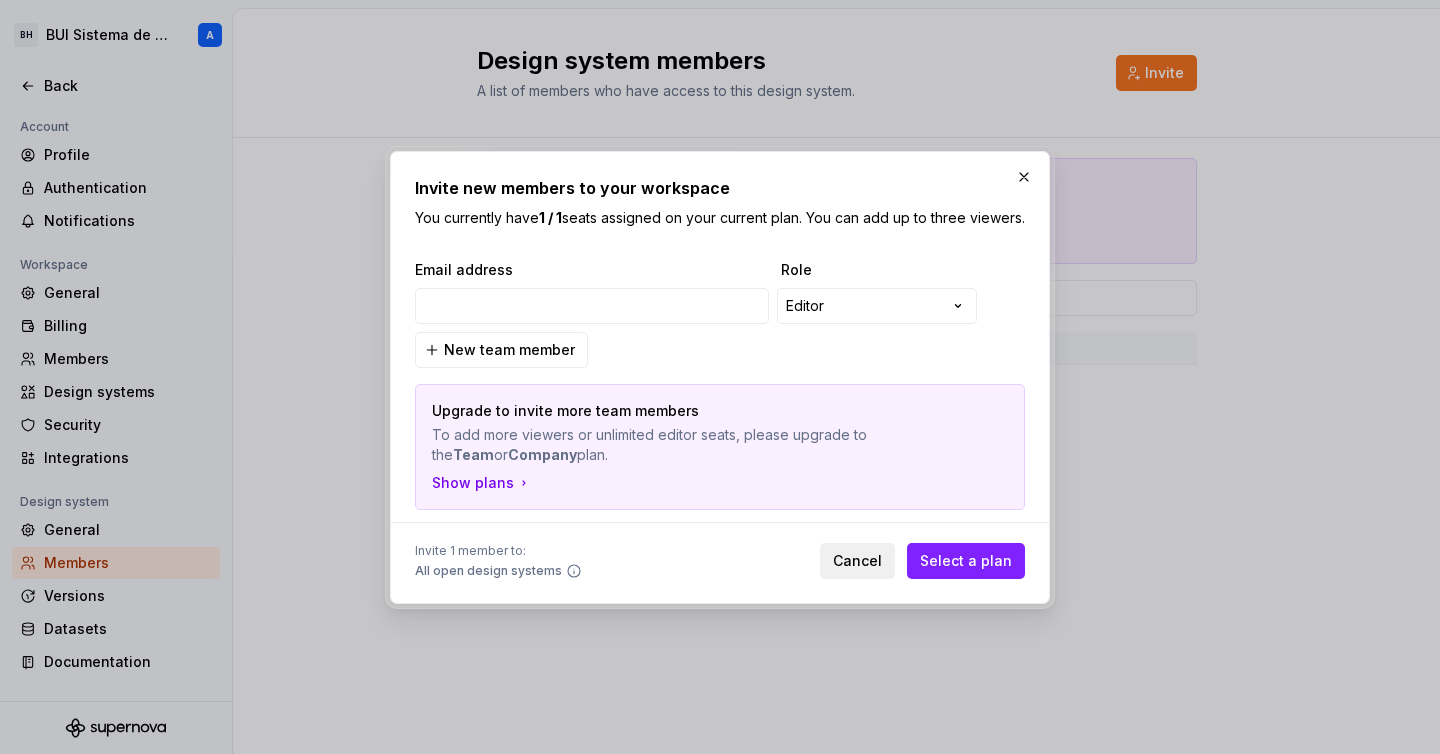 click on "Cancel" at bounding box center [857, 561] 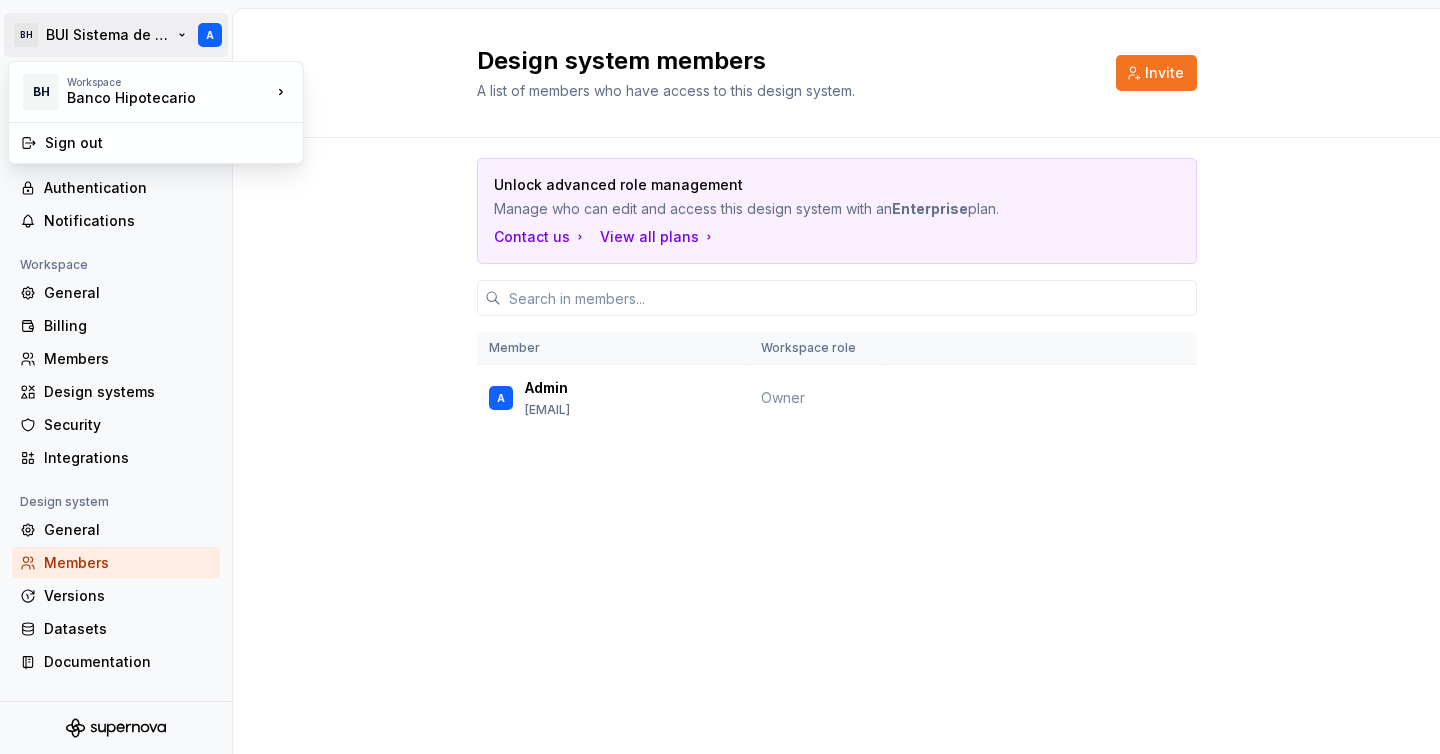 click on "BH BUI Sistema de Diseño A Back Account Profile Authentication Notifications Workspace General Billing Members Design systems Security Integrations Design system General Members Versions Datasets Documentation Design system members A list of members who have access to this design system. Invite Unlock advanced role management Manage who can edit and access this design system with an  Enterprise  plan. Contact us View all plans Member Workspace role A Admin experiencias@hipotecario.com.ar Owner   BH Workspace Banco Hipotecario Sign out" at bounding box center (720, 377) 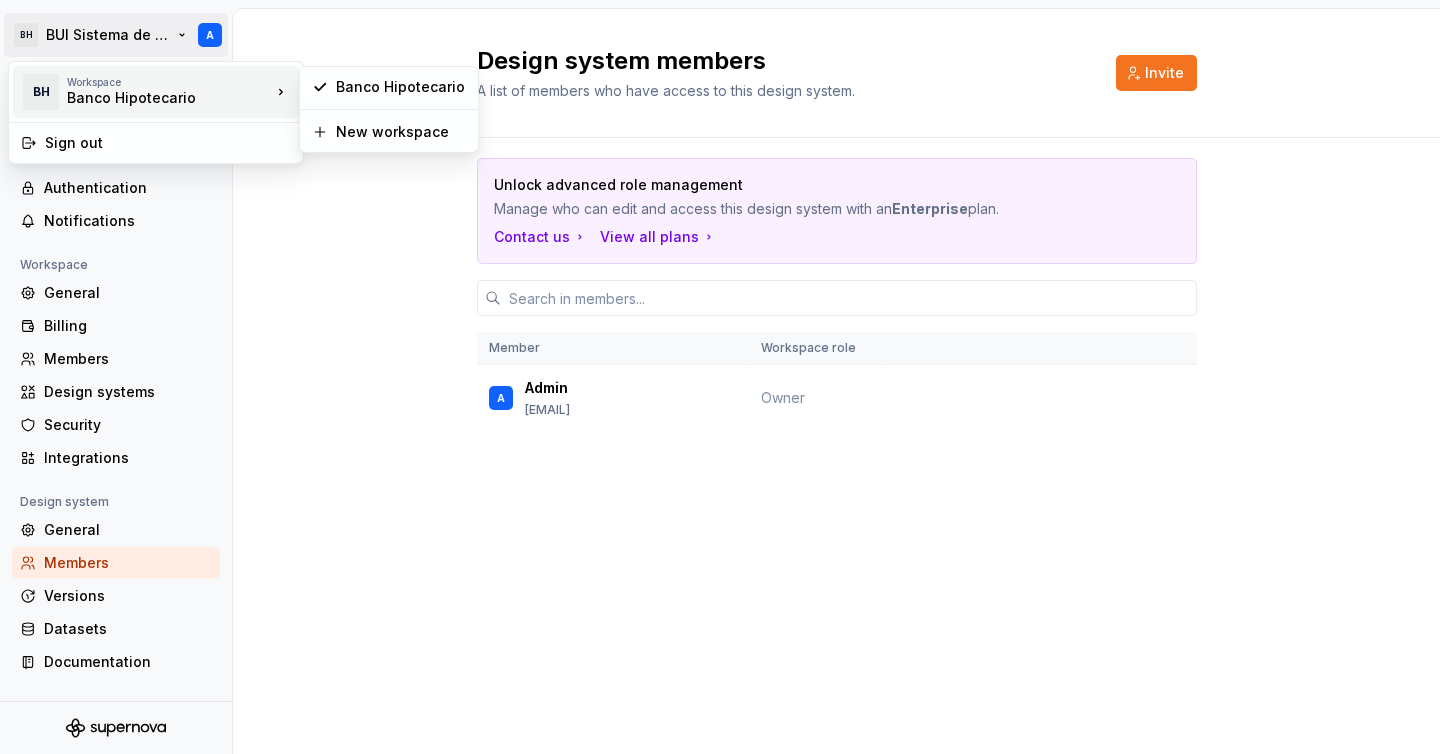 click on "Workspace" at bounding box center [169, 82] 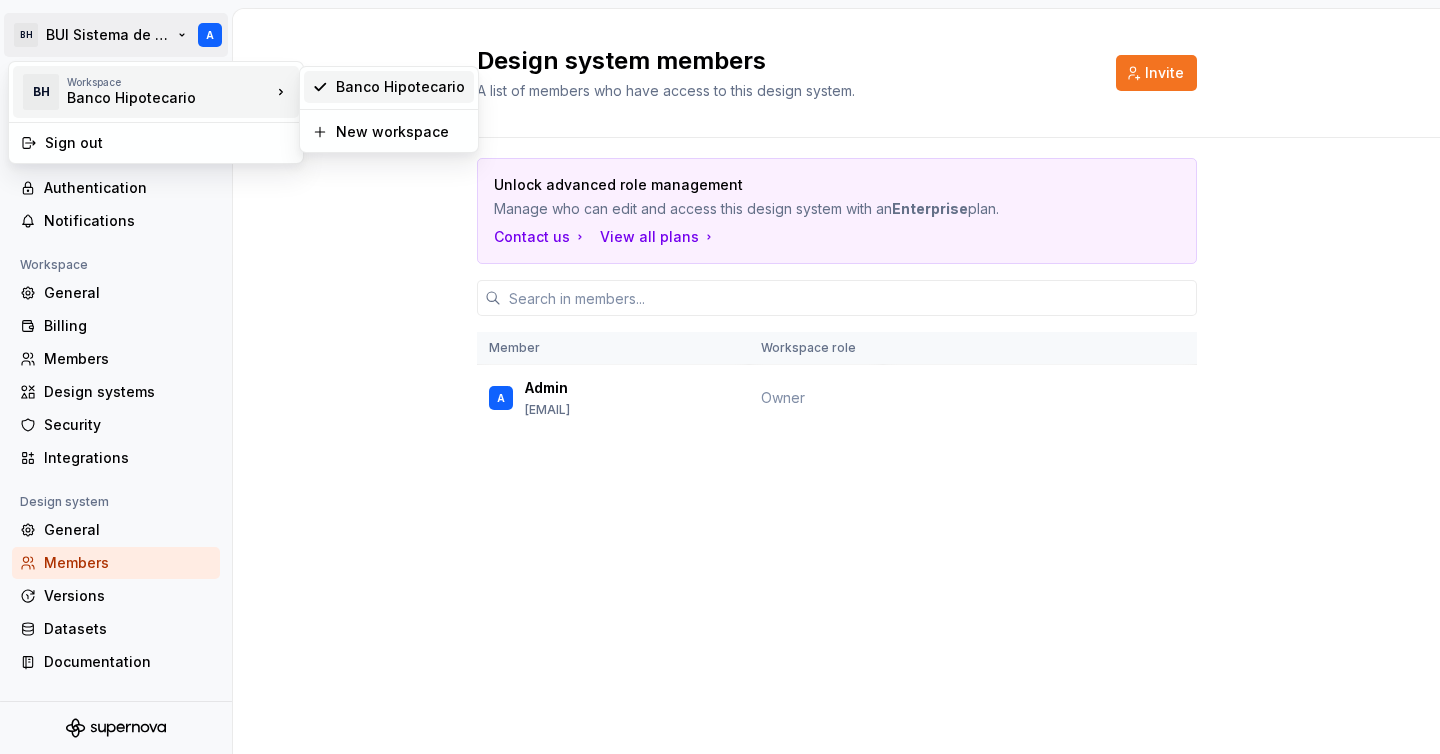 click on "Banco Hipotecario" at bounding box center [401, 87] 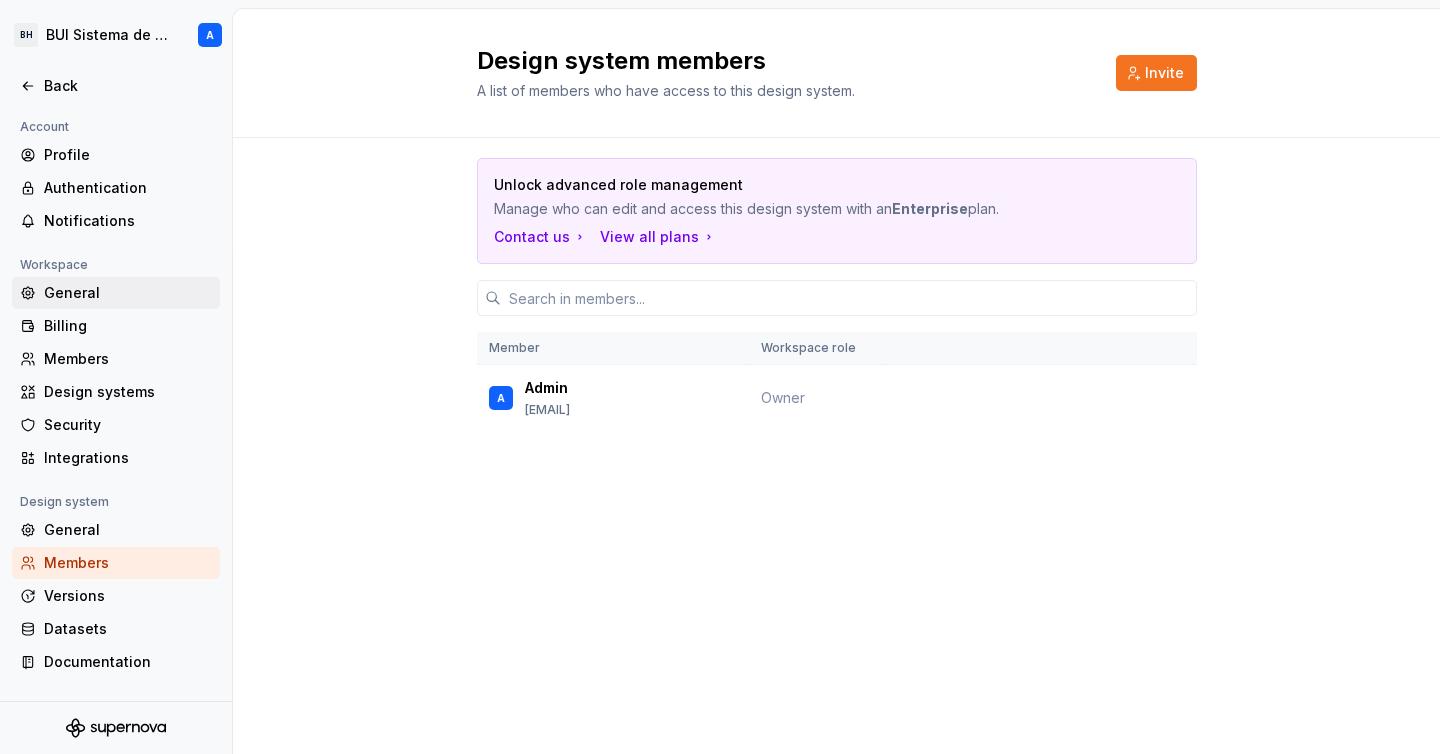 click on "General" at bounding box center [128, 293] 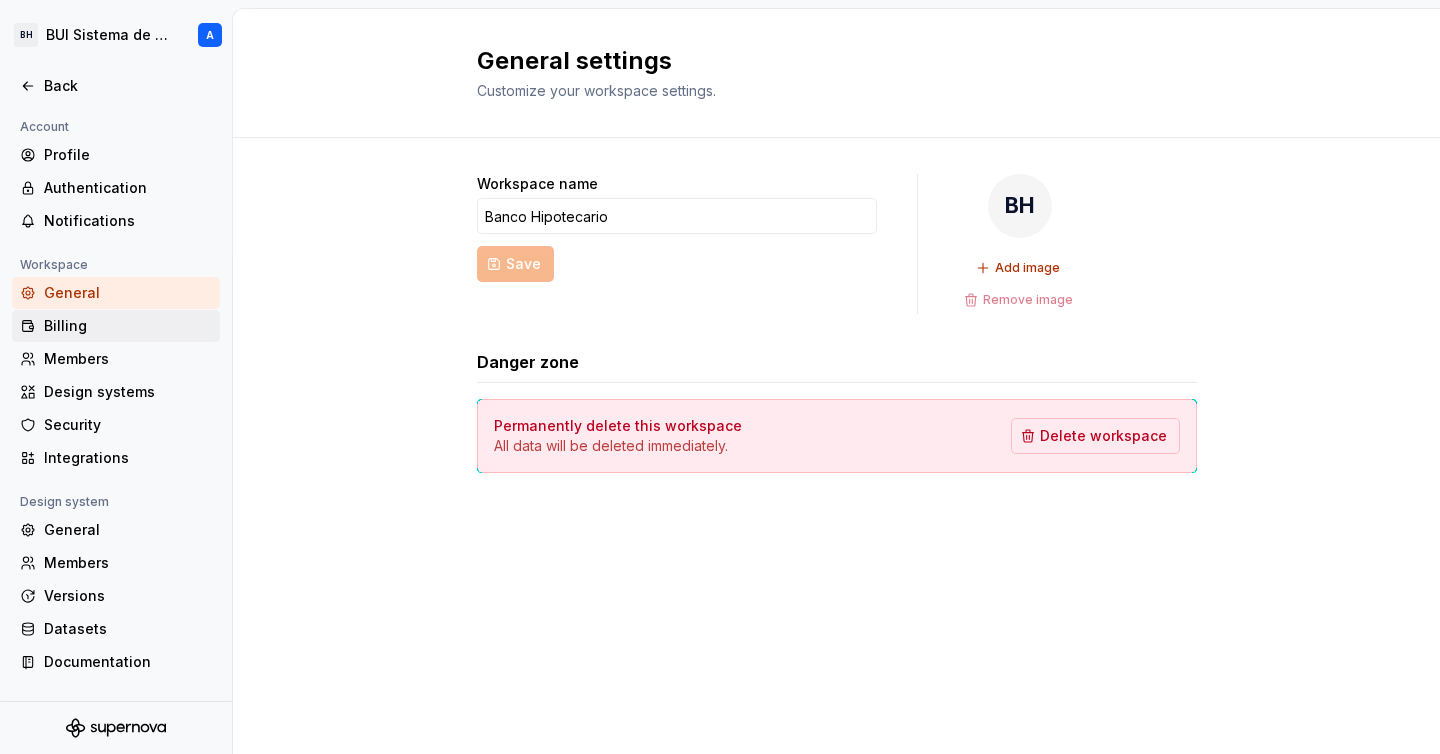 click on "Billing" at bounding box center (128, 326) 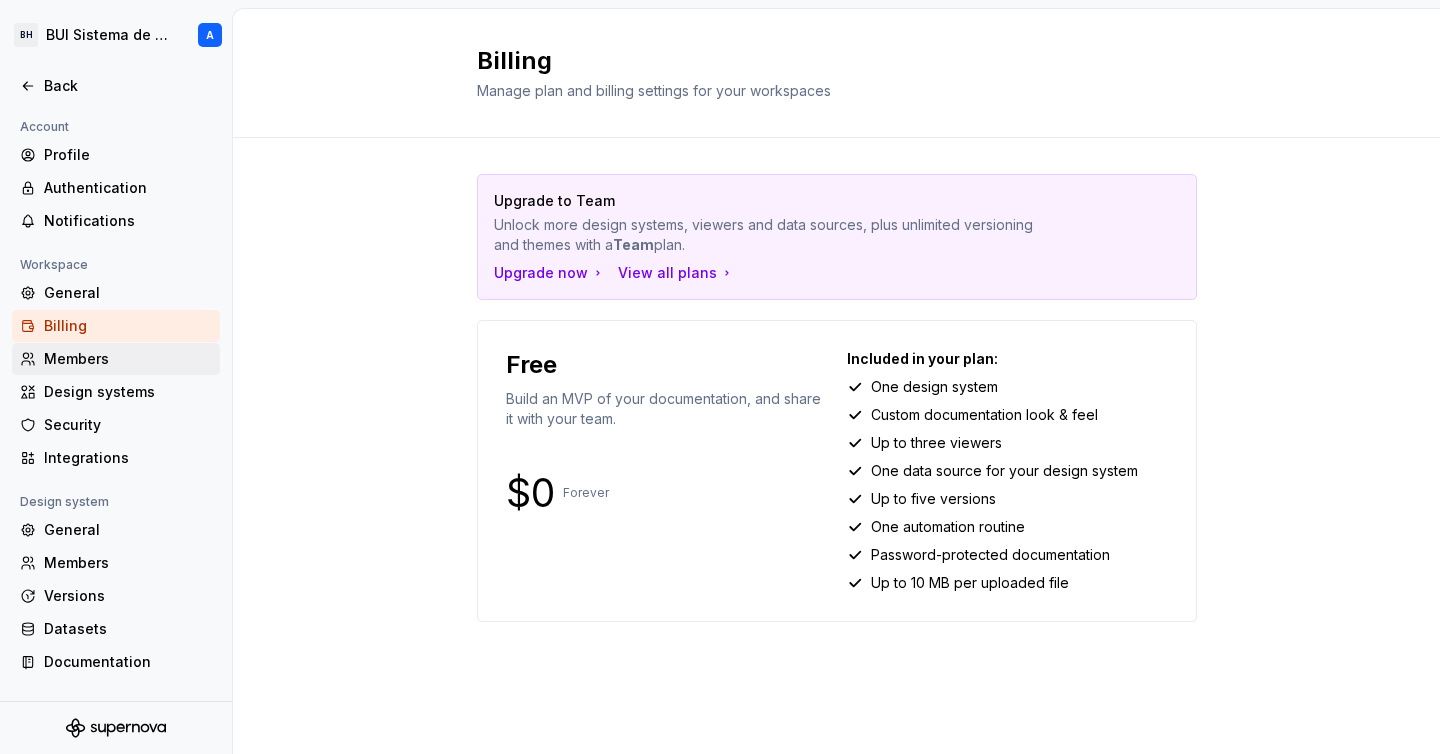 click on "Members" at bounding box center (128, 359) 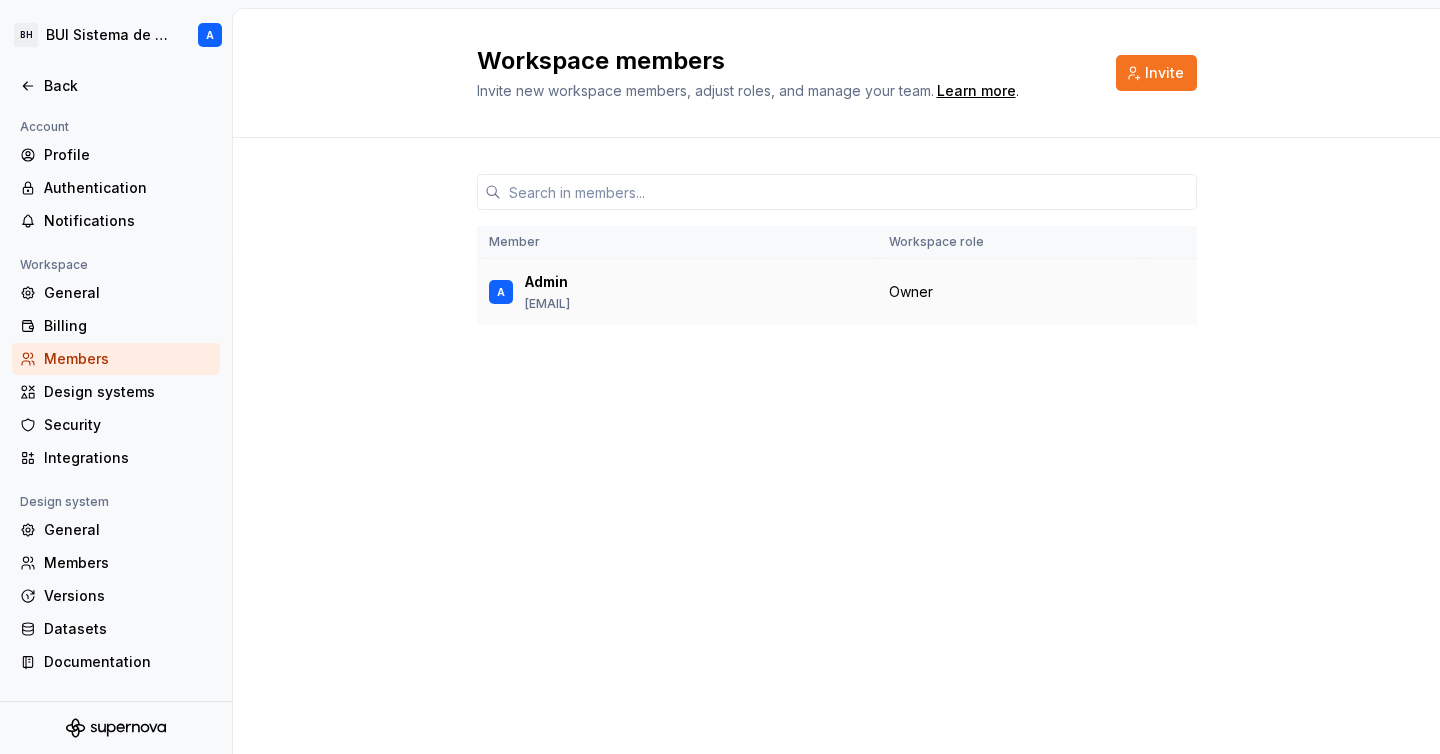 click on "experiencias@hipotecario.com.ar" at bounding box center [547, 304] 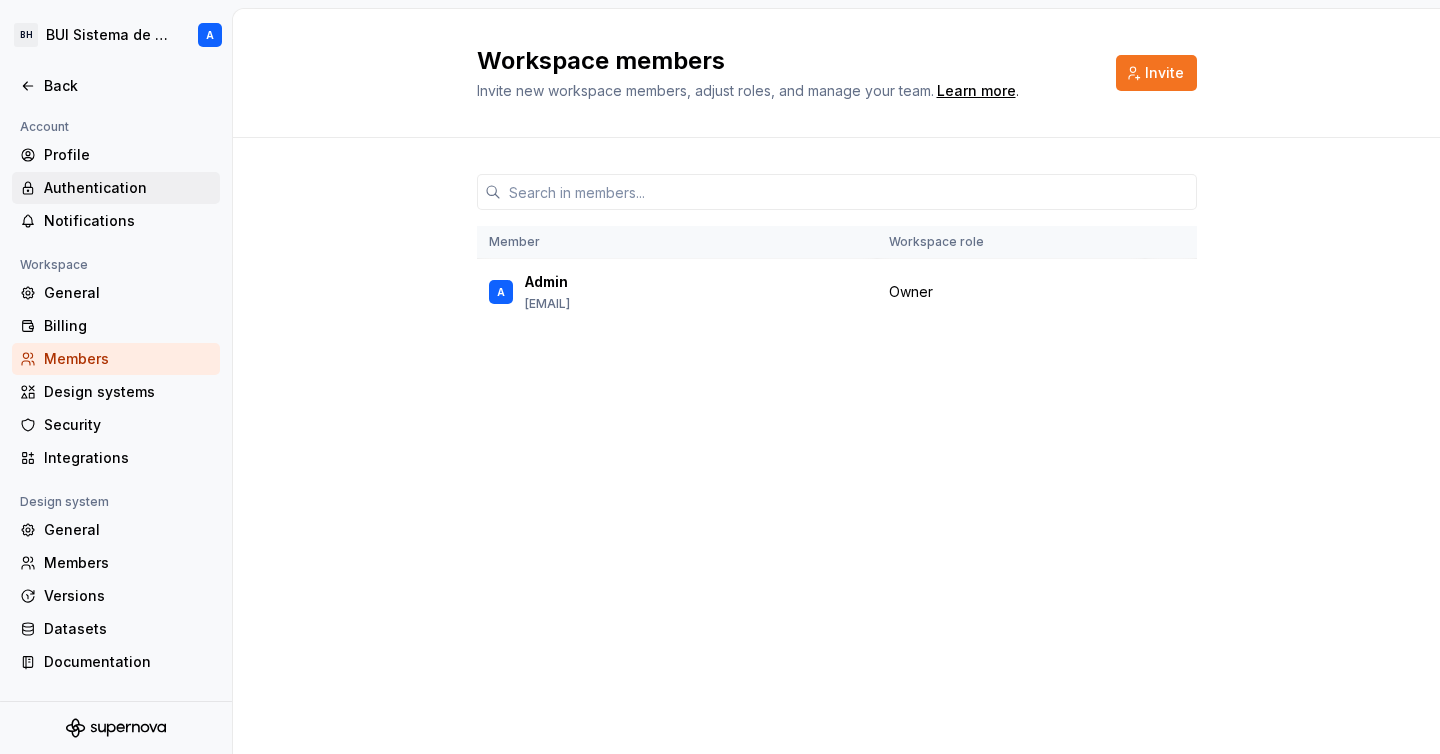 click on "Authentication" at bounding box center (128, 188) 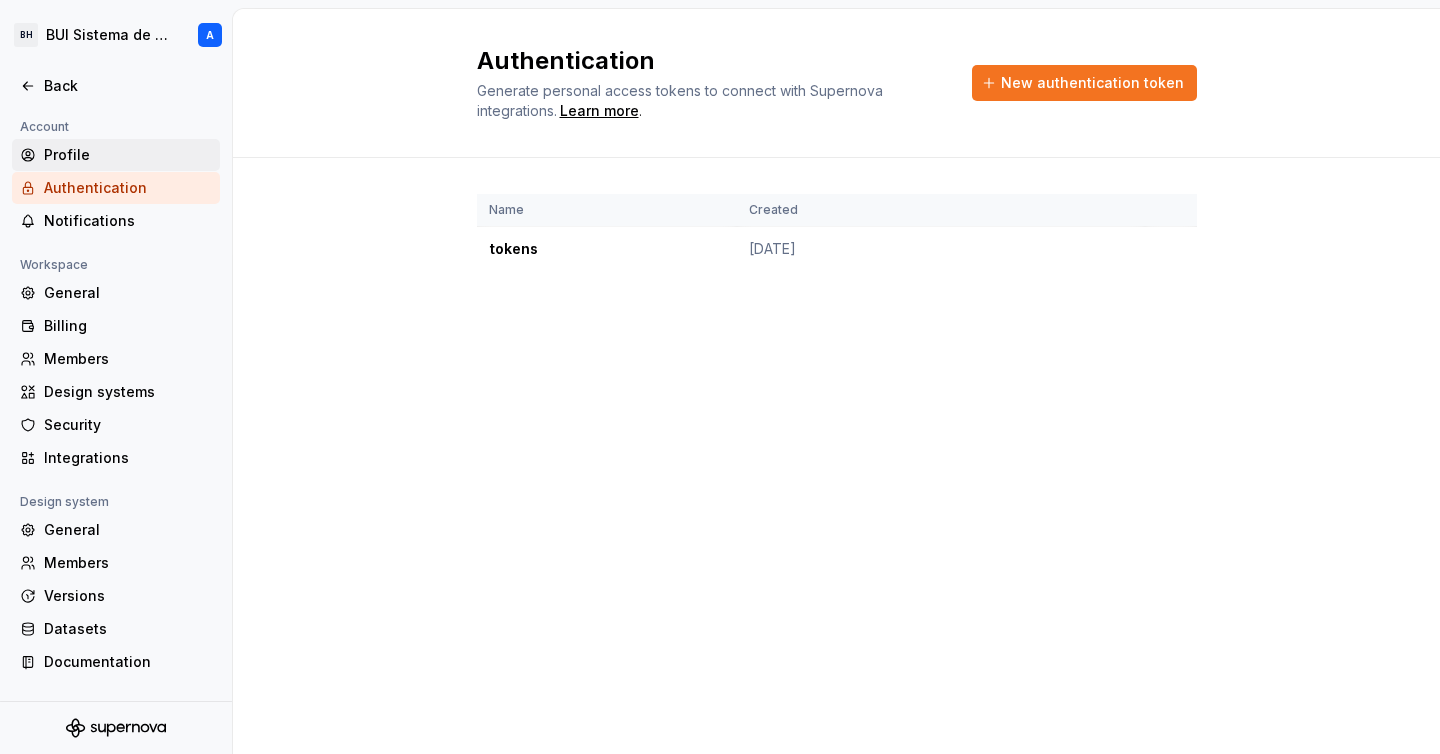 click on "Profile" at bounding box center [128, 155] 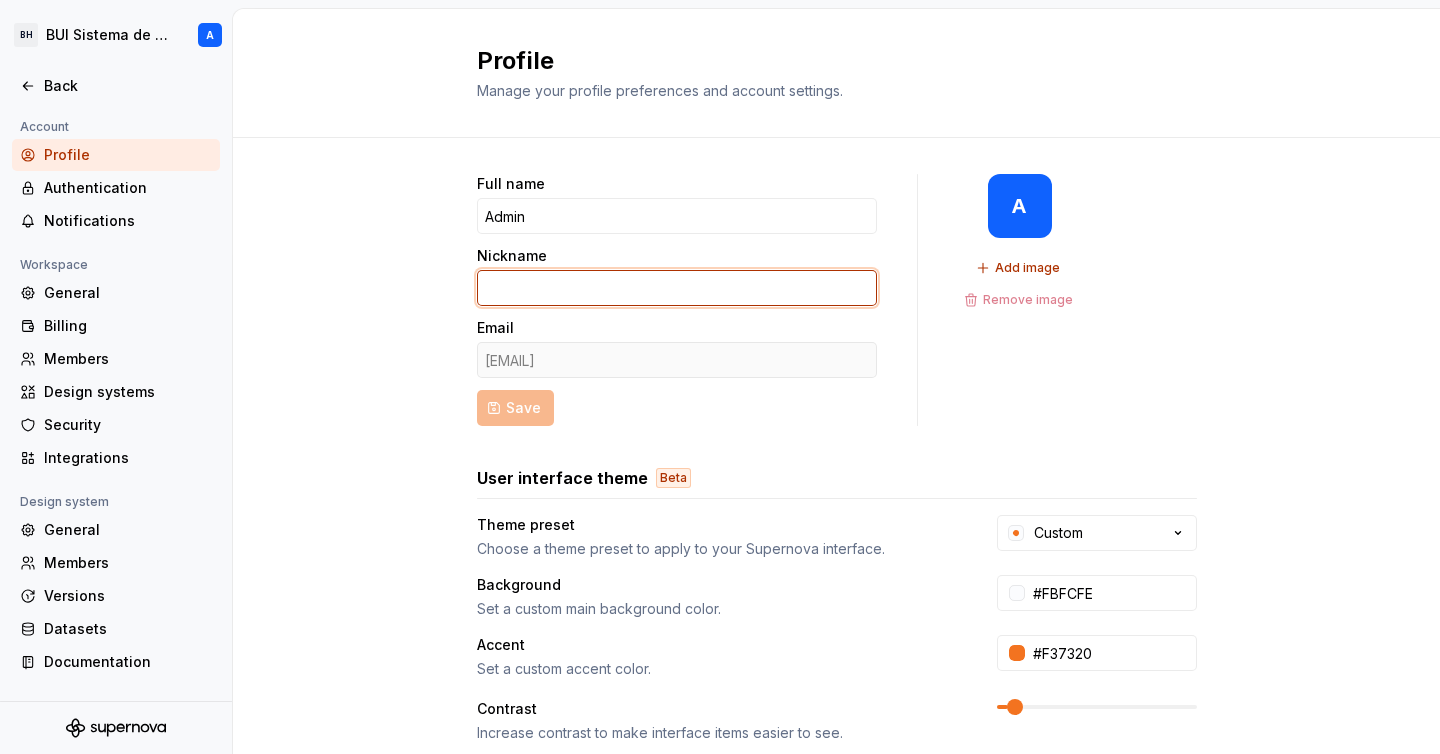 click on "Nickname" at bounding box center [677, 288] 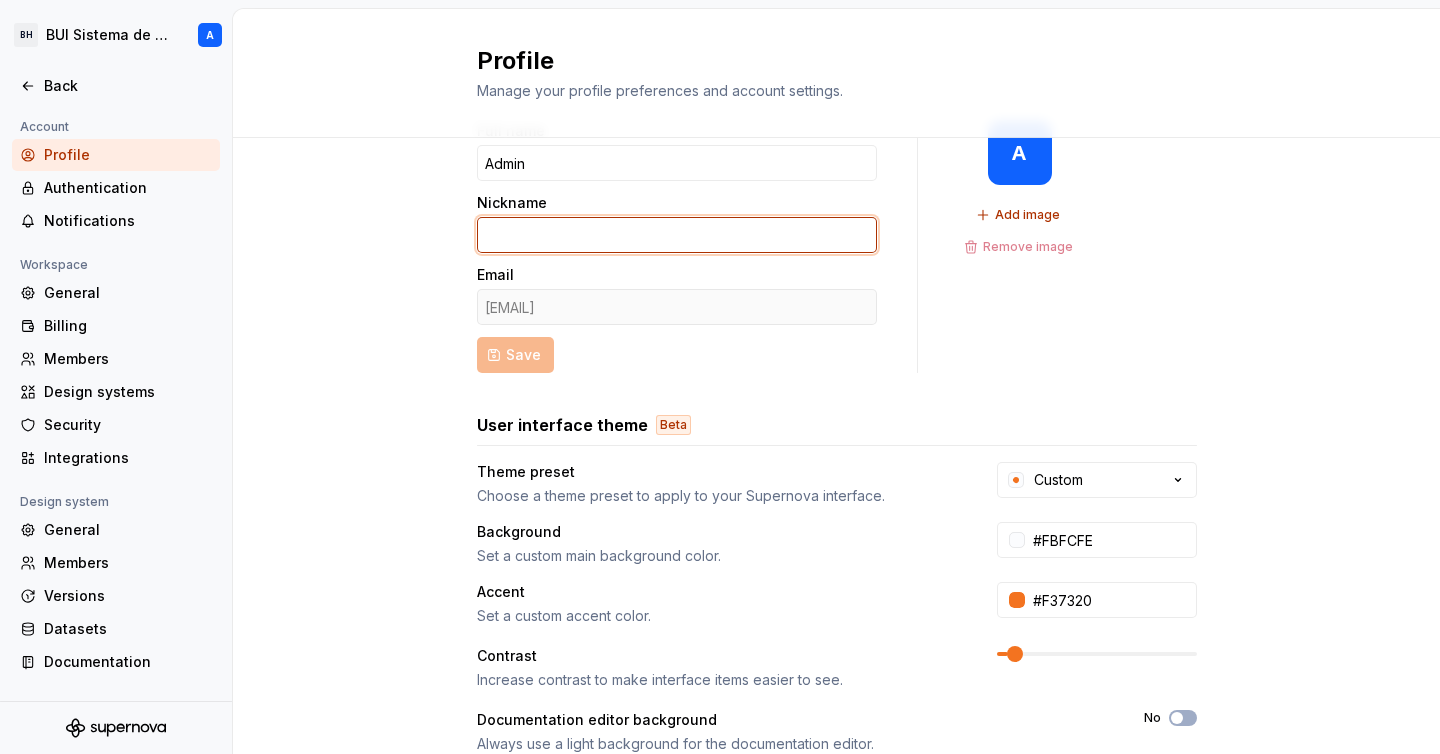 scroll, scrollTop: 0, scrollLeft: 0, axis: both 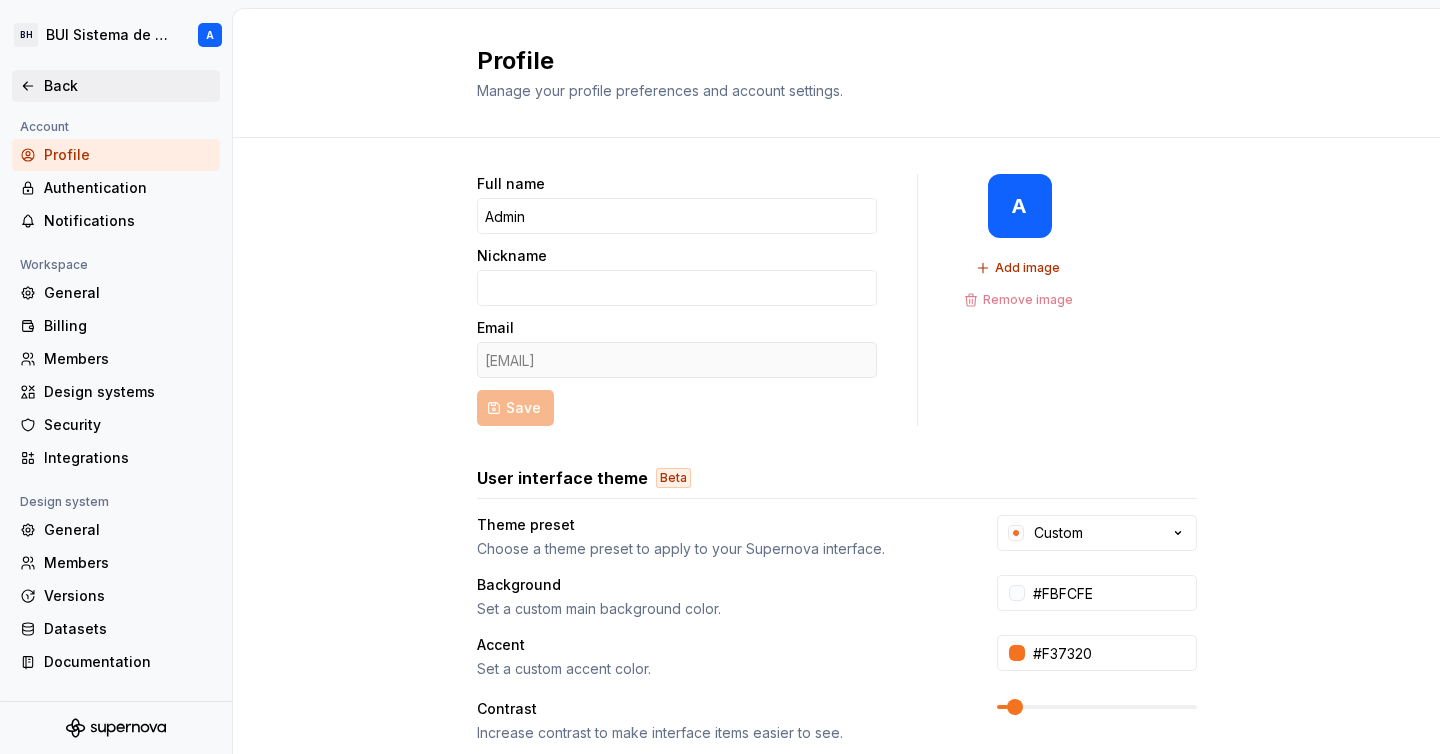 click on "Back" at bounding box center (116, 86) 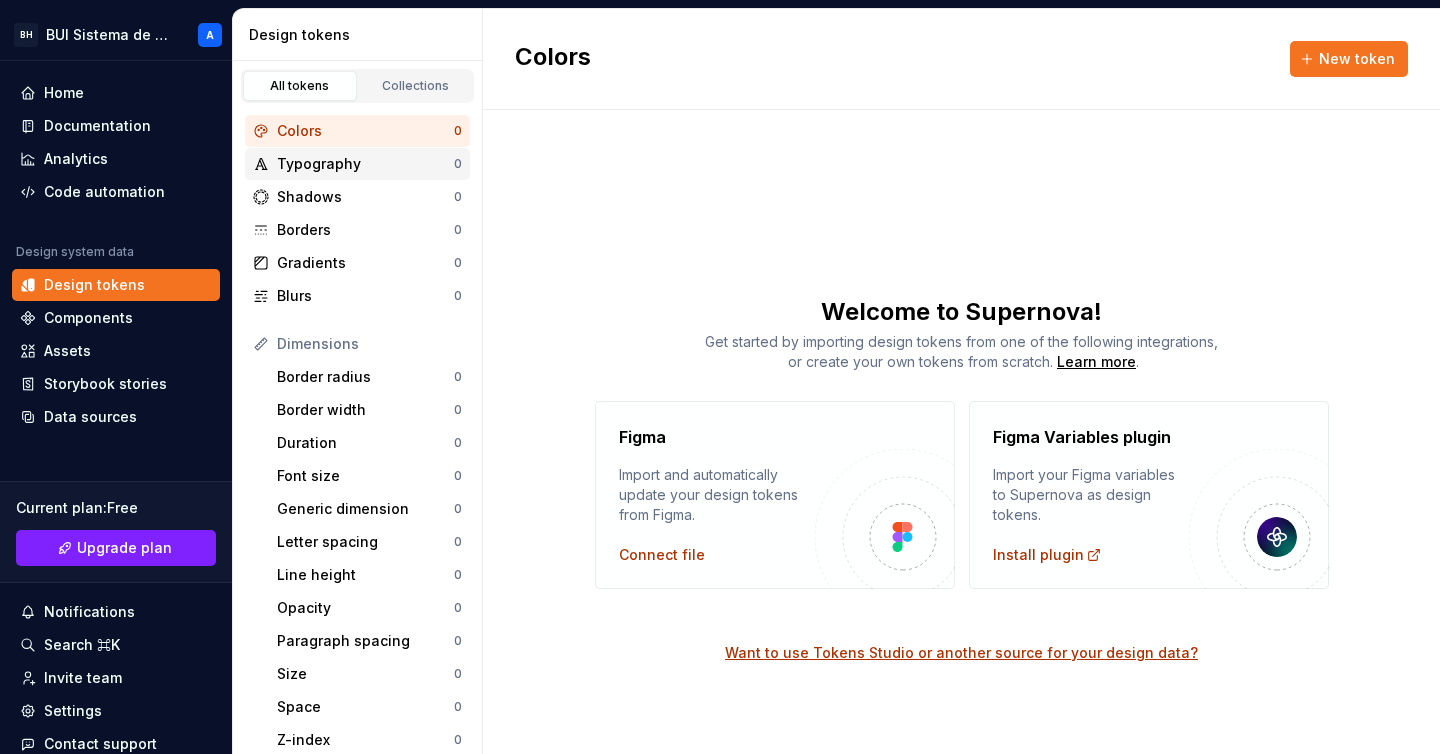 click on "Typography" at bounding box center (365, 164) 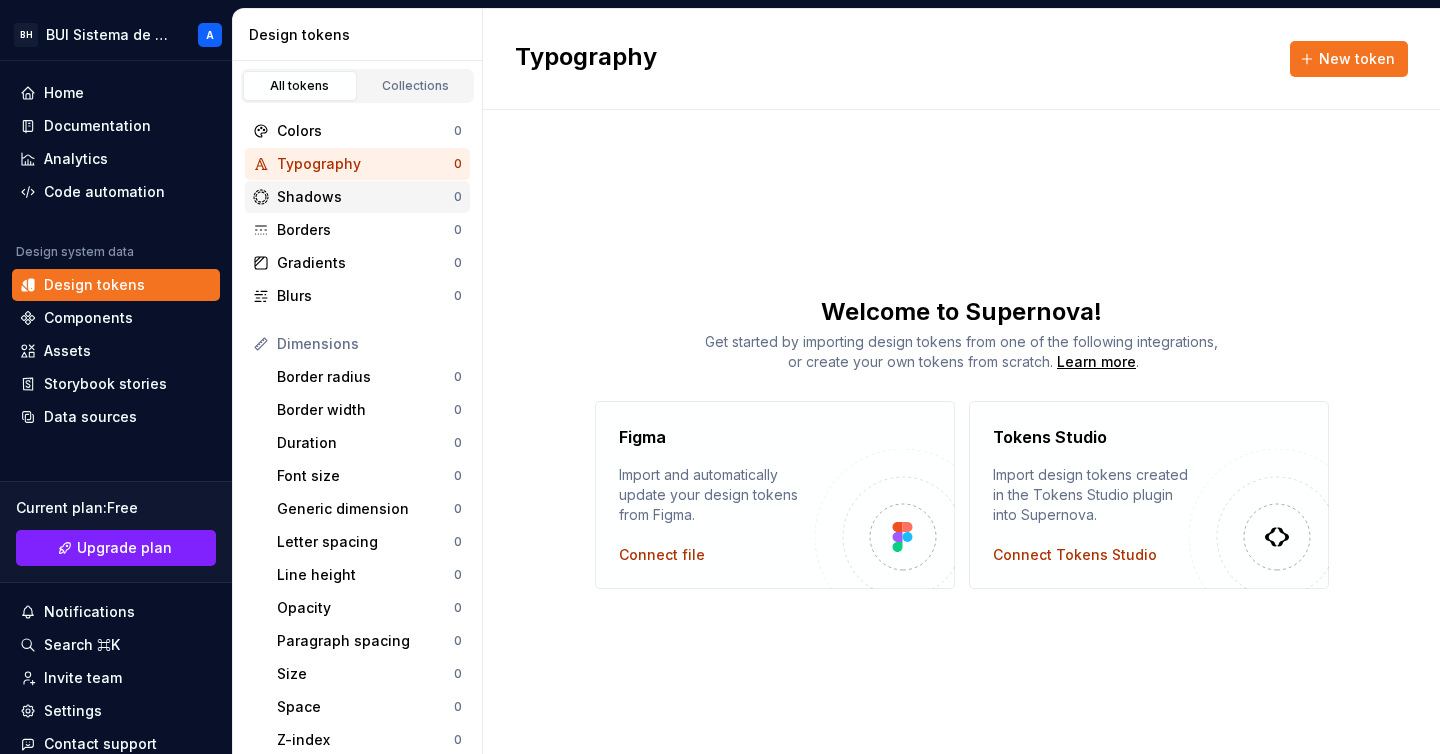 click on "Shadows" at bounding box center [365, 197] 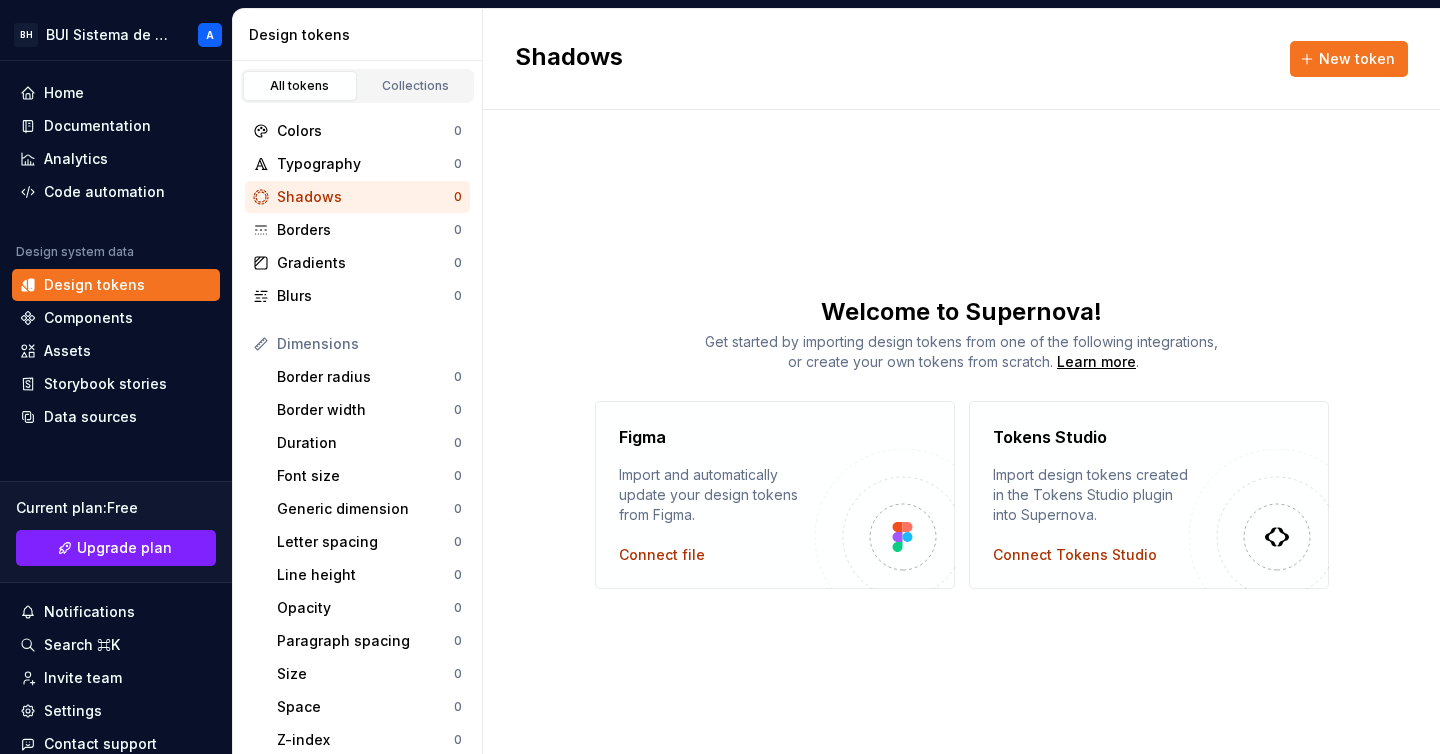 click on "Shadows 0" at bounding box center (357, 197) 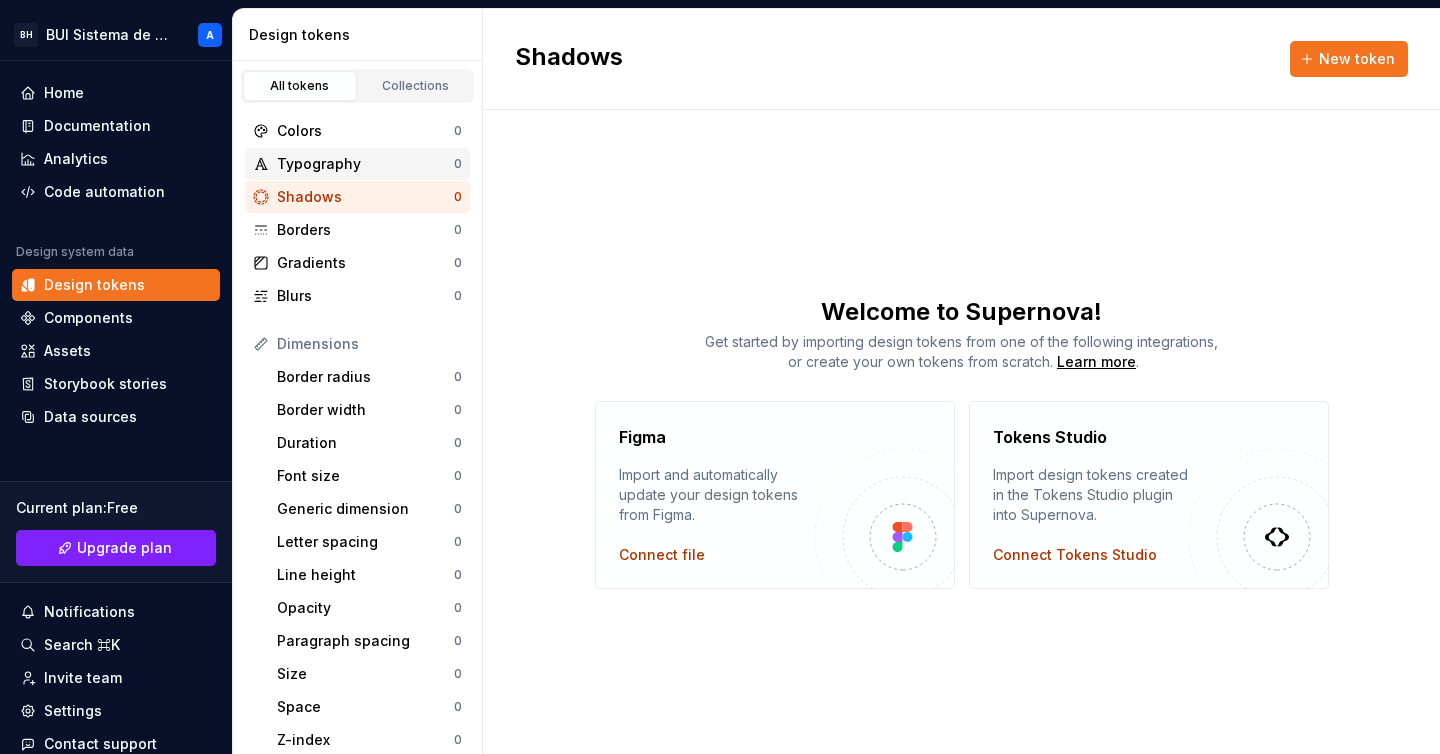 click on "Typography" at bounding box center (365, 164) 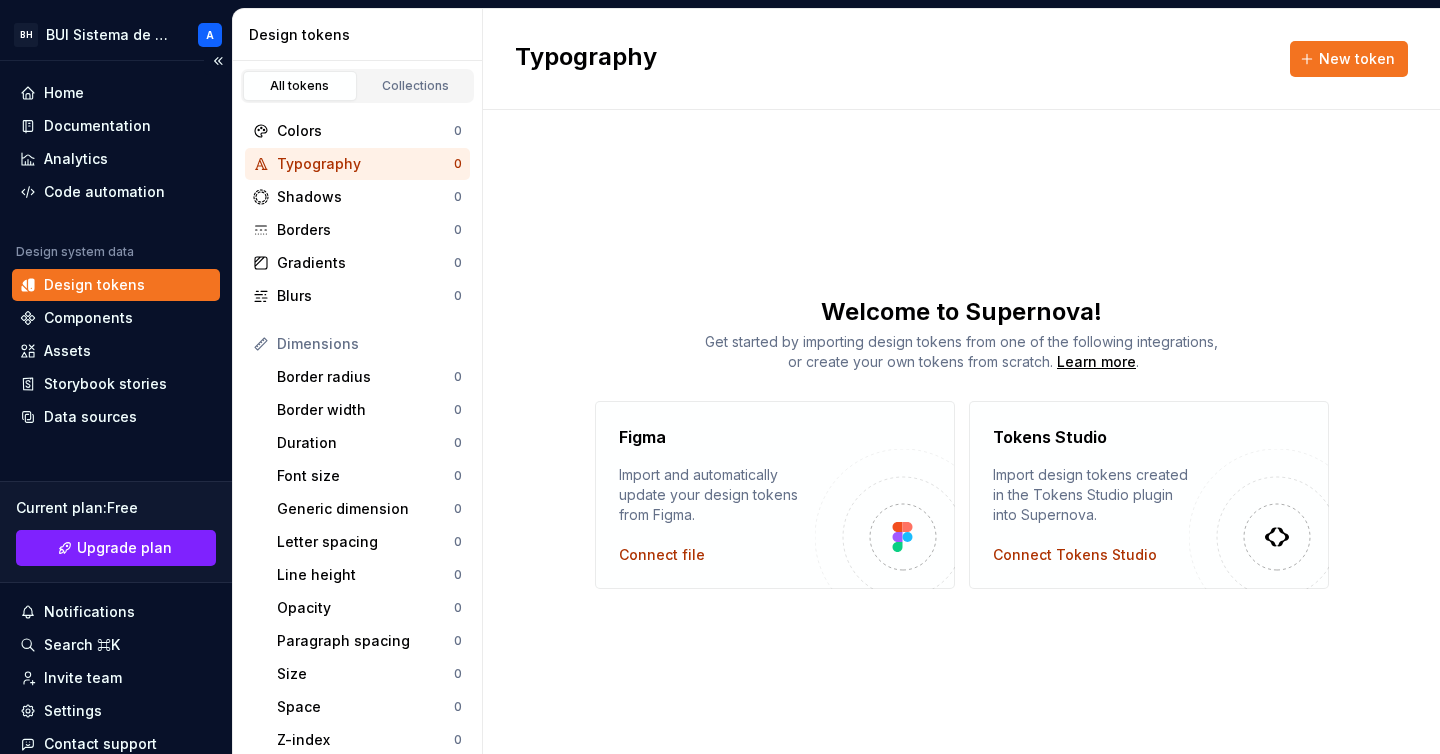 click on "Design tokens" at bounding box center [94, 285] 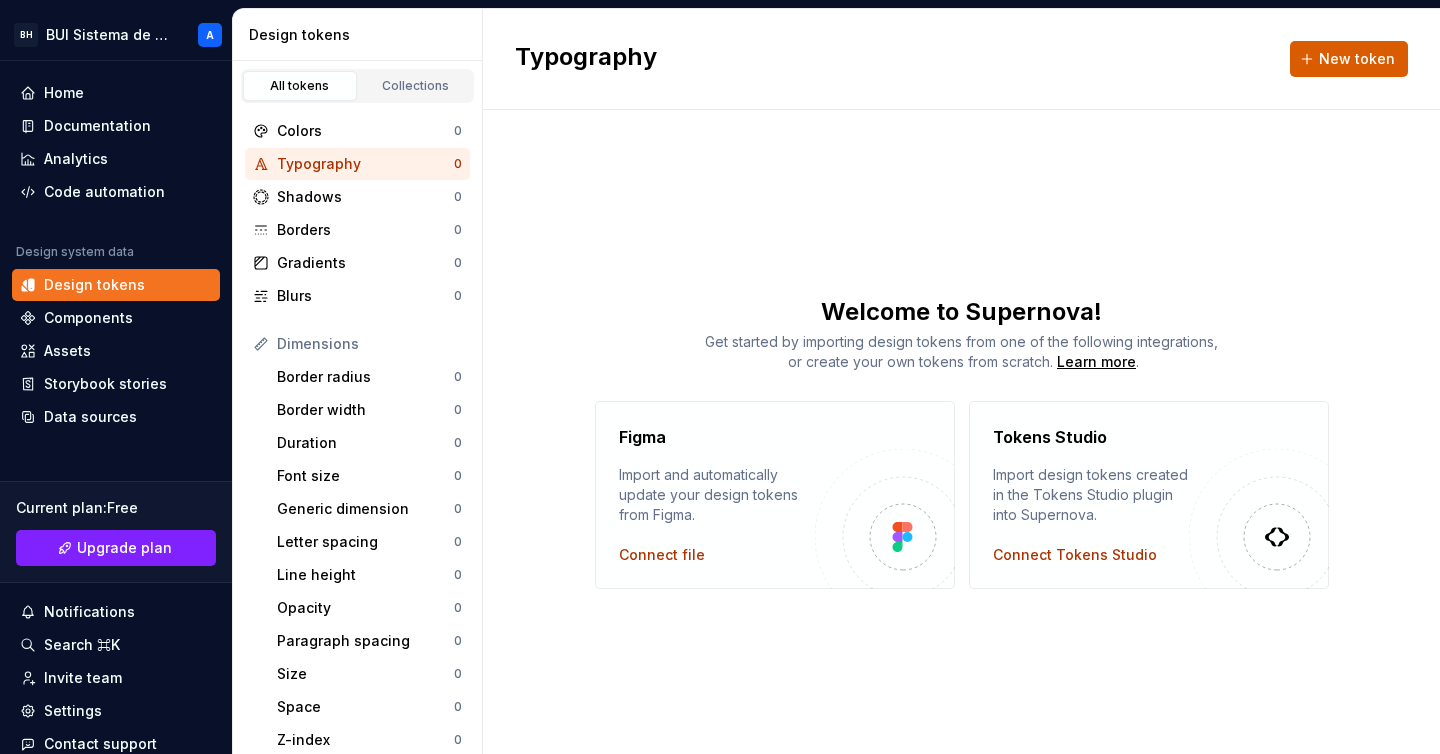 click on "New token" at bounding box center [1357, 59] 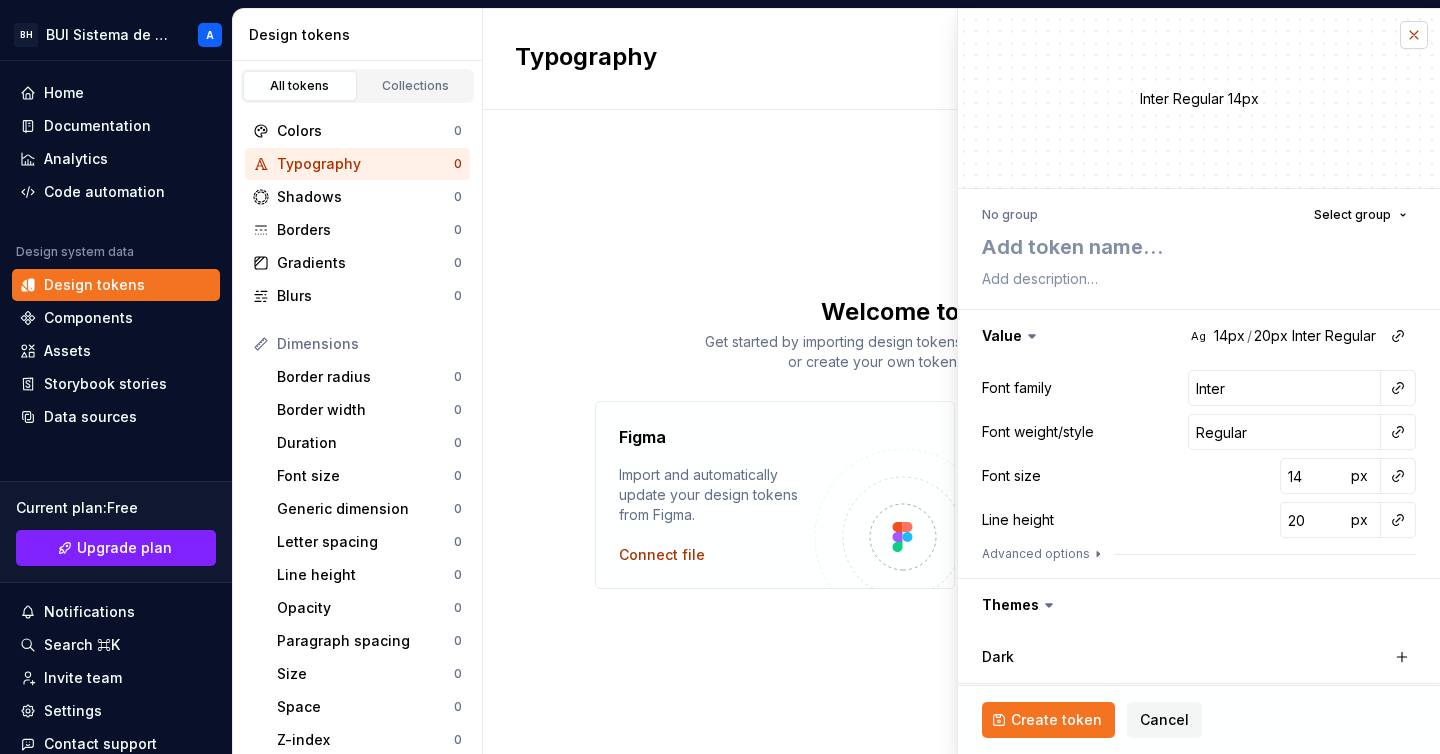 type on "*" 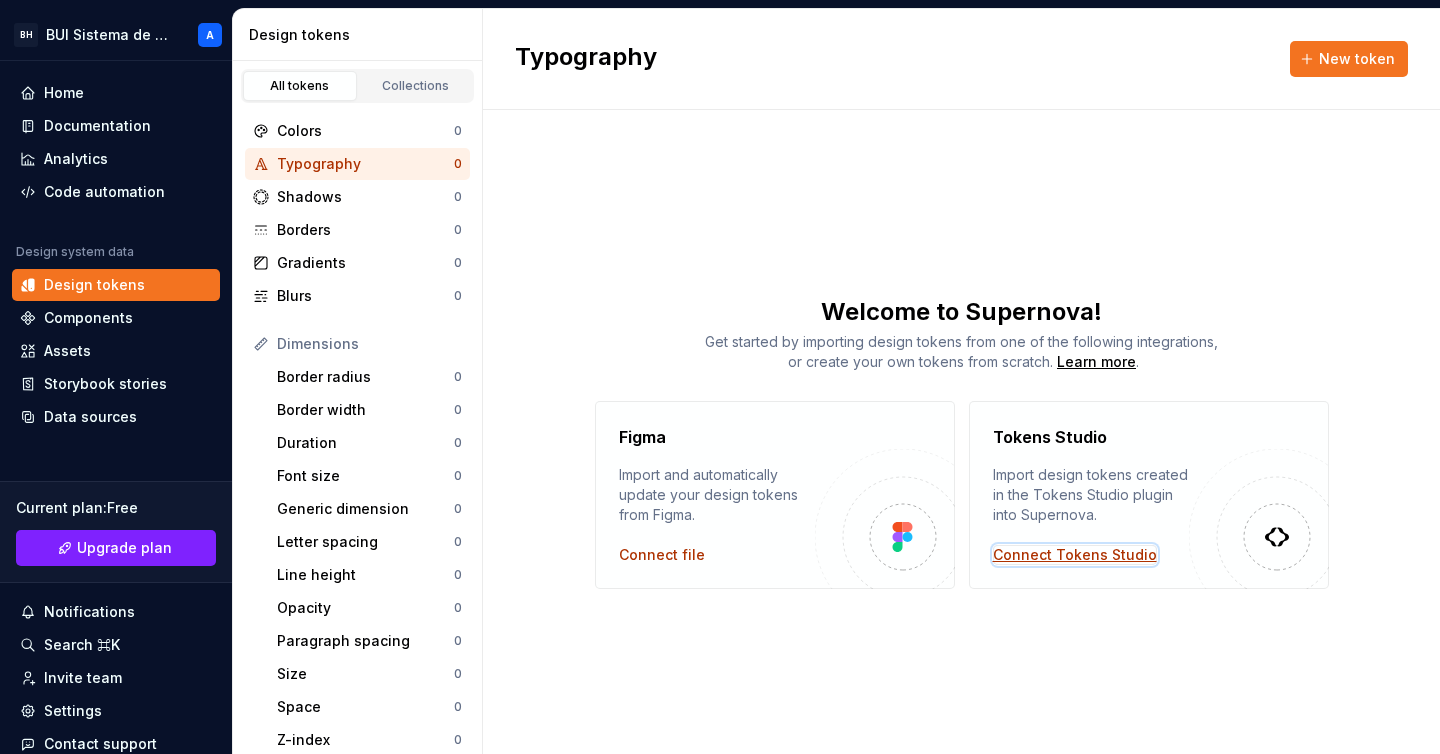click on "Connect Tokens Studio" at bounding box center [1075, 555] 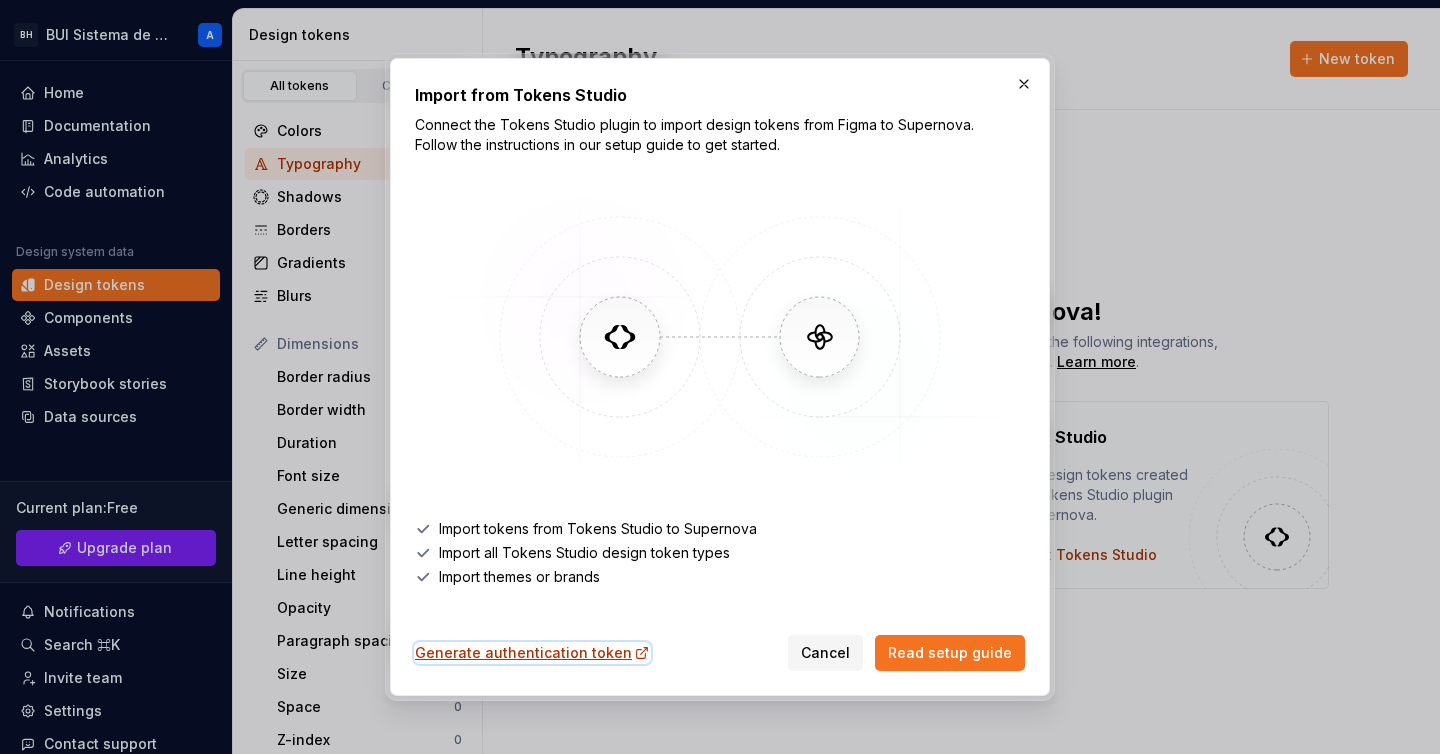 click on "Generate authentication token" at bounding box center [532, 653] 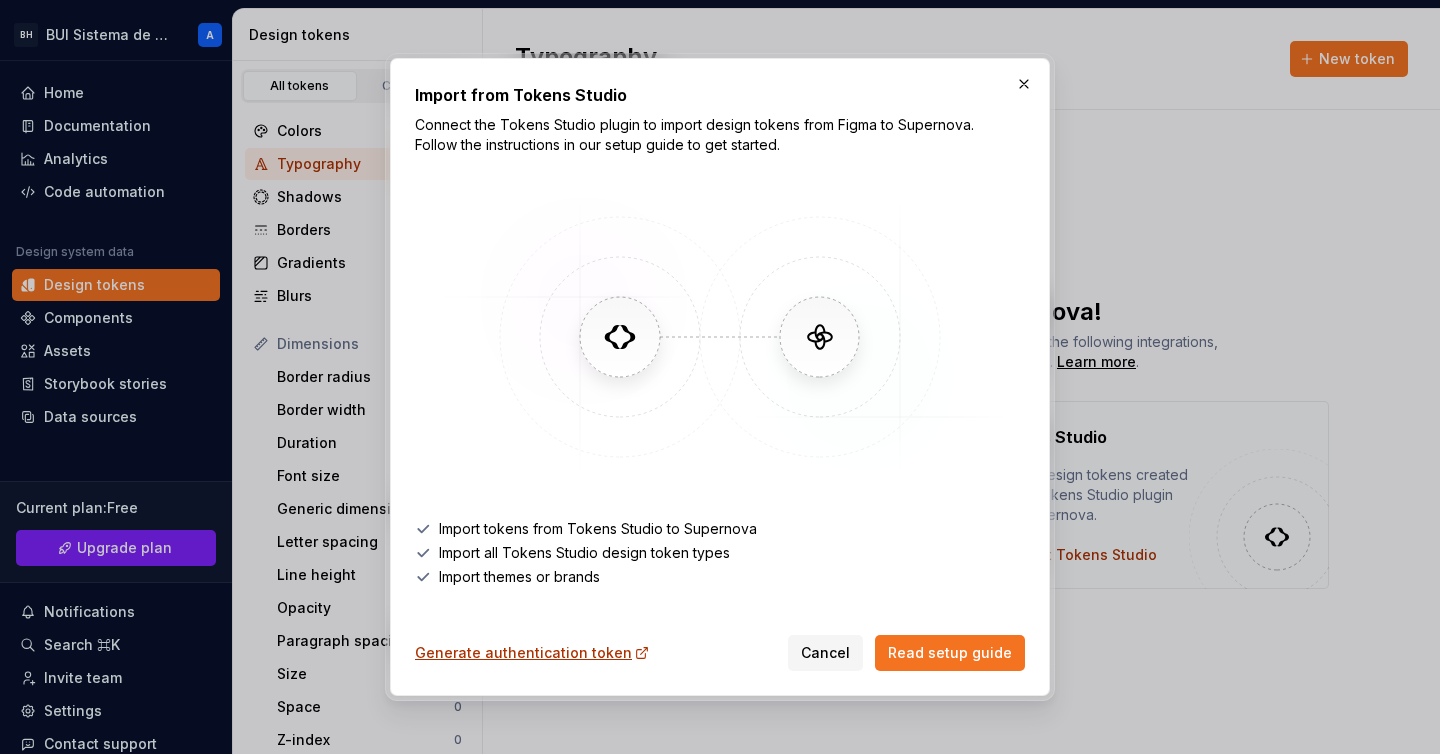 click at bounding box center [1024, 84] 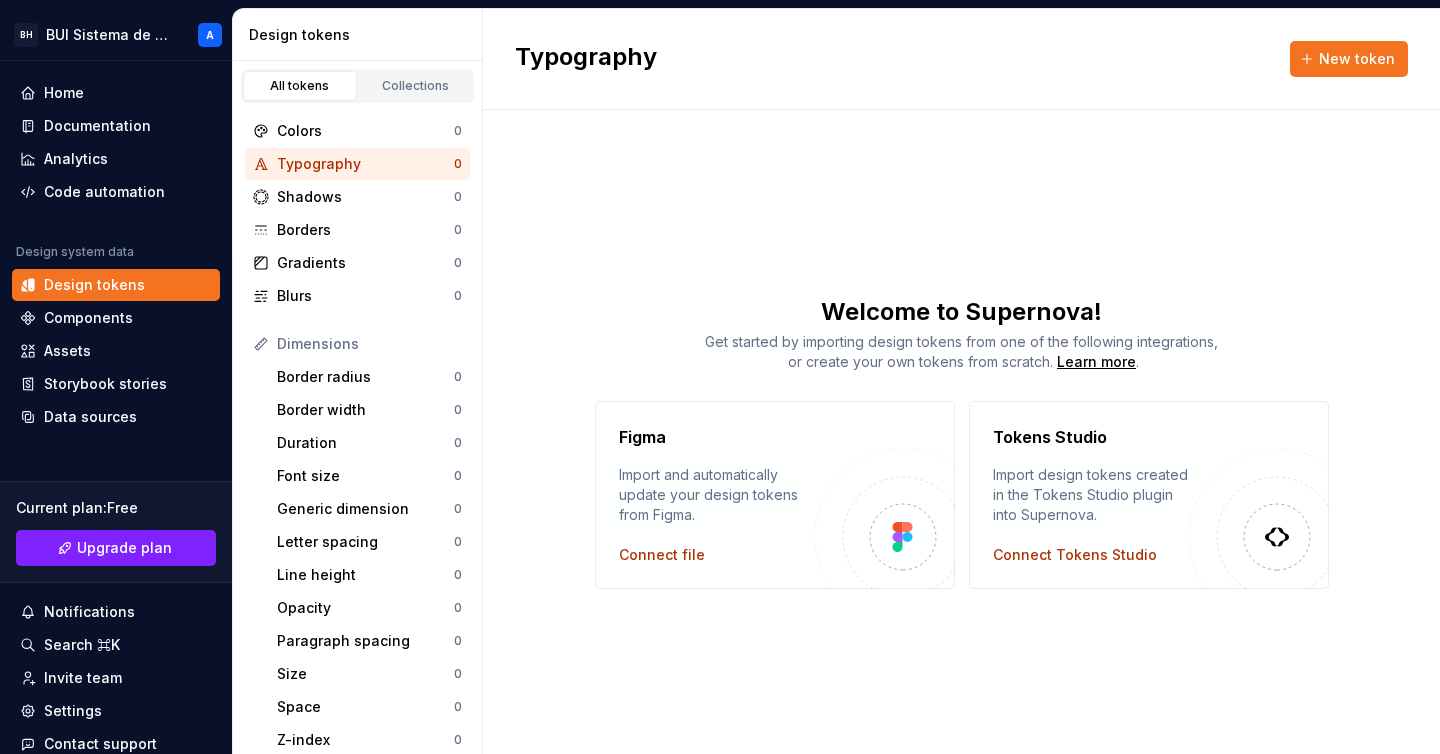 click on "Typography New token" at bounding box center [961, 59] 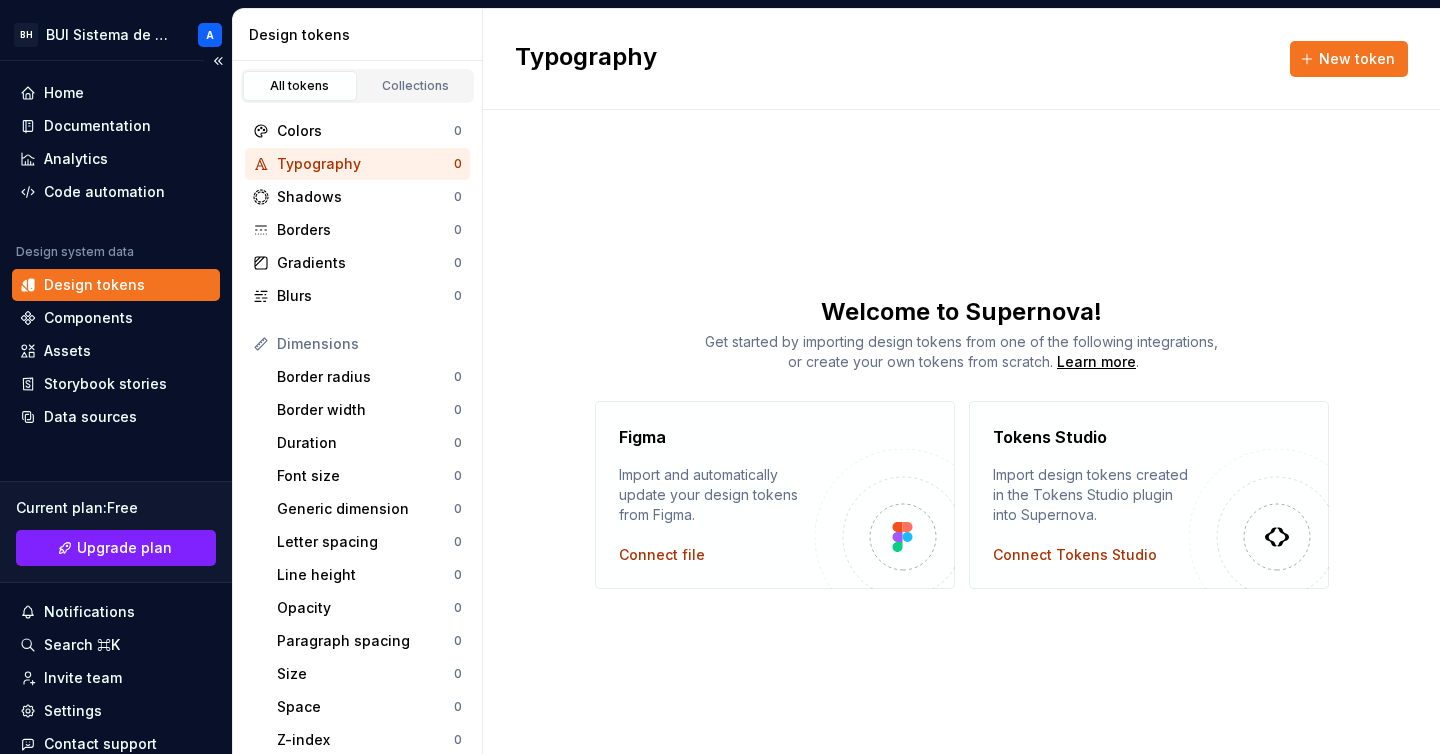 click on "Design tokens" at bounding box center [94, 285] 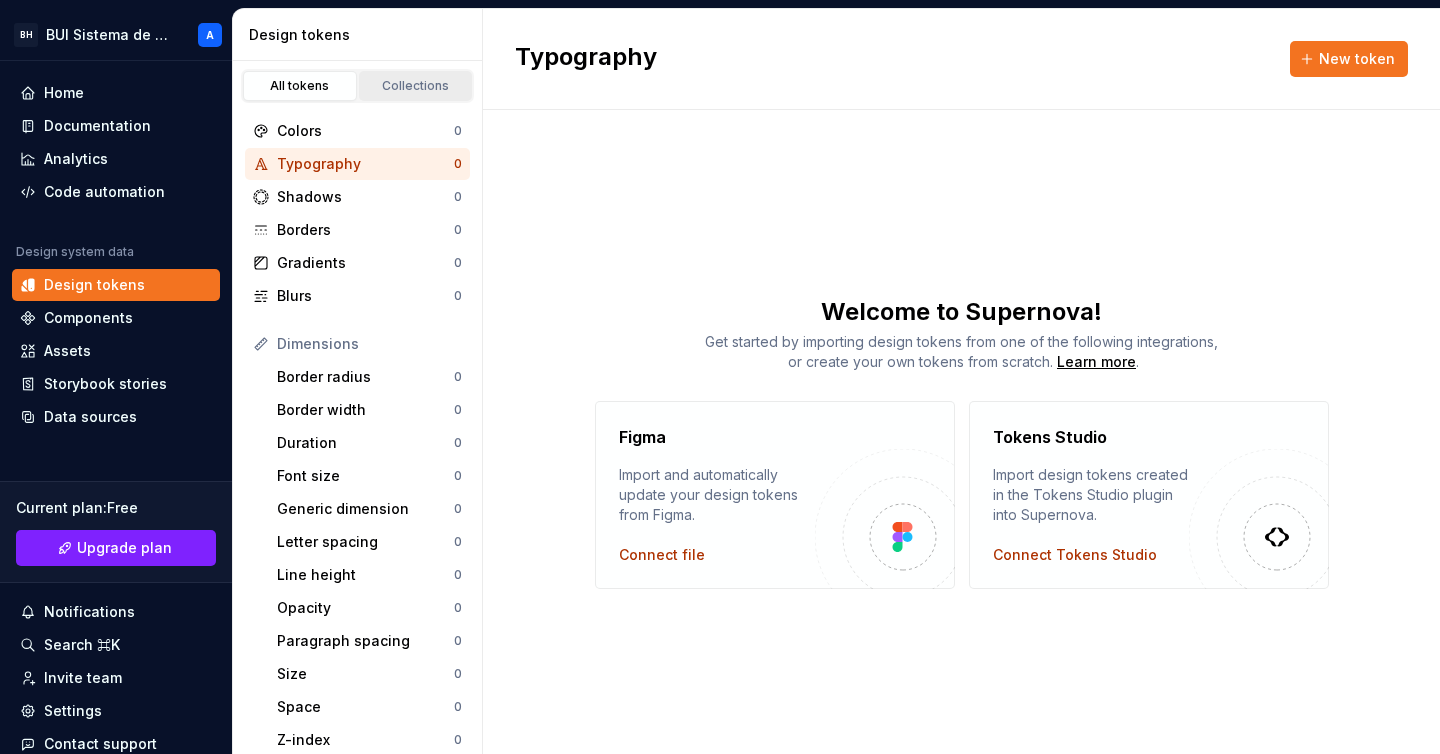 click on "Collections" at bounding box center [416, 86] 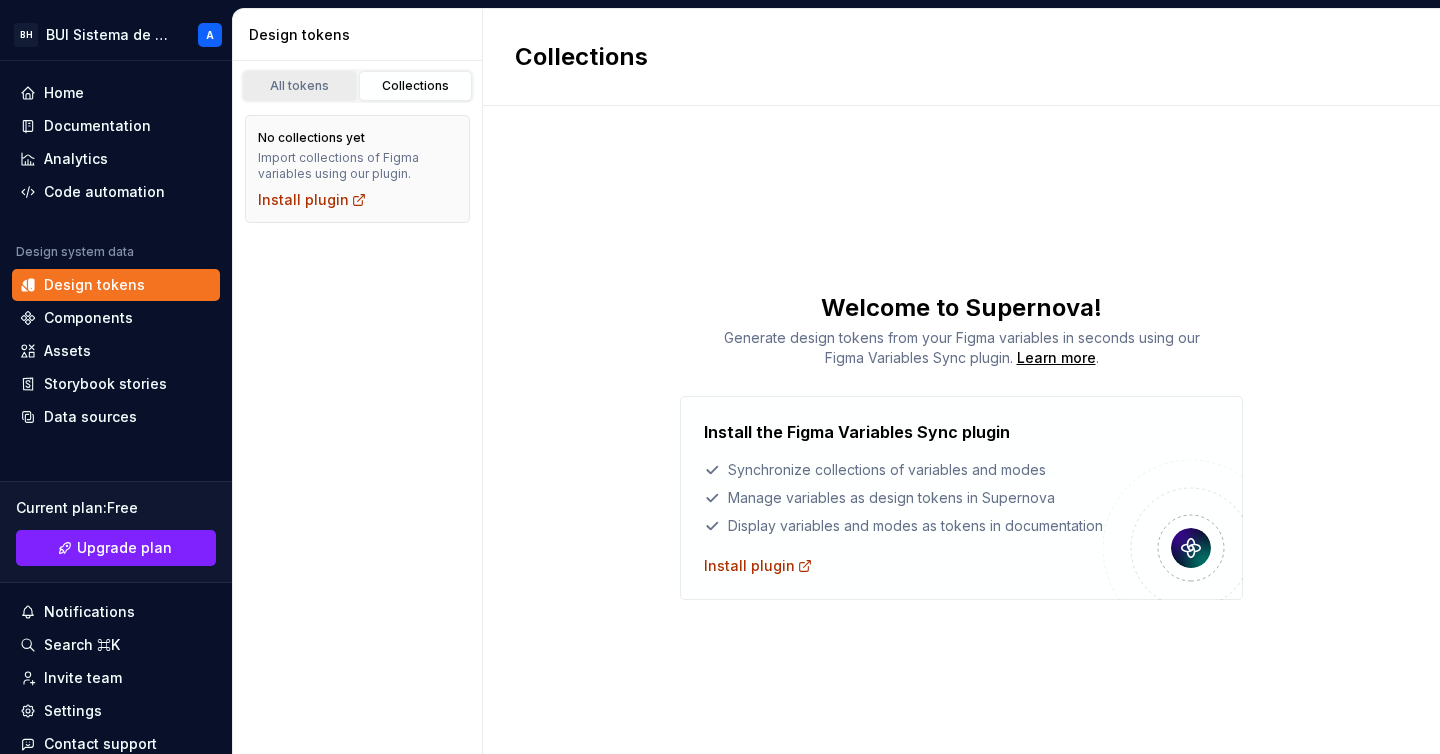 click on "All tokens" at bounding box center [300, 86] 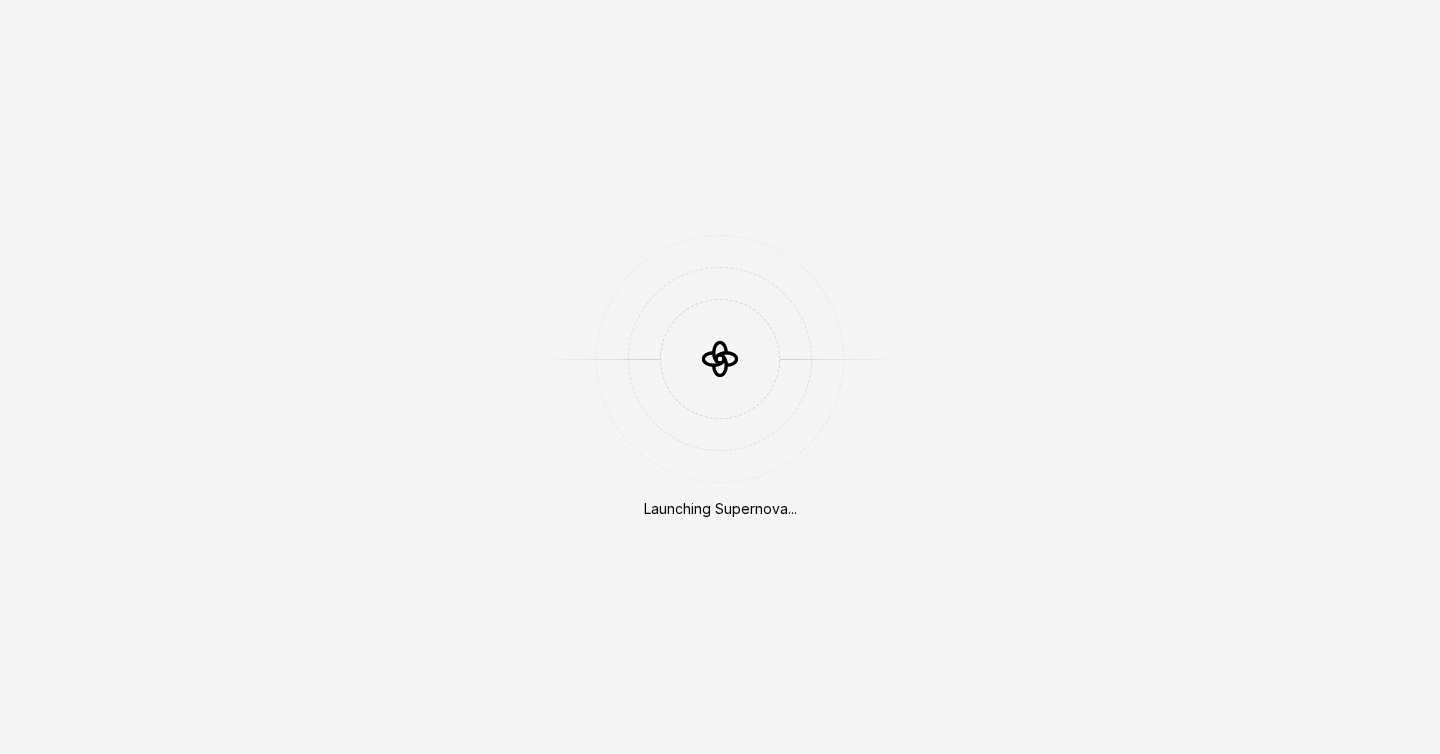 scroll, scrollTop: 0, scrollLeft: 0, axis: both 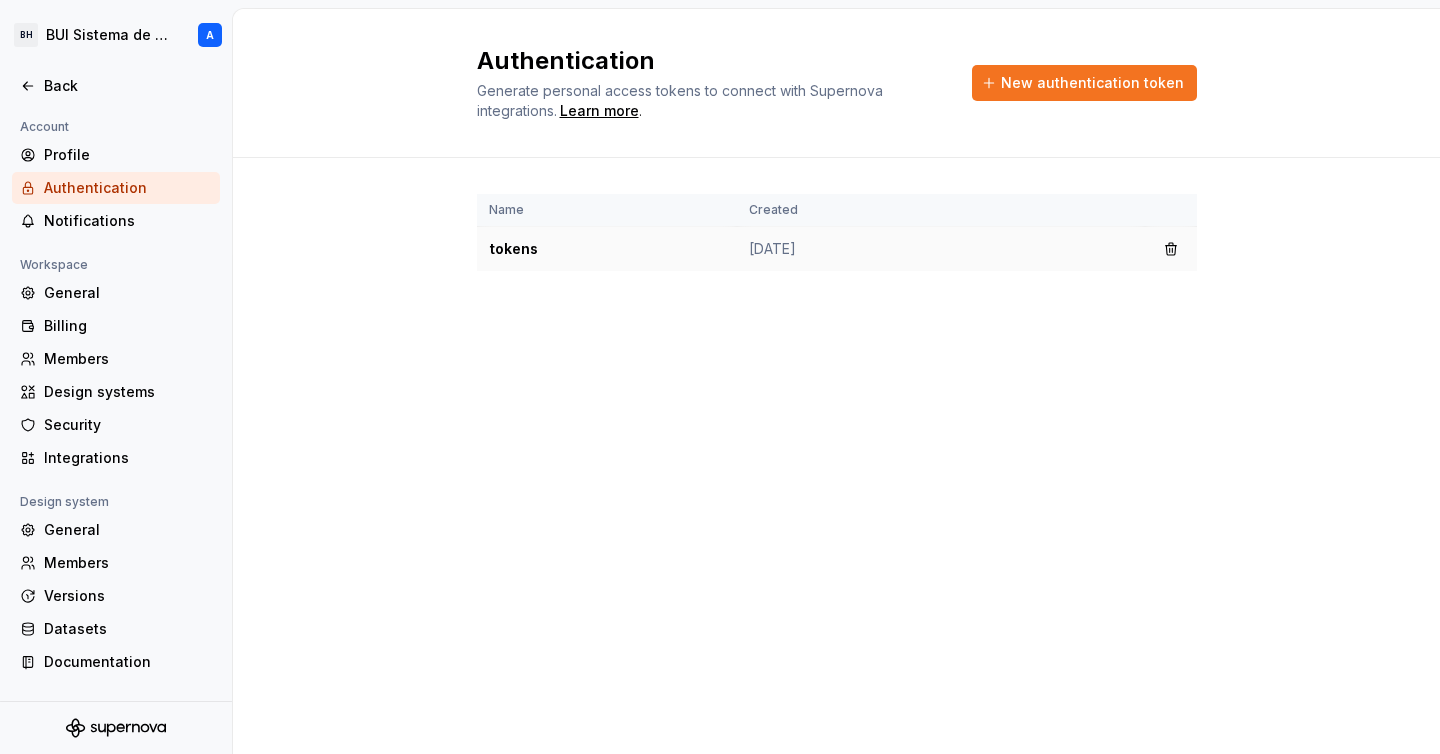 click on "tokens" at bounding box center [607, 249] 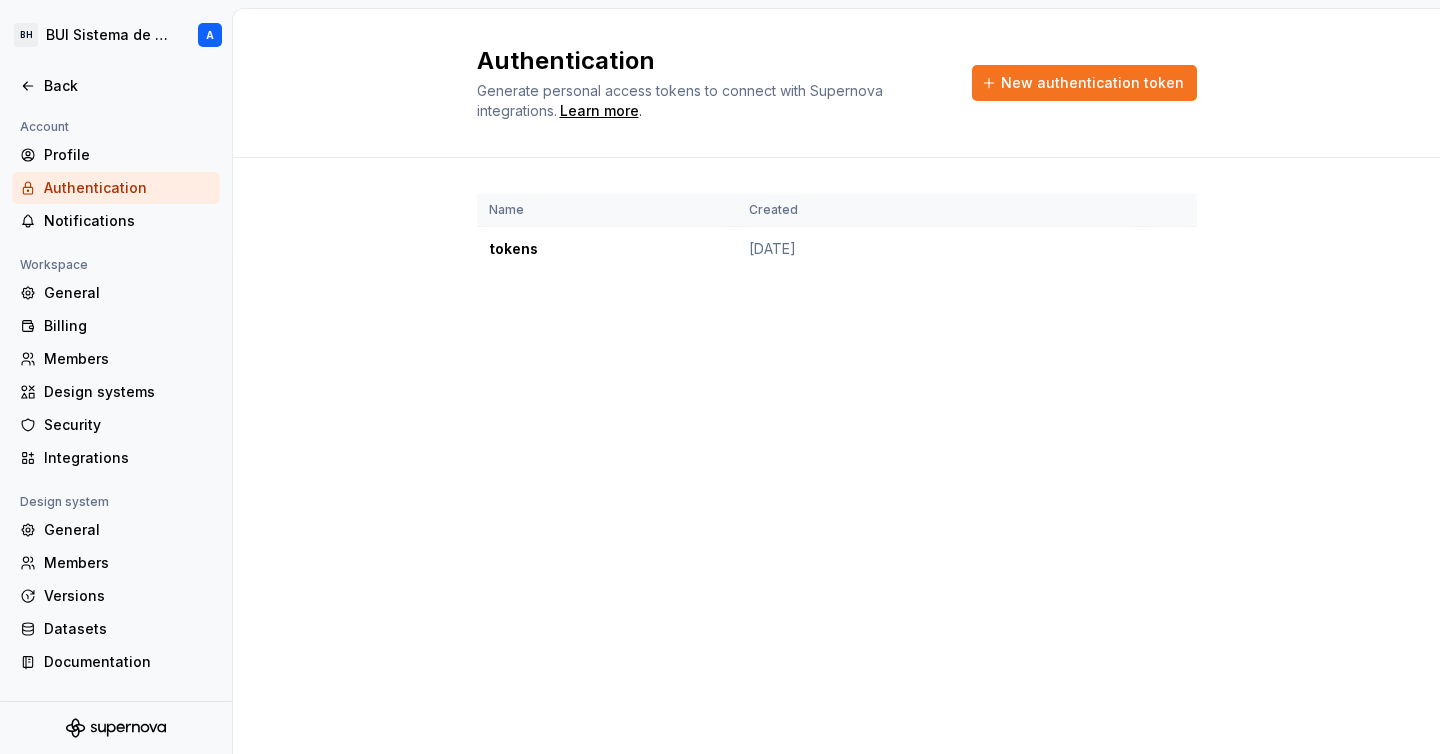 click on "Name Created tokens Aug 05, 2025" at bounding box center (837, 252) 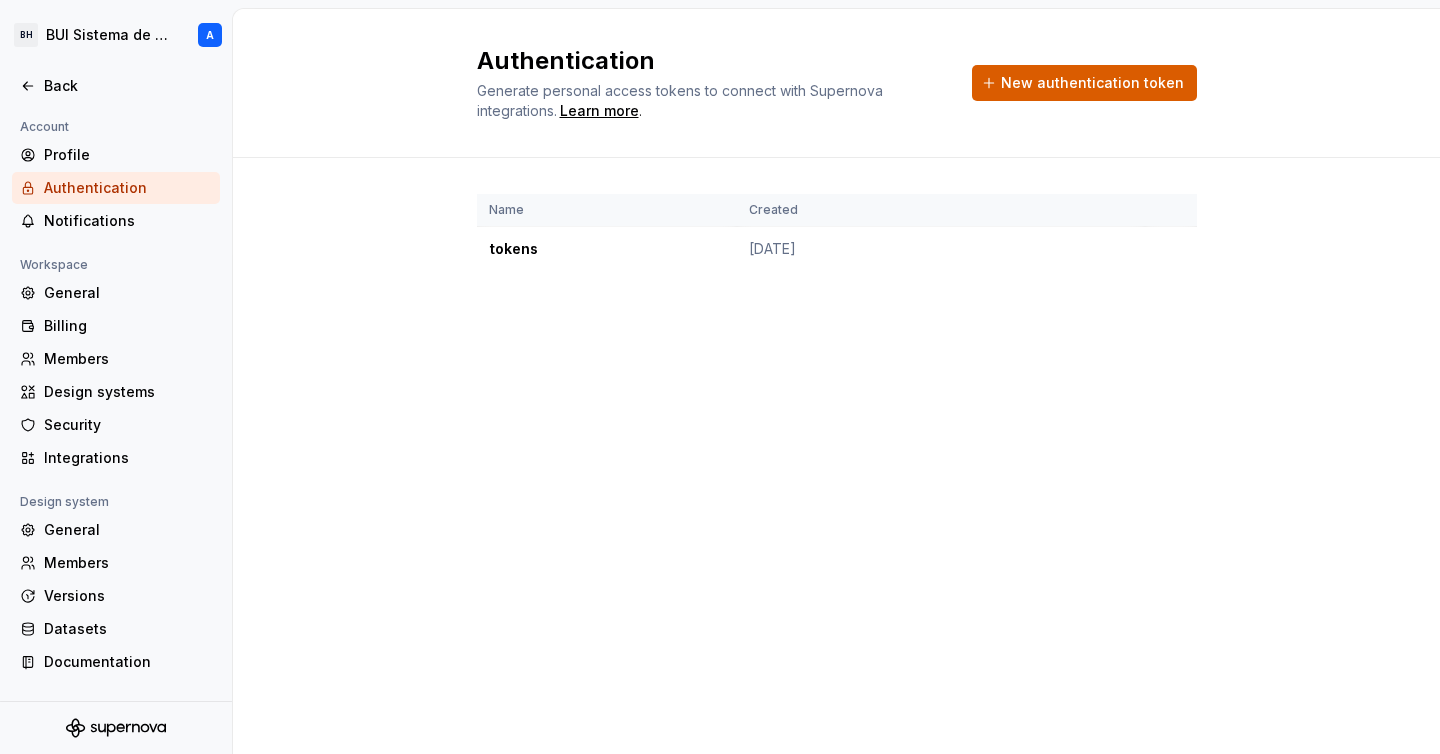 click on "New authentication token" at bounding box center (1092, 83) 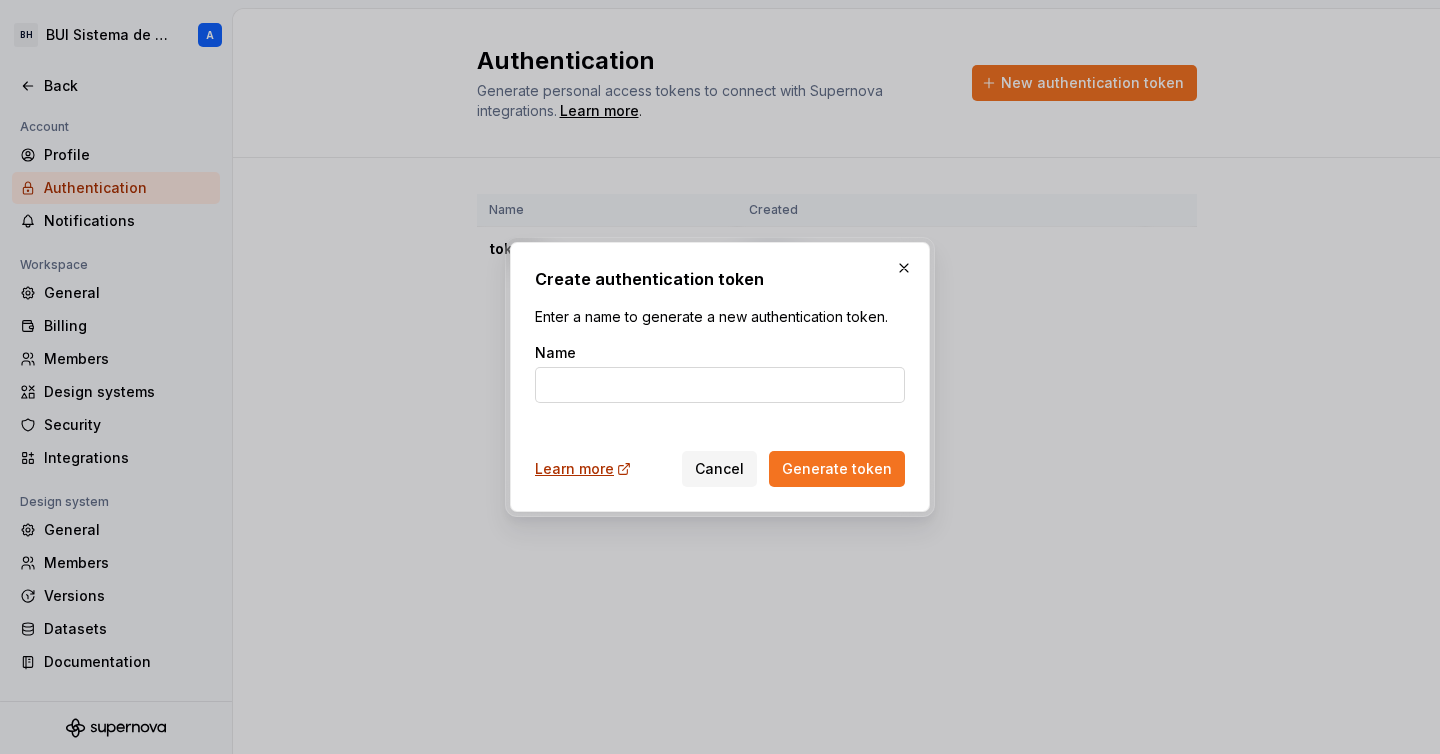 click on "Name" at bounding box center [720, 385] 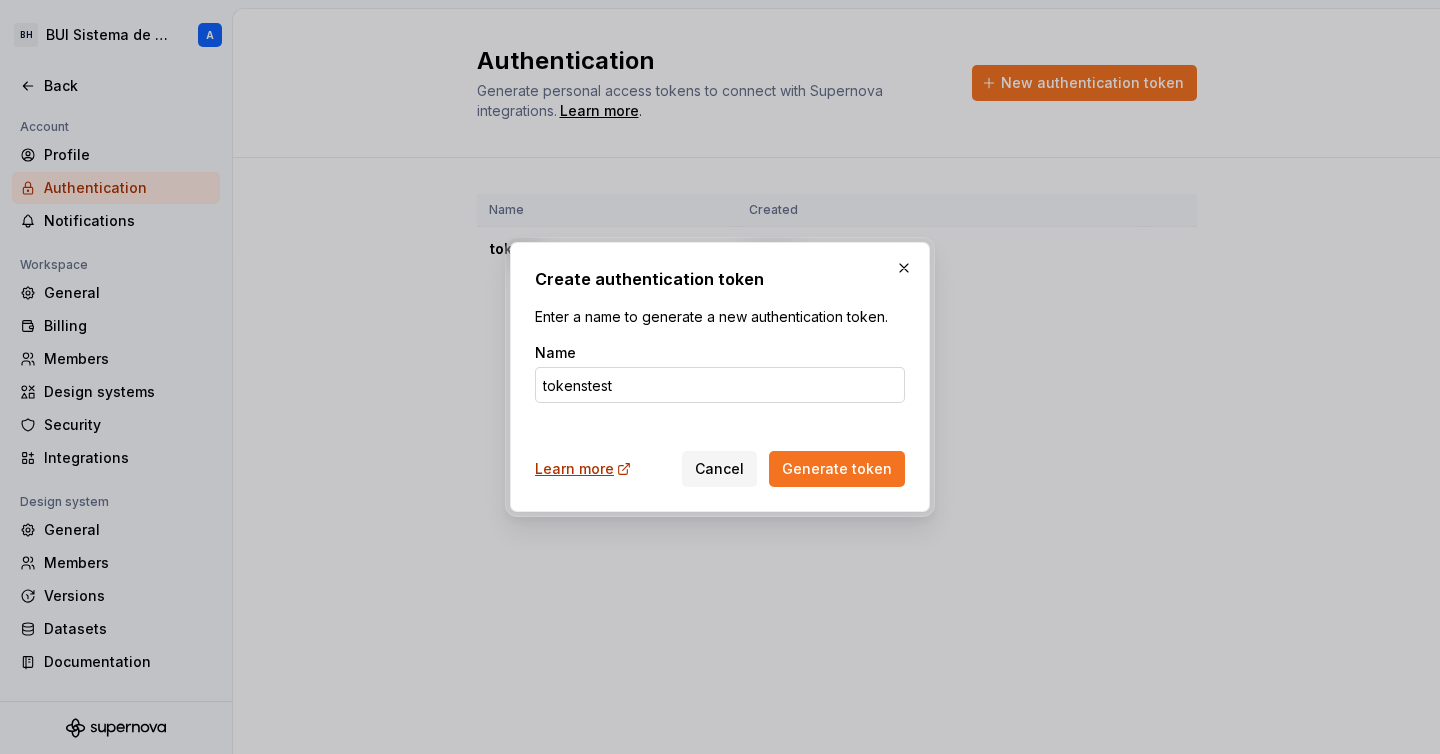 click on "tokenstest" at bounding box center [720, 385] 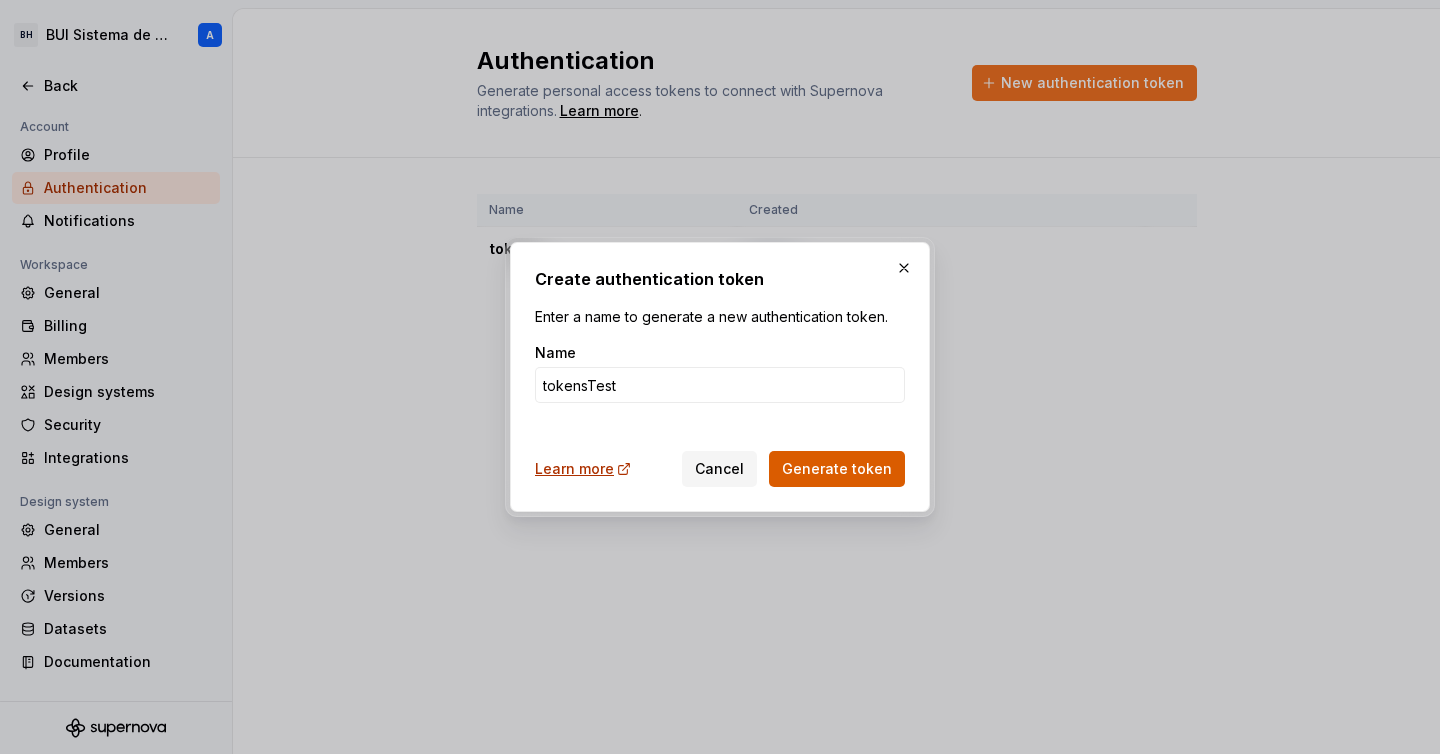 type on "tokensTest" 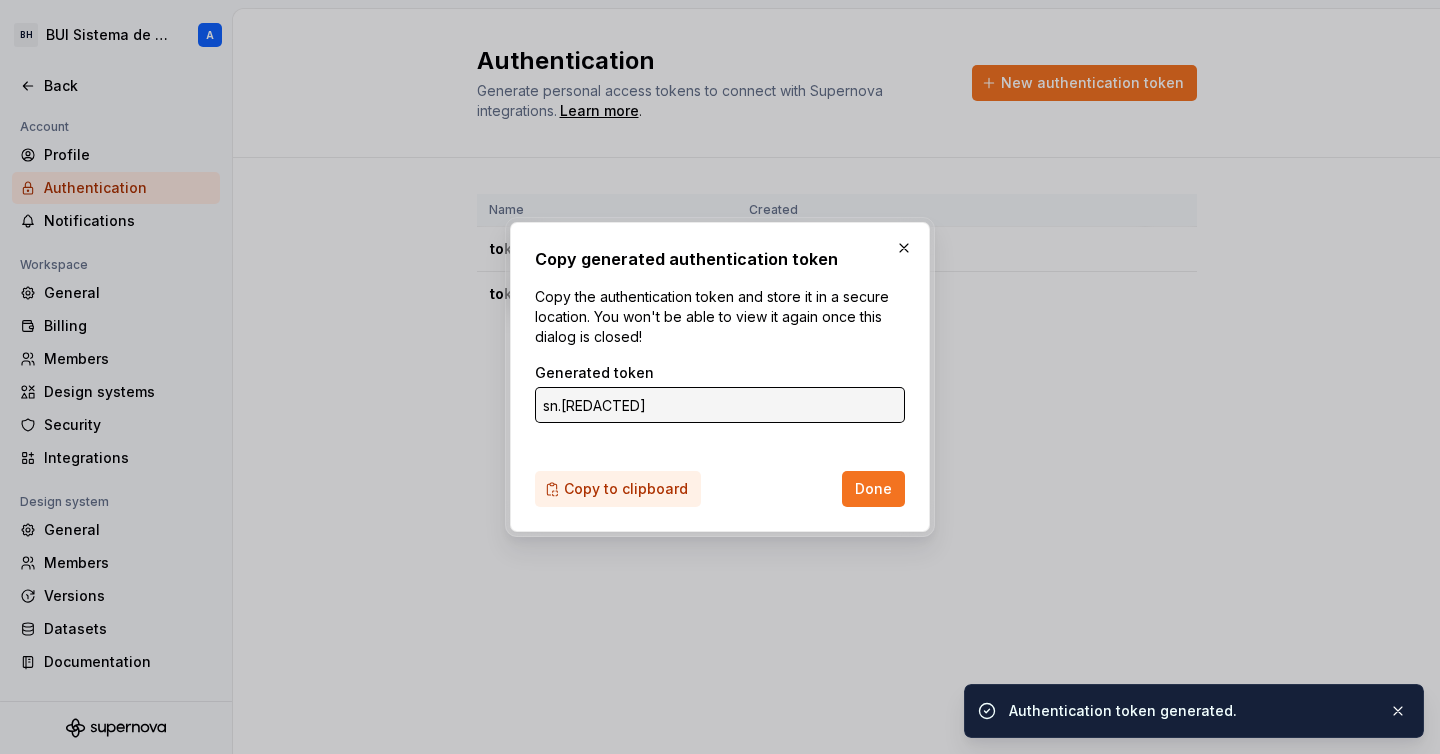 click on "Copy to clipboard" at bounding box center [626, 489] 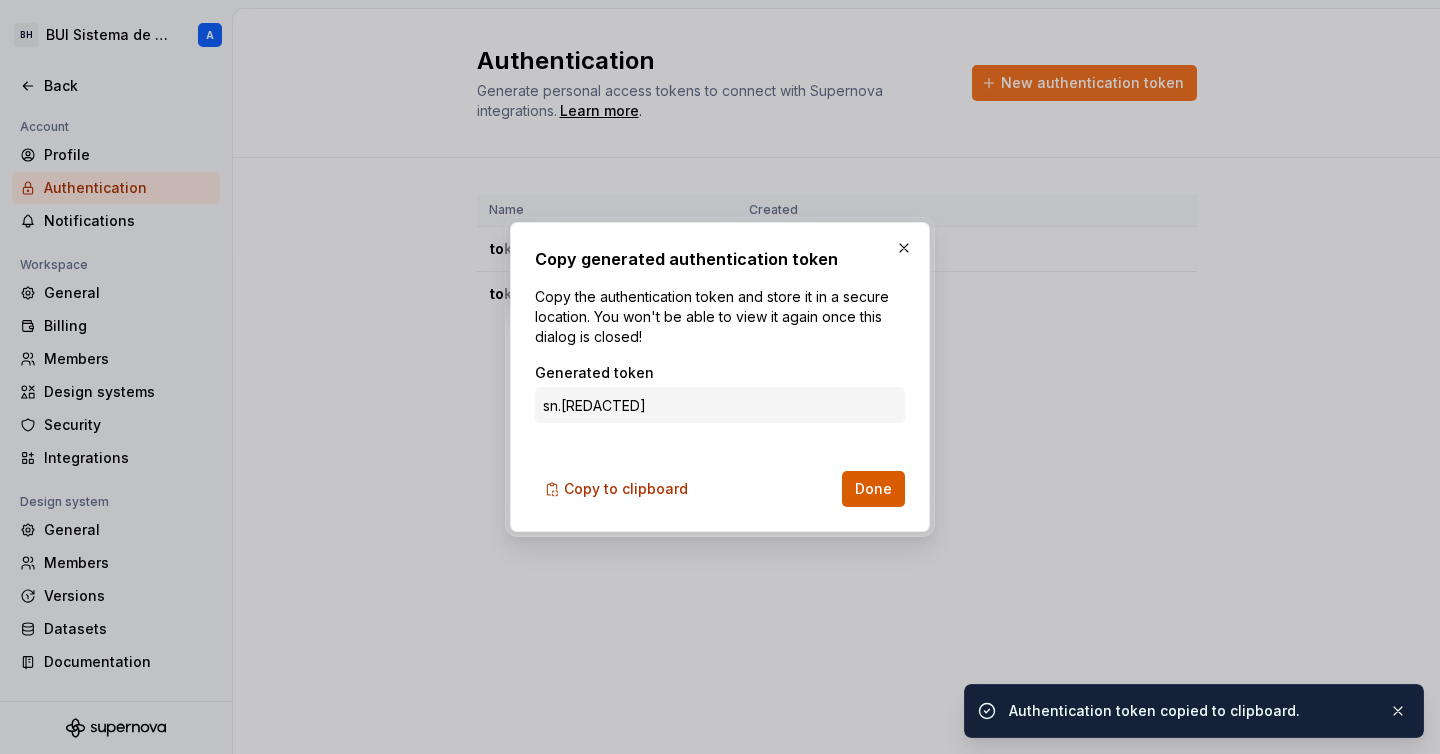 click on "Done" at bounding box center [873, 489] 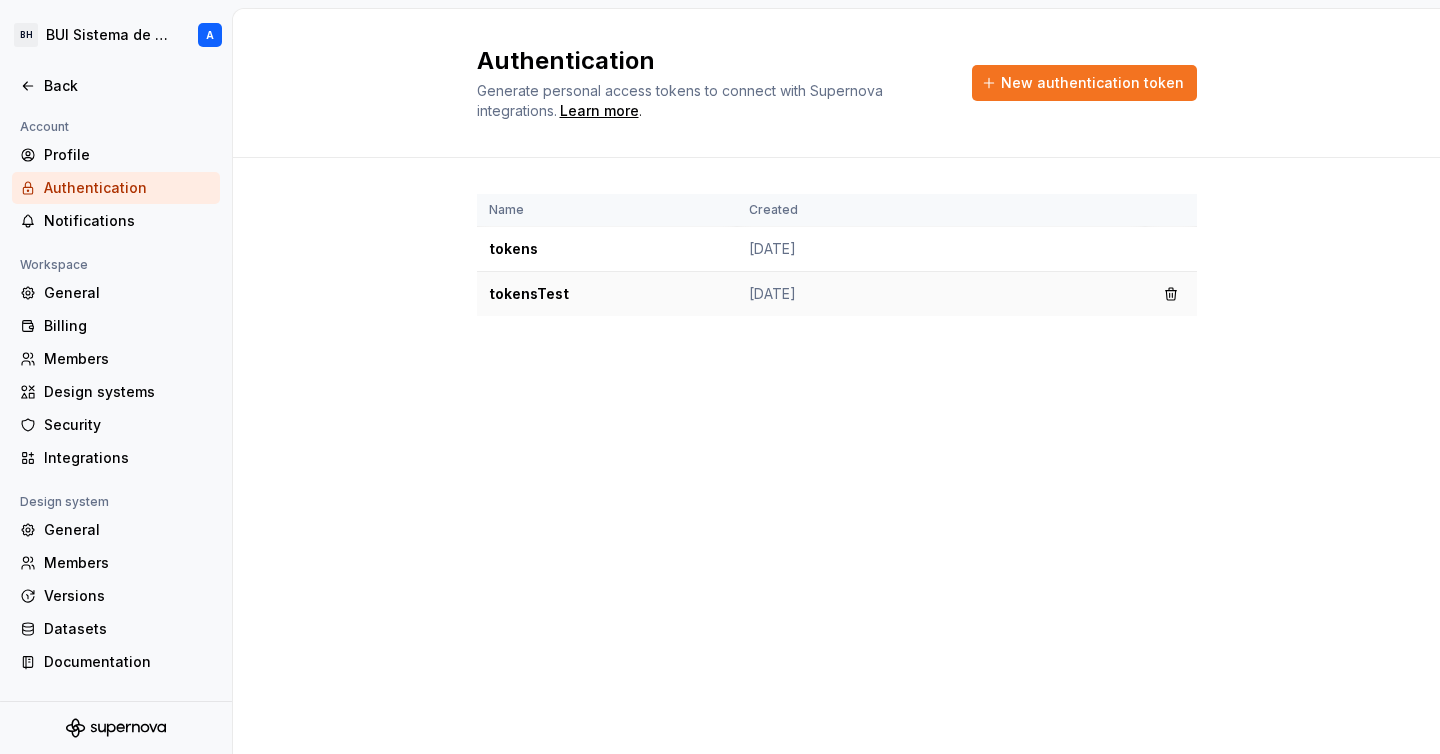 click on "tokensTest" at bounding box center (607, 294) 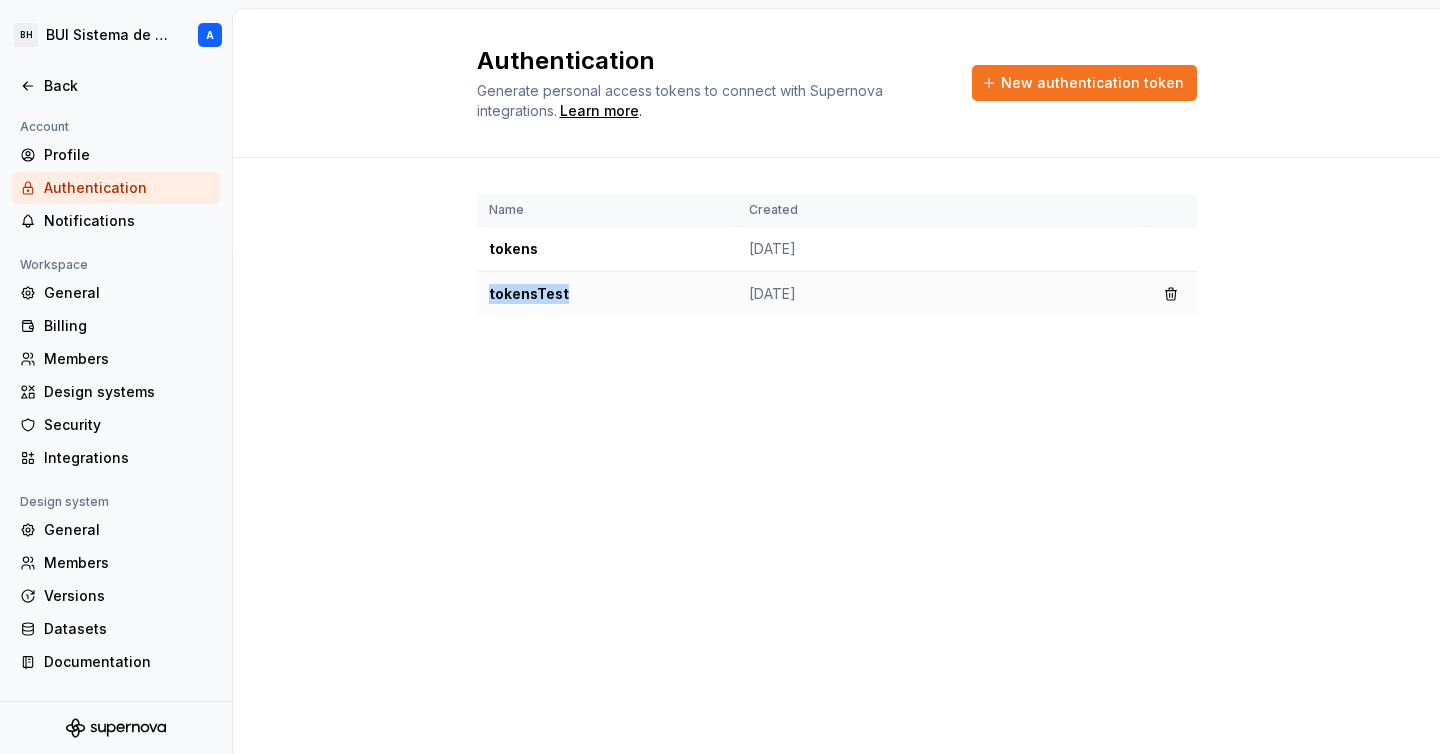 click on "tokensTest" at bounding box center [607, 294] 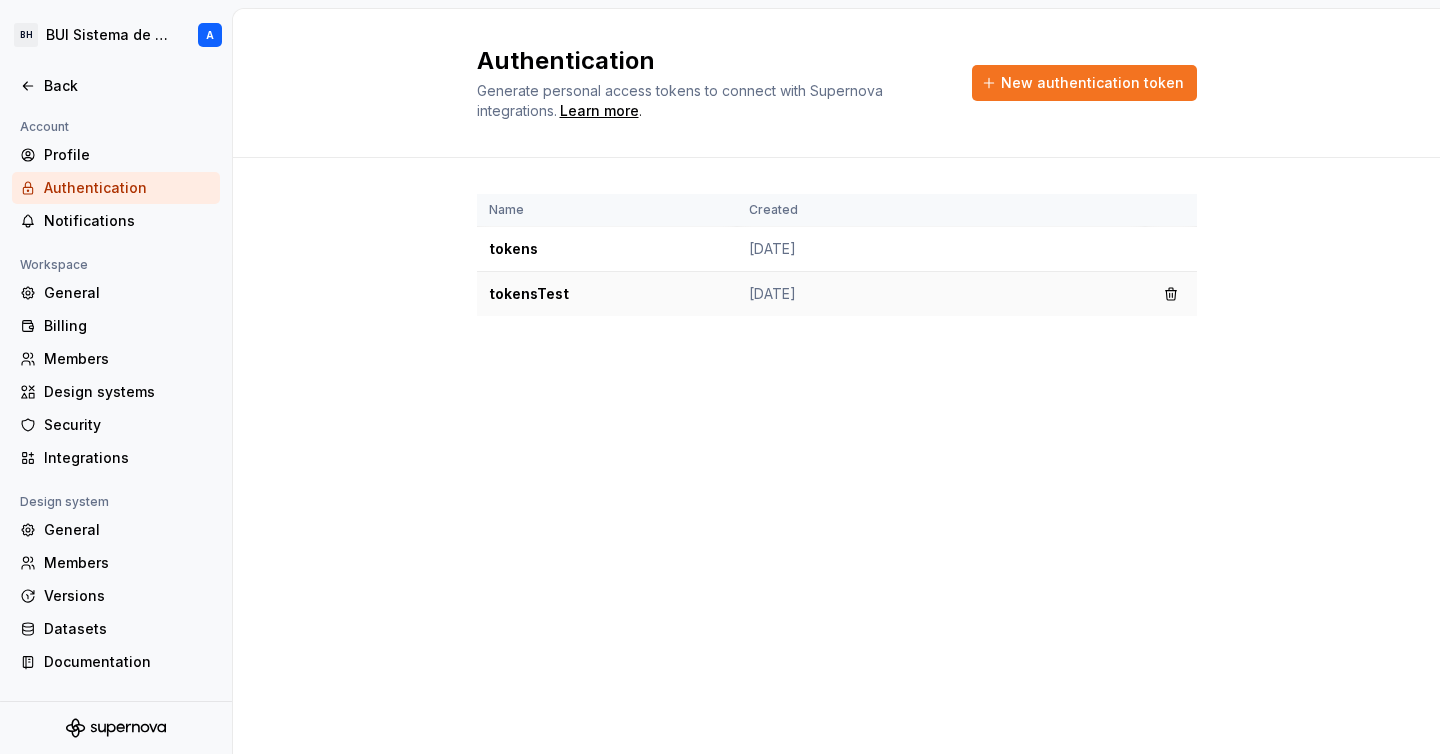 click on "tokensTest" at bounding box center [607, 294] 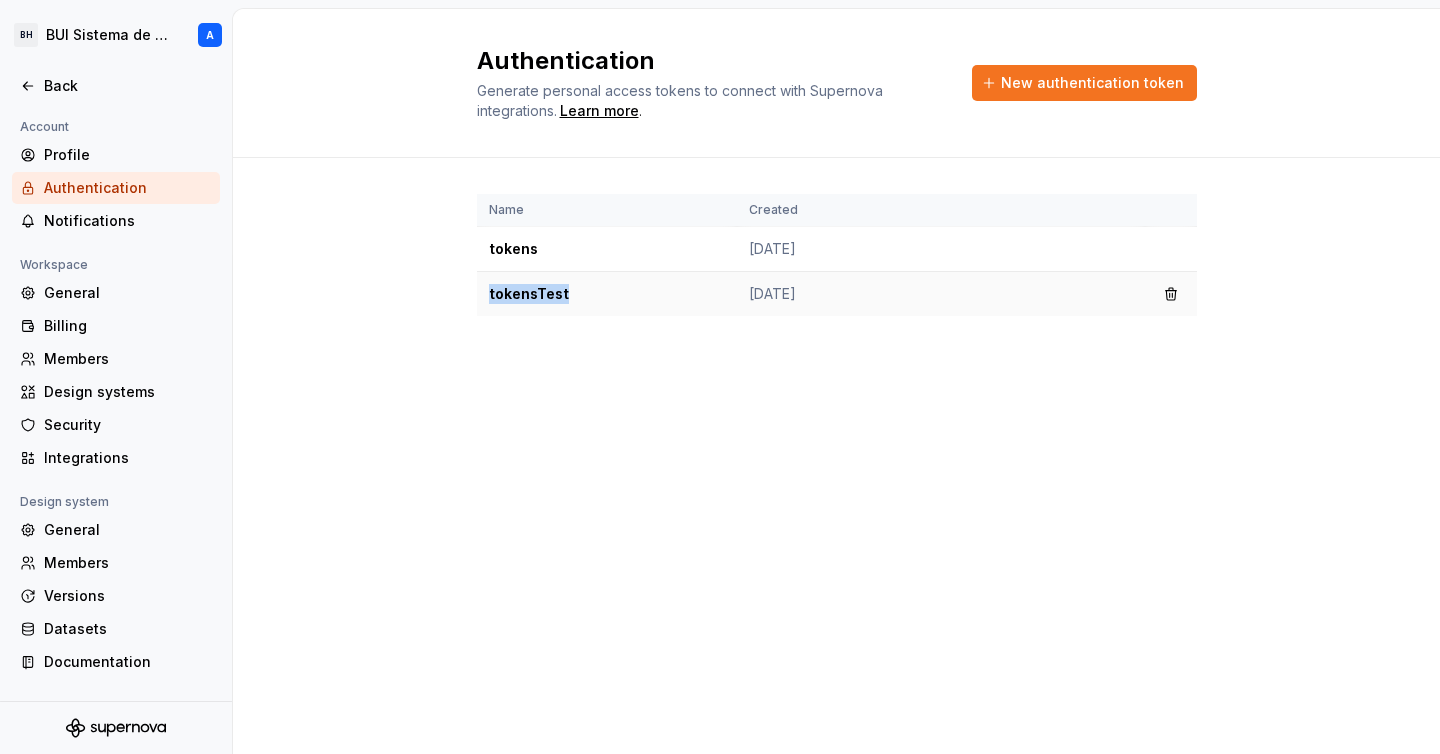 click on "tokensTest" at bounding box center [607, 294] 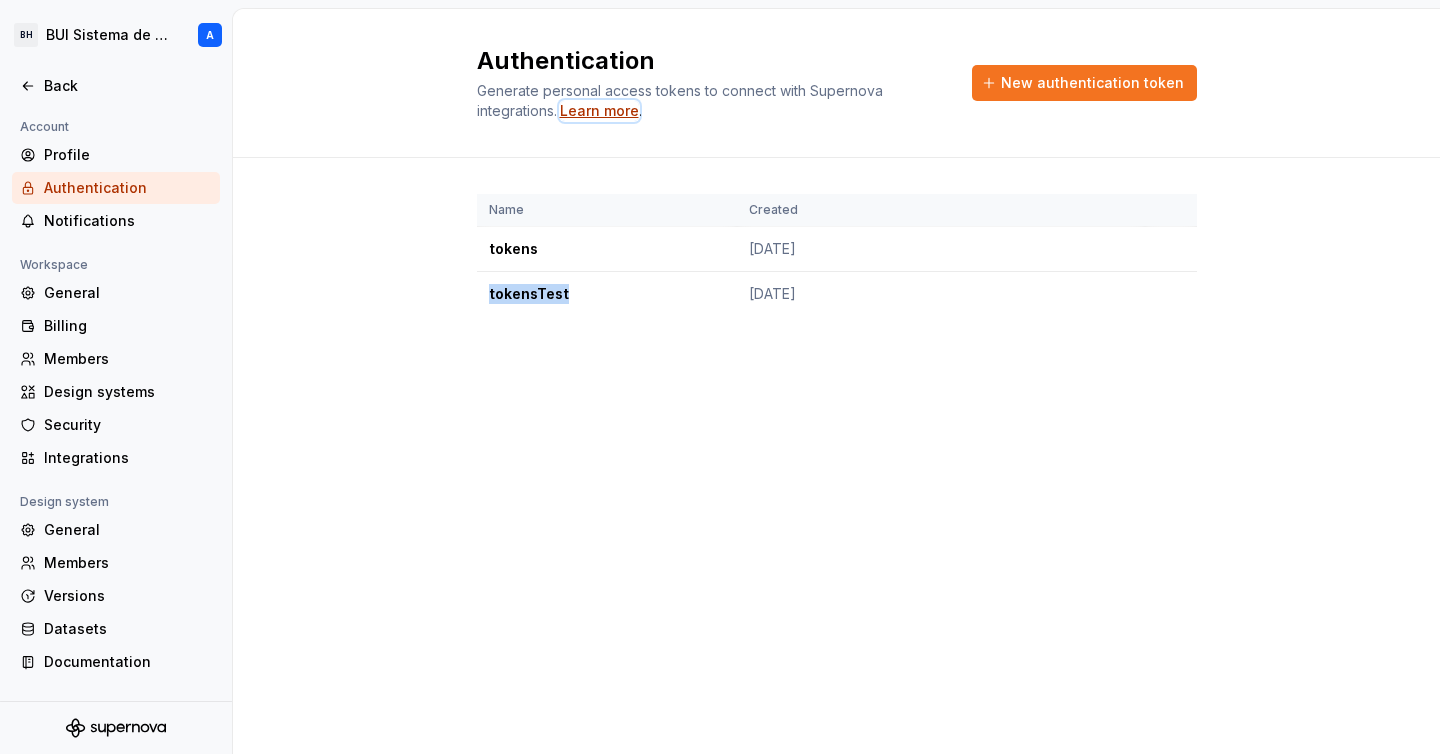 click on "Learn more" at bounding box center [599, 111] 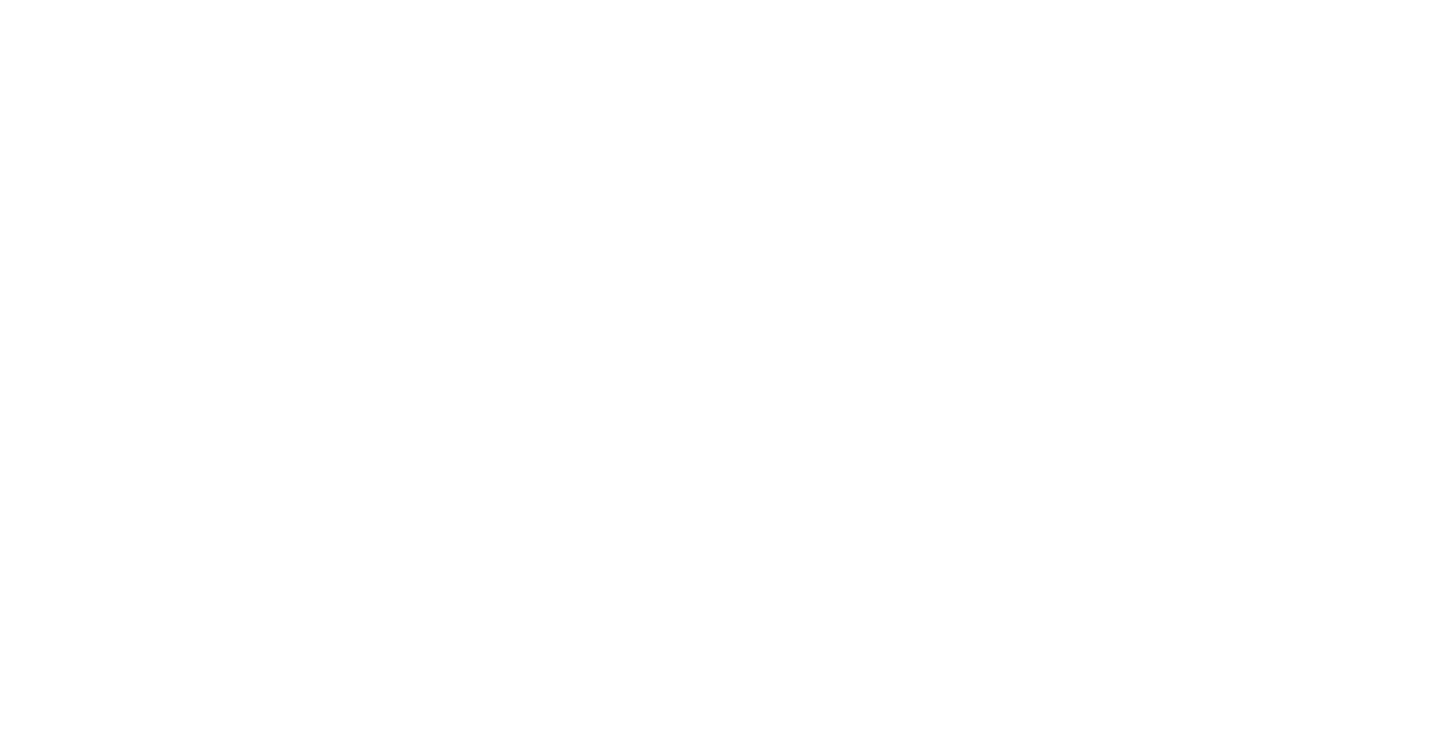 scroll, scrollTop: 0, scrollLeft: 0, axis: both 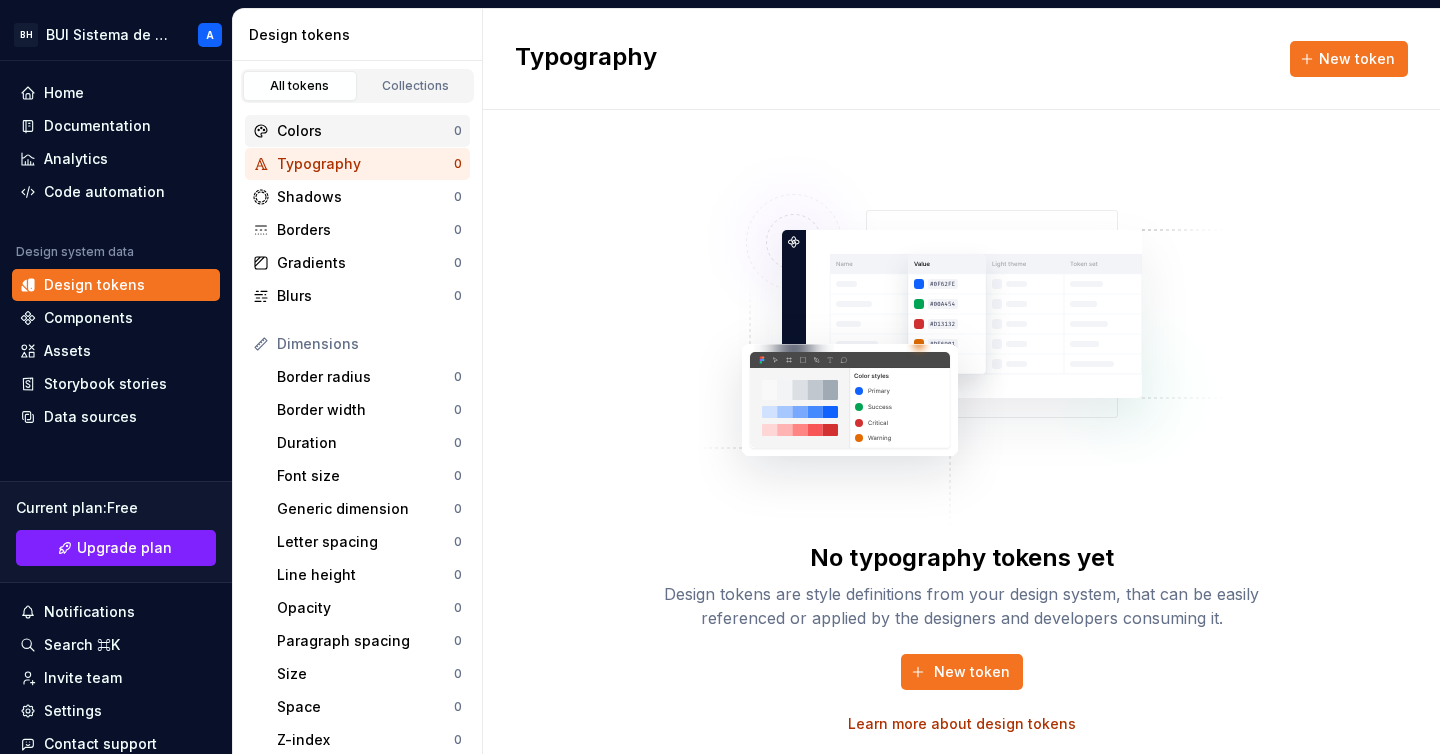 click on "Colors" at bounding box center (365, 131) 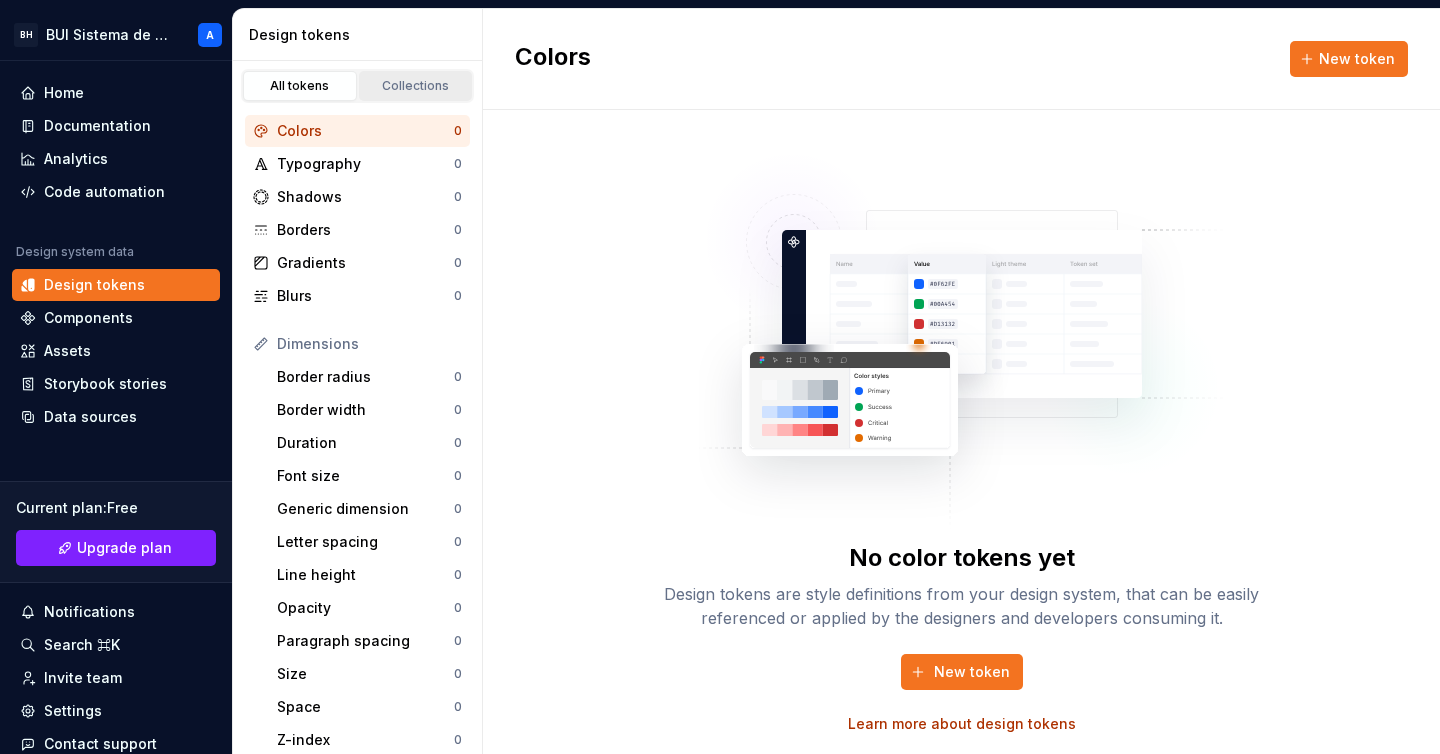 click on "Collections" at bounding box center [416, 86] 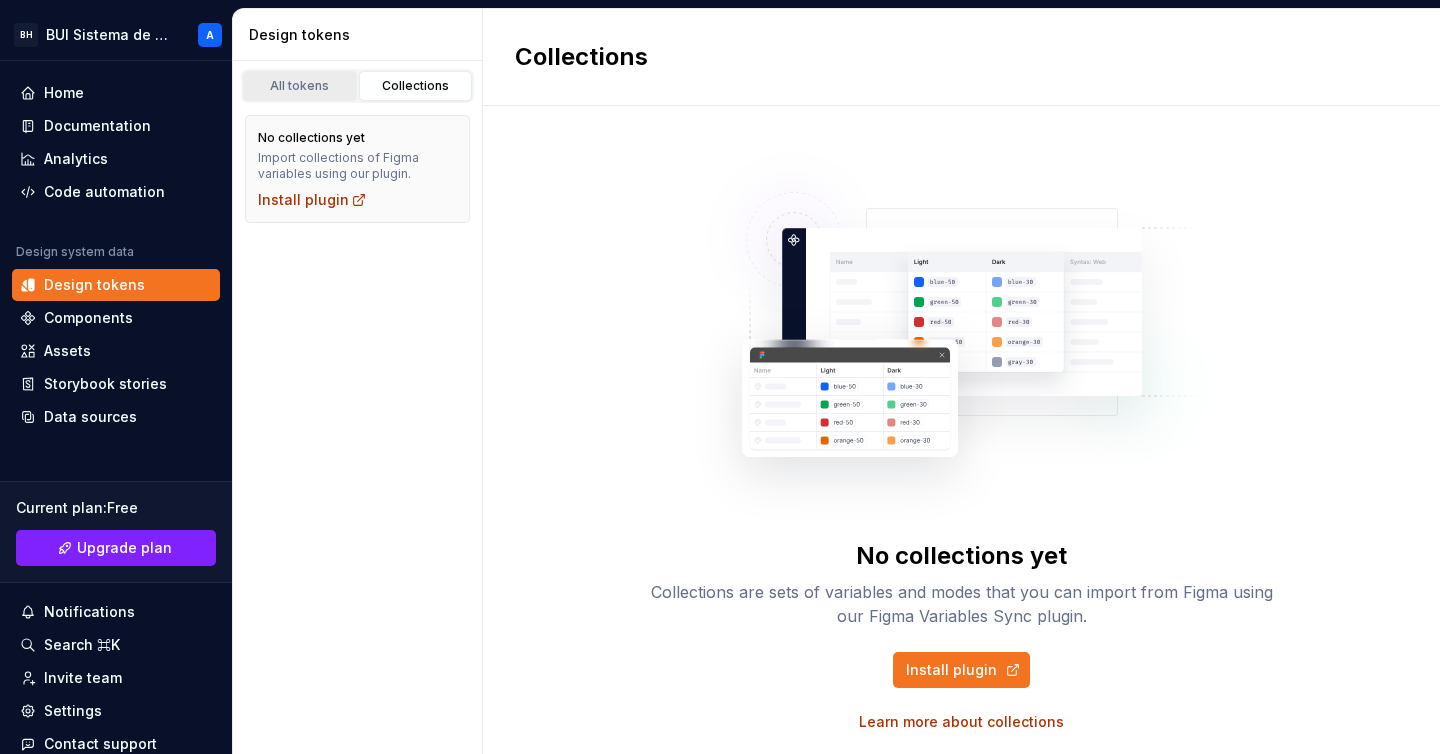 click on "All tokens" at bounding box center [300, 86] 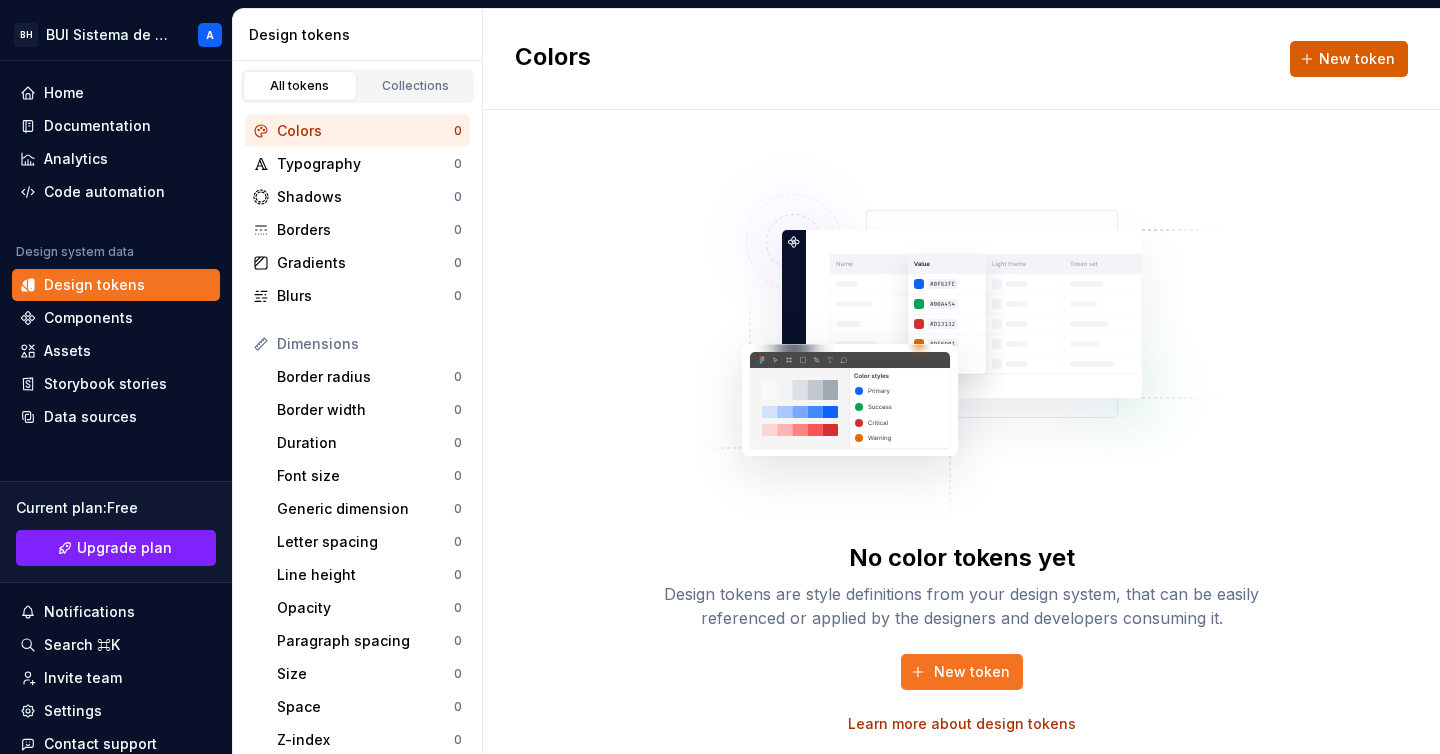 click on "New token" at bounding box center [1357, 59] 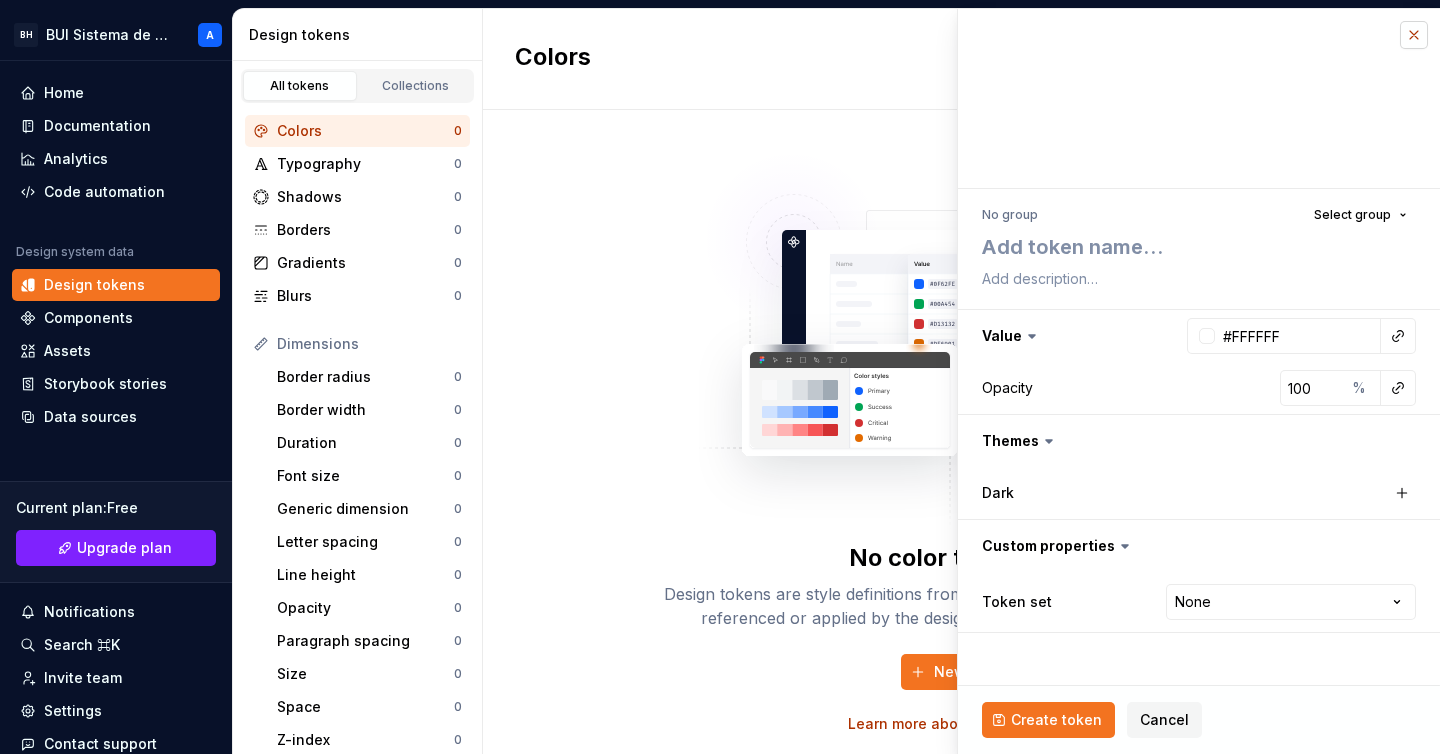 click at bounding box center (1414, 35) 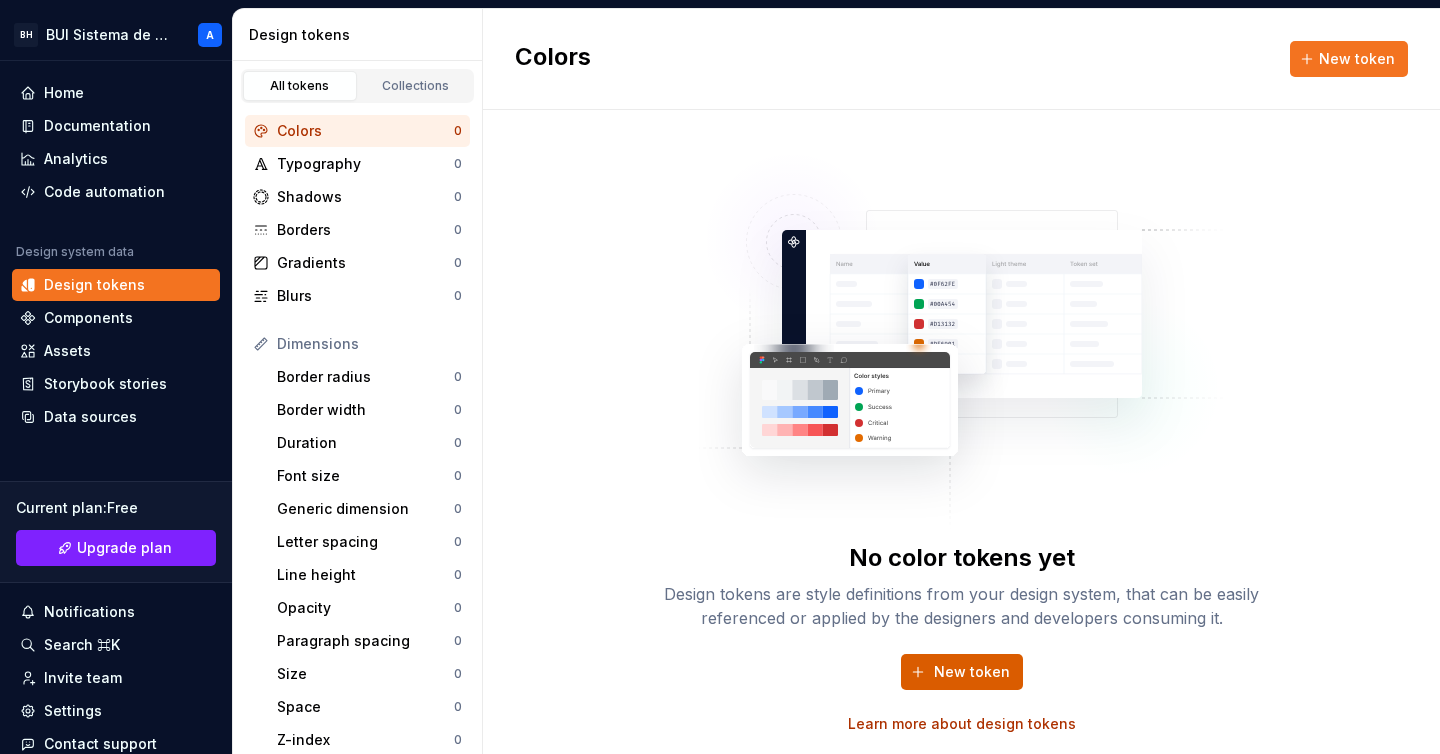 click on "New token" at bounding box center (972, 672) 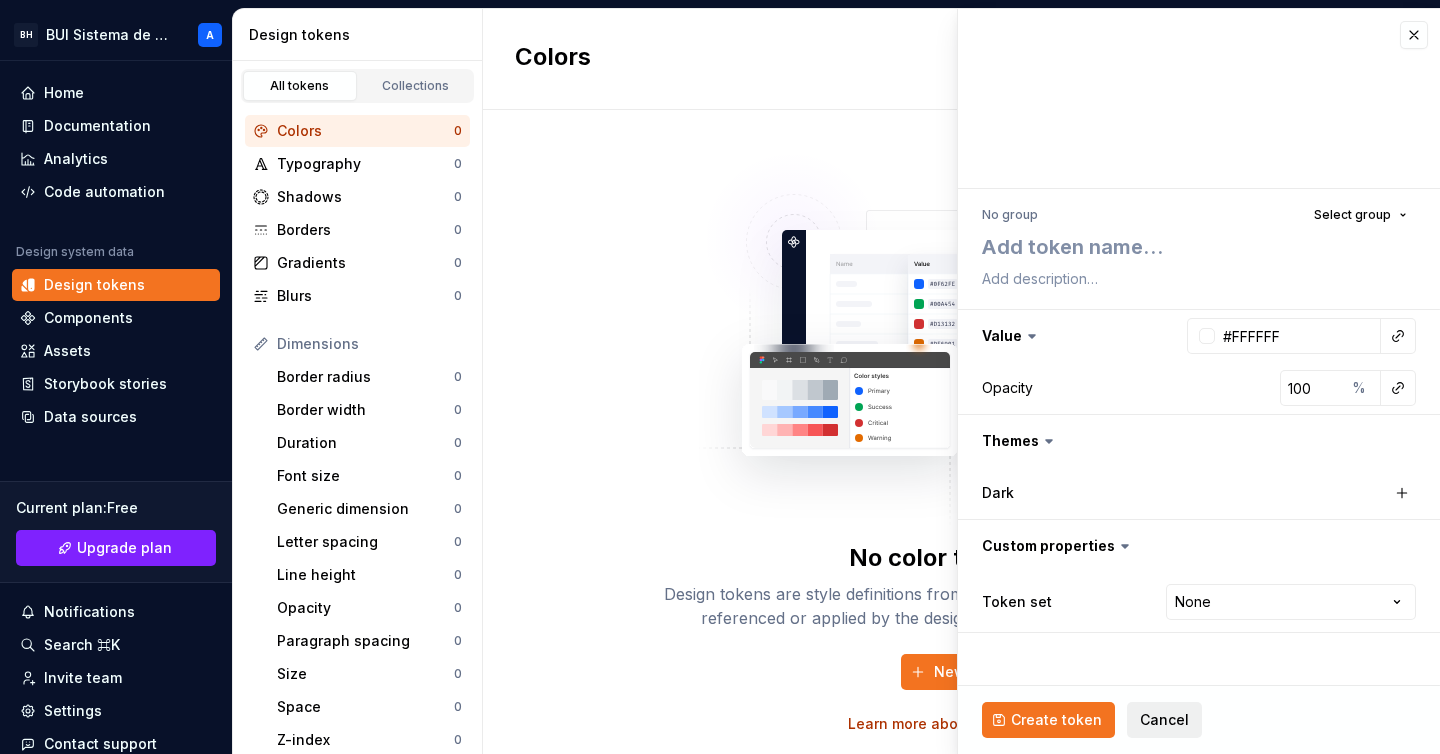 click on "Cancel" at bounding box center [1164, 720] 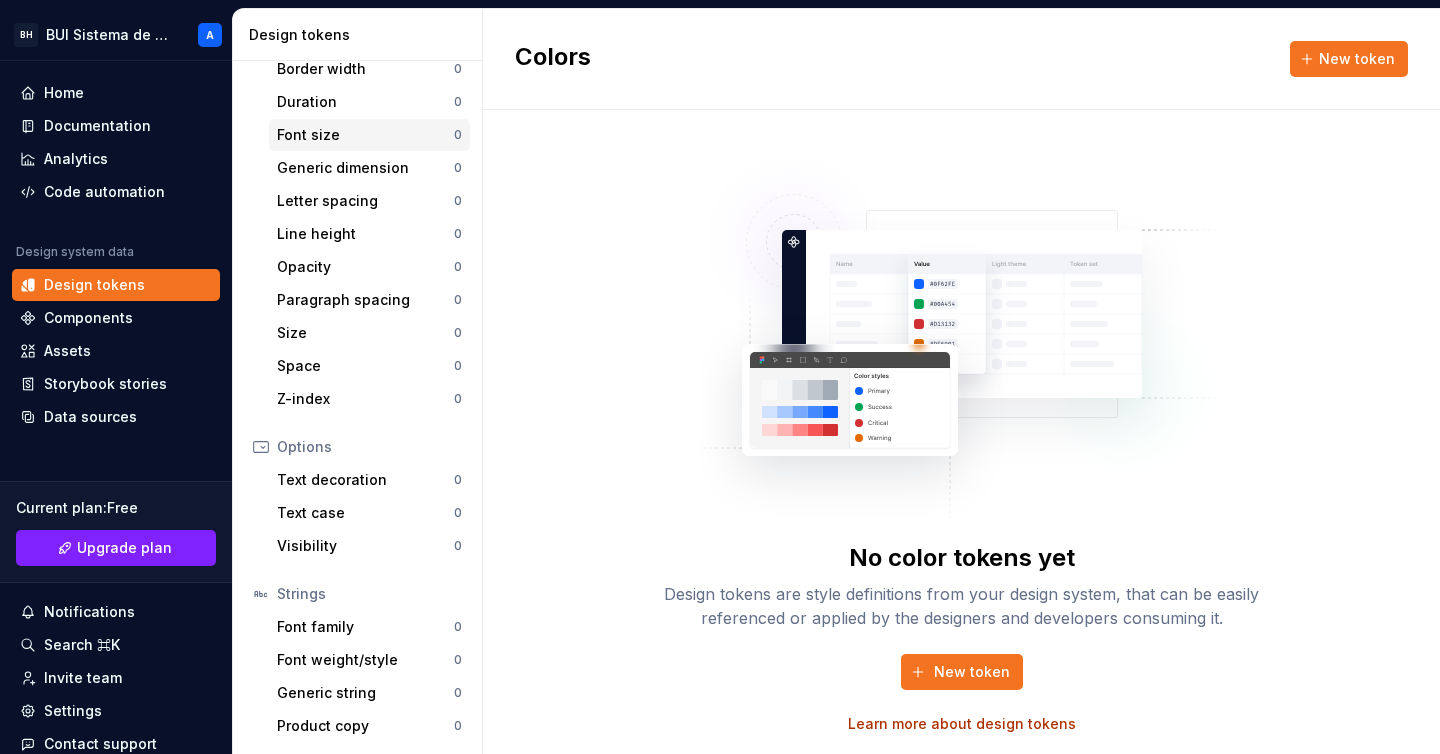 scroll, scrollTop: 0, scrollLeft: 0, axis: both 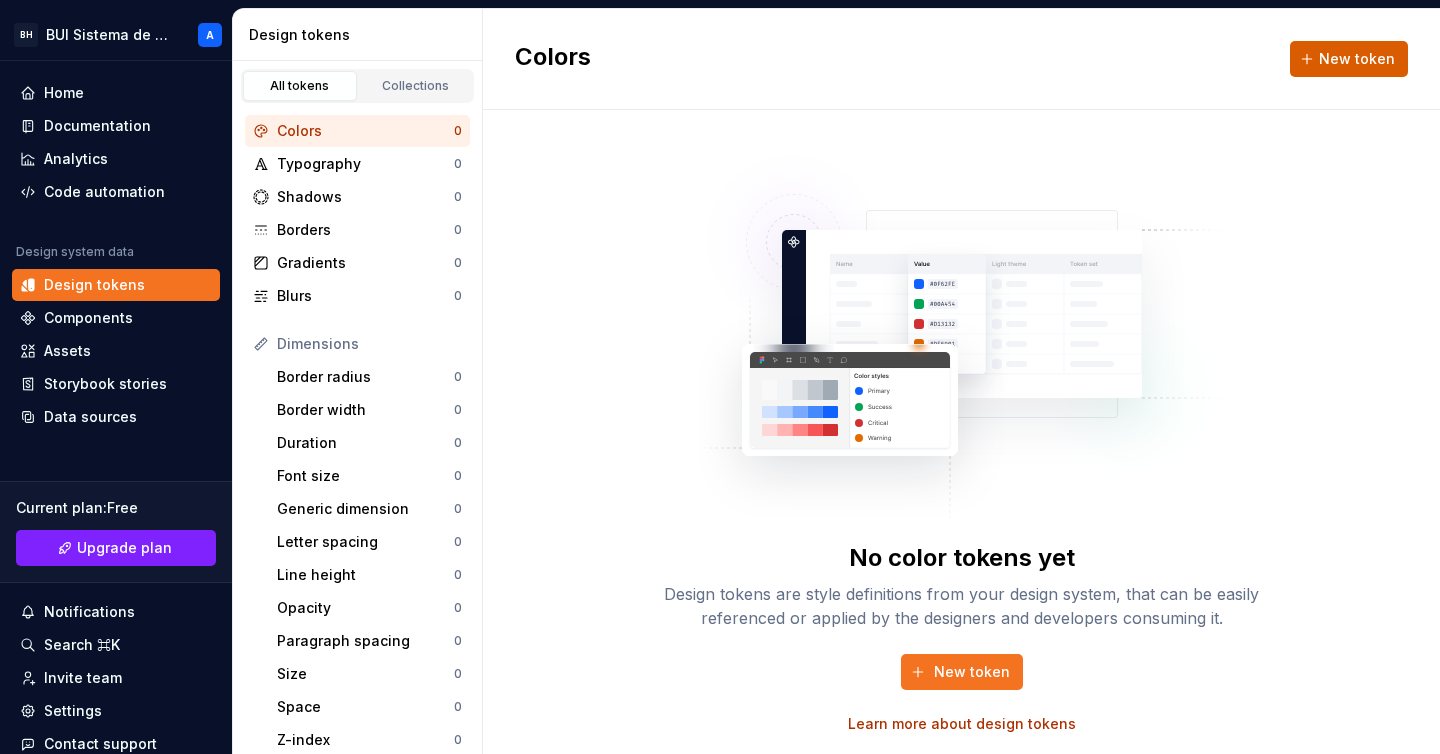 click on "New token" at bounding box center [1357, 59] 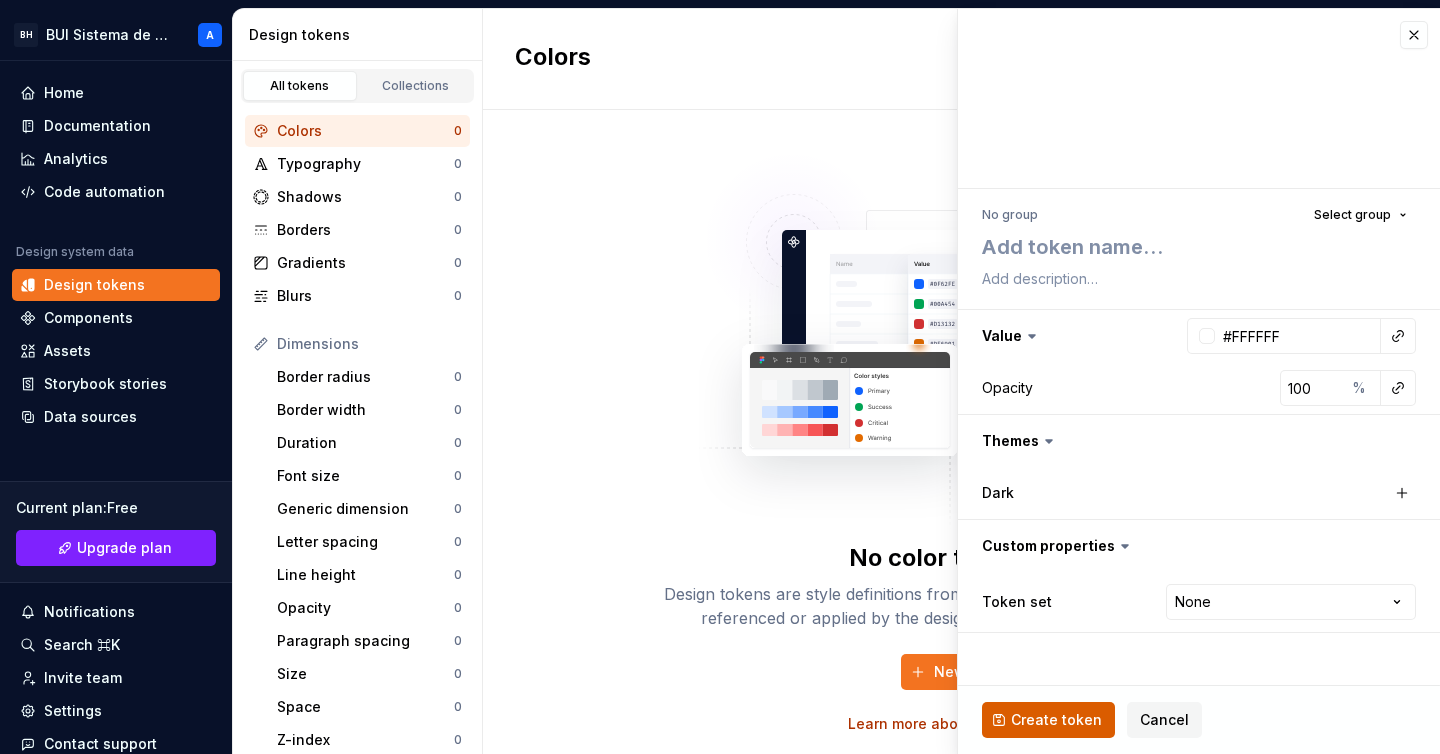 click on "Create token" at bounding box center (1056, 720) 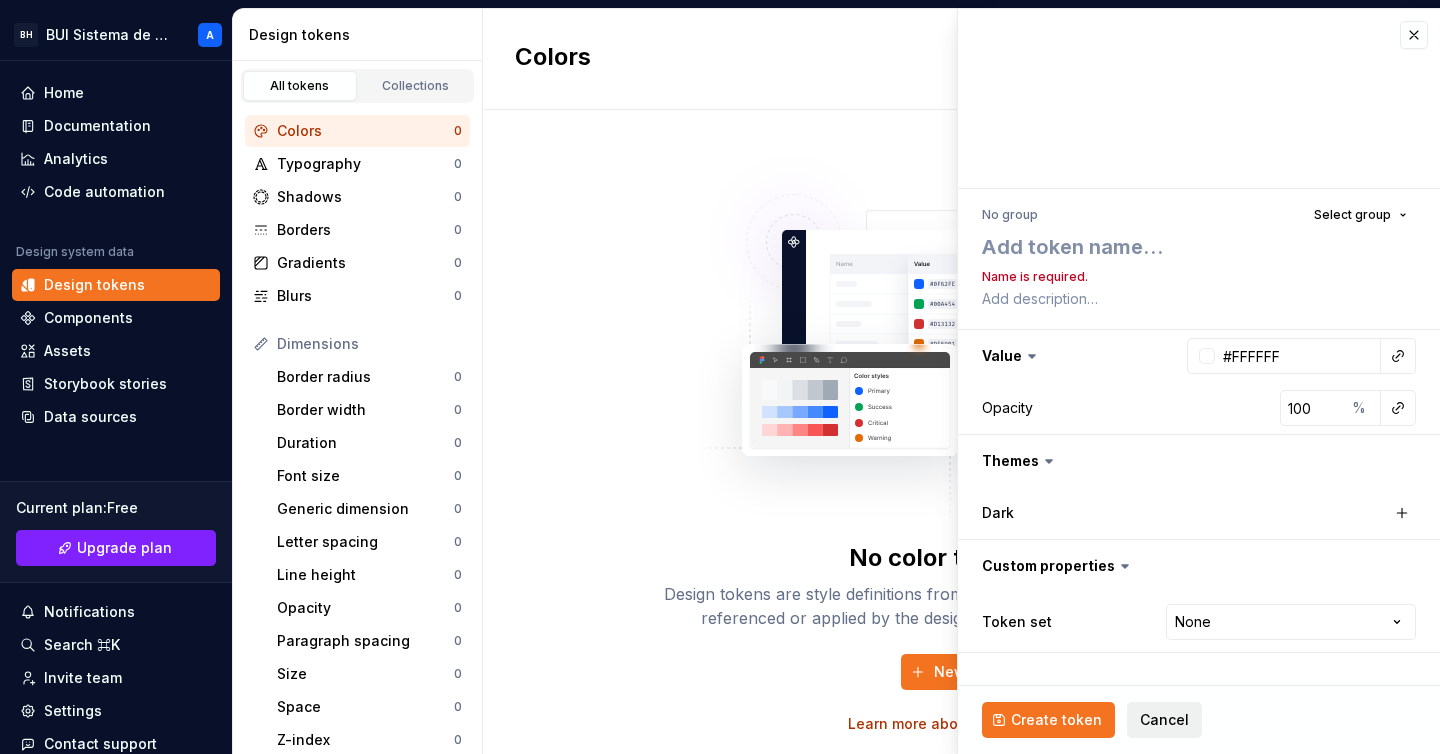 click on "Cancel" at bounding box center (1164, 720) 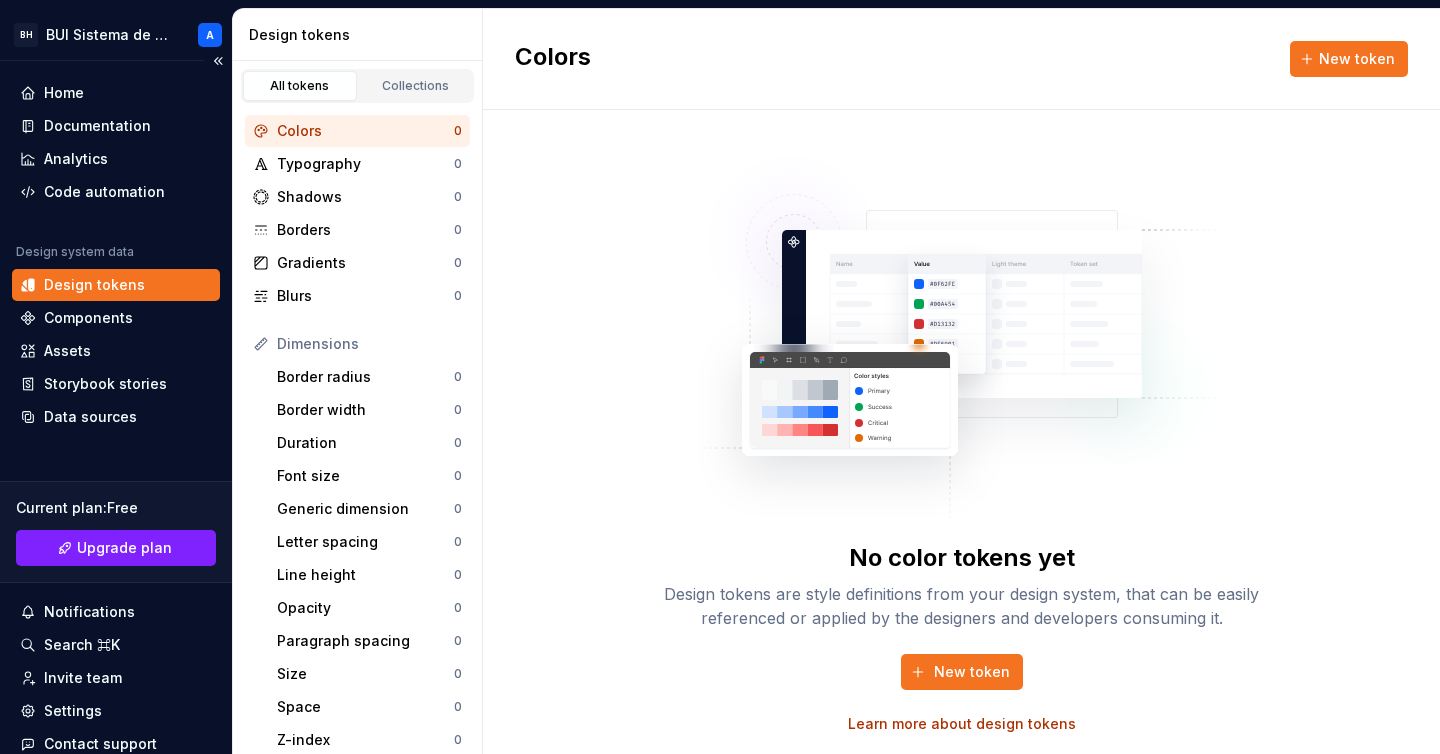 click on "Design tokens" at bounding box center (94, 285) 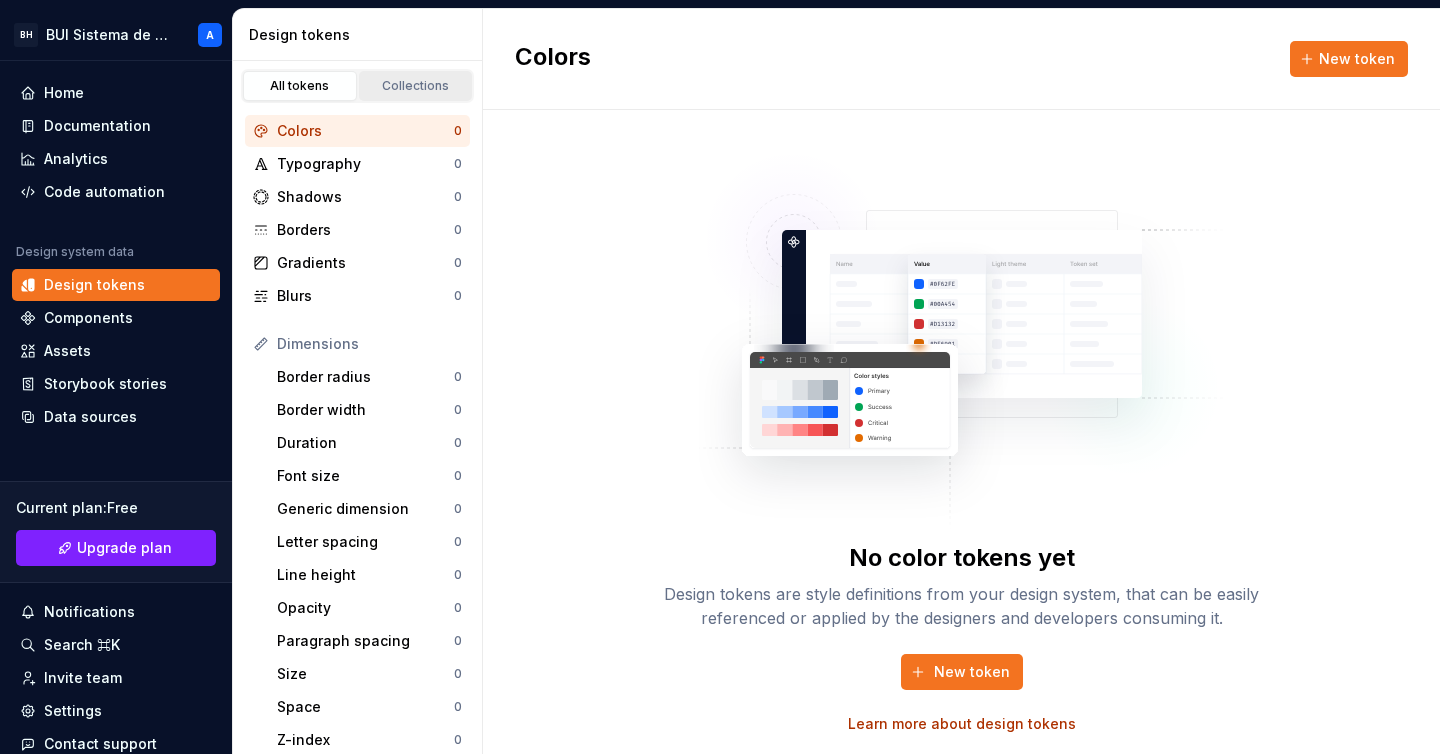click on "Collections" at bounding box center (416, 86) 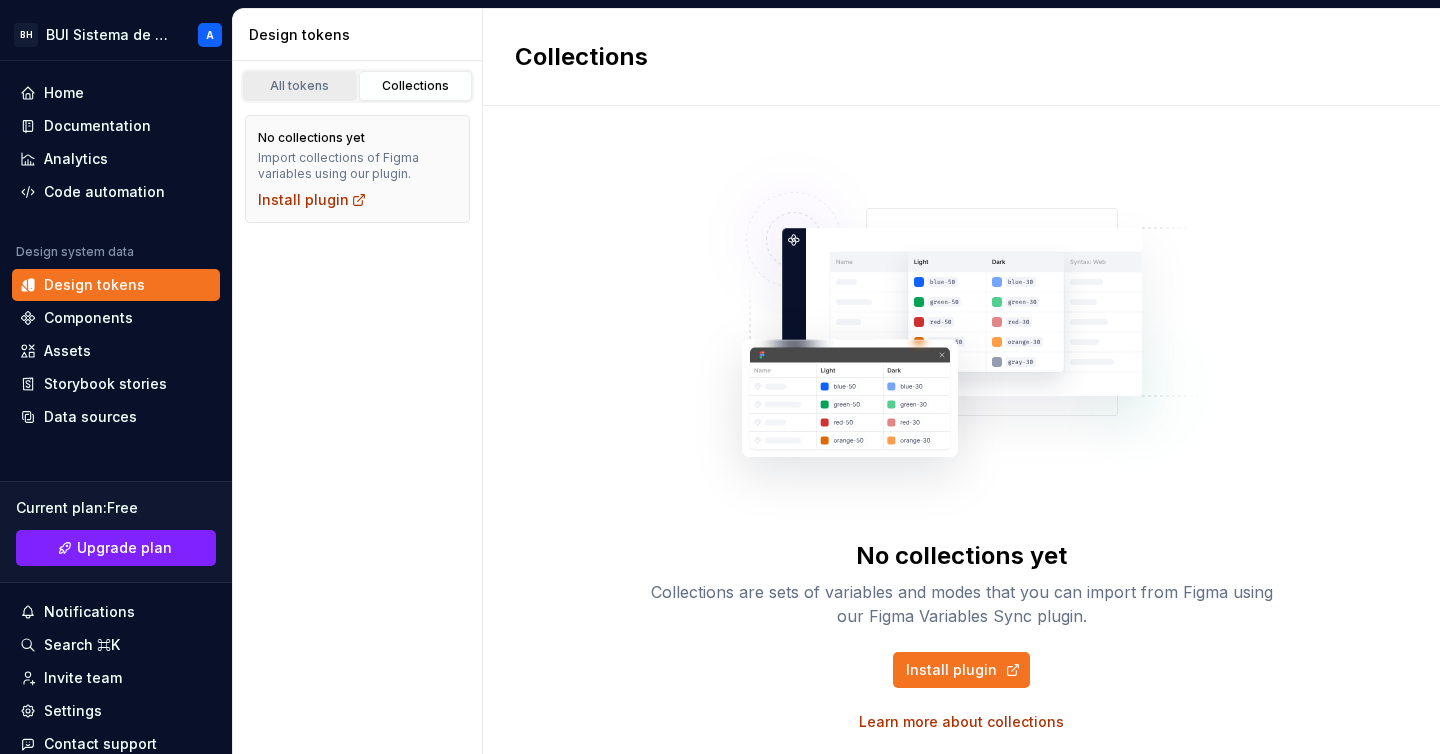 click on "All tokens" at bounding box center [300, 86] 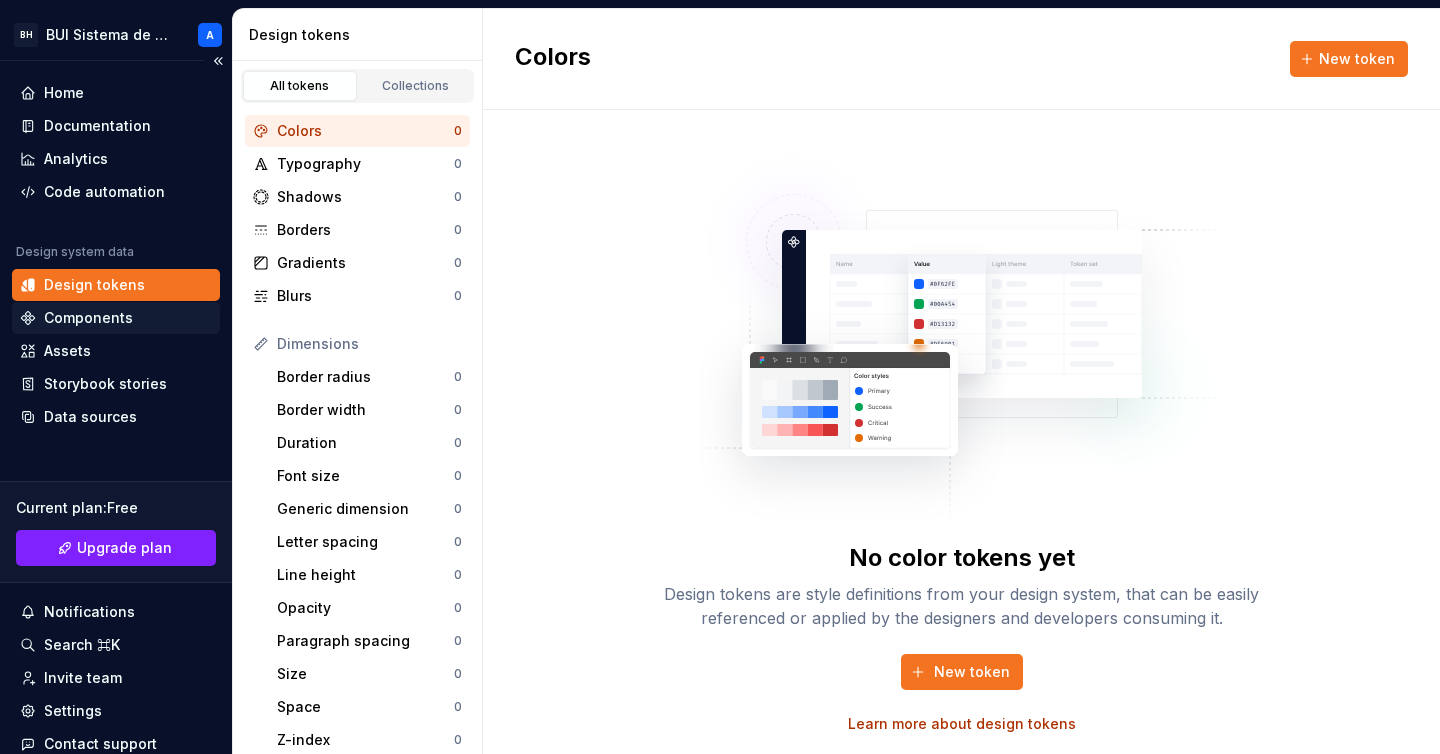 click on "Components" at bounding box center (88, 318) 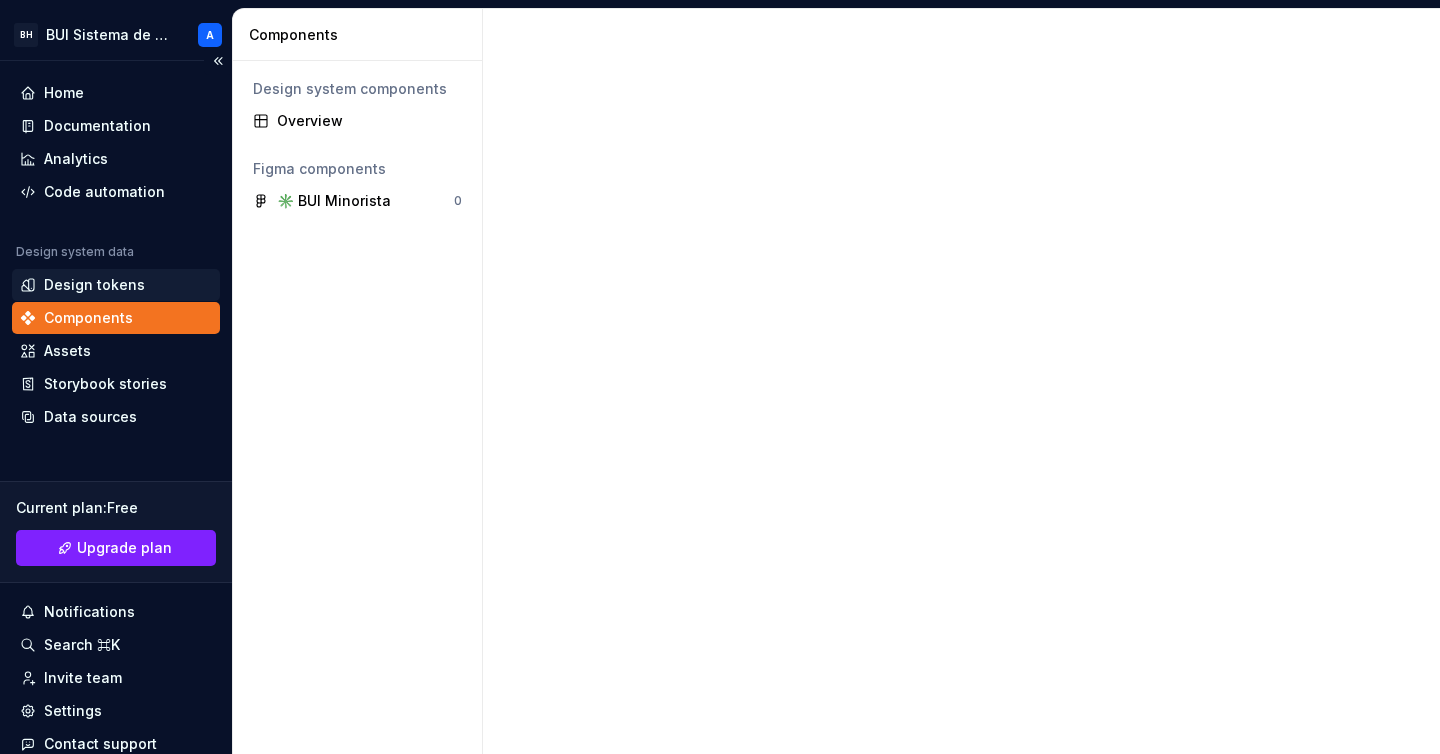 click on "Design tokens" at bounding box center [94, 285] 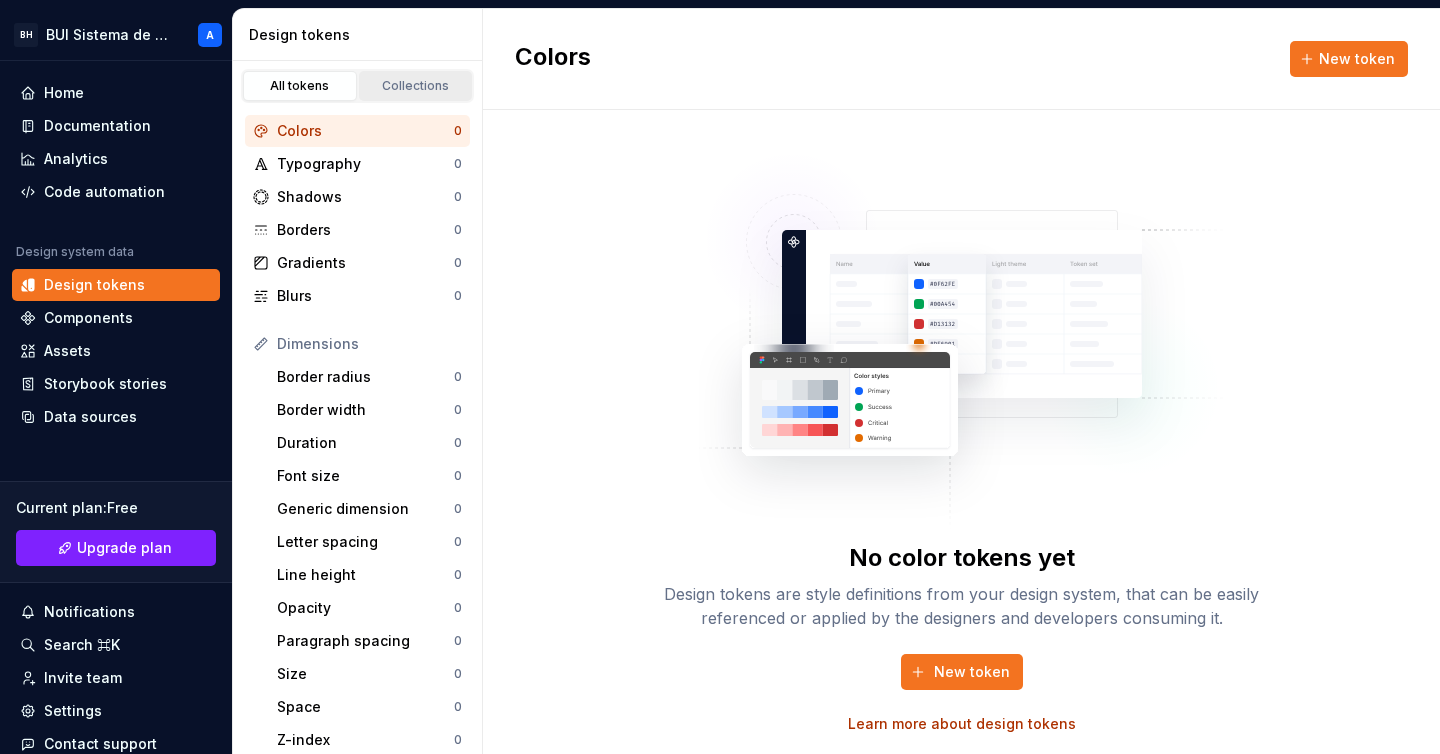 click on "Collections" at bounding box center (416, 86) 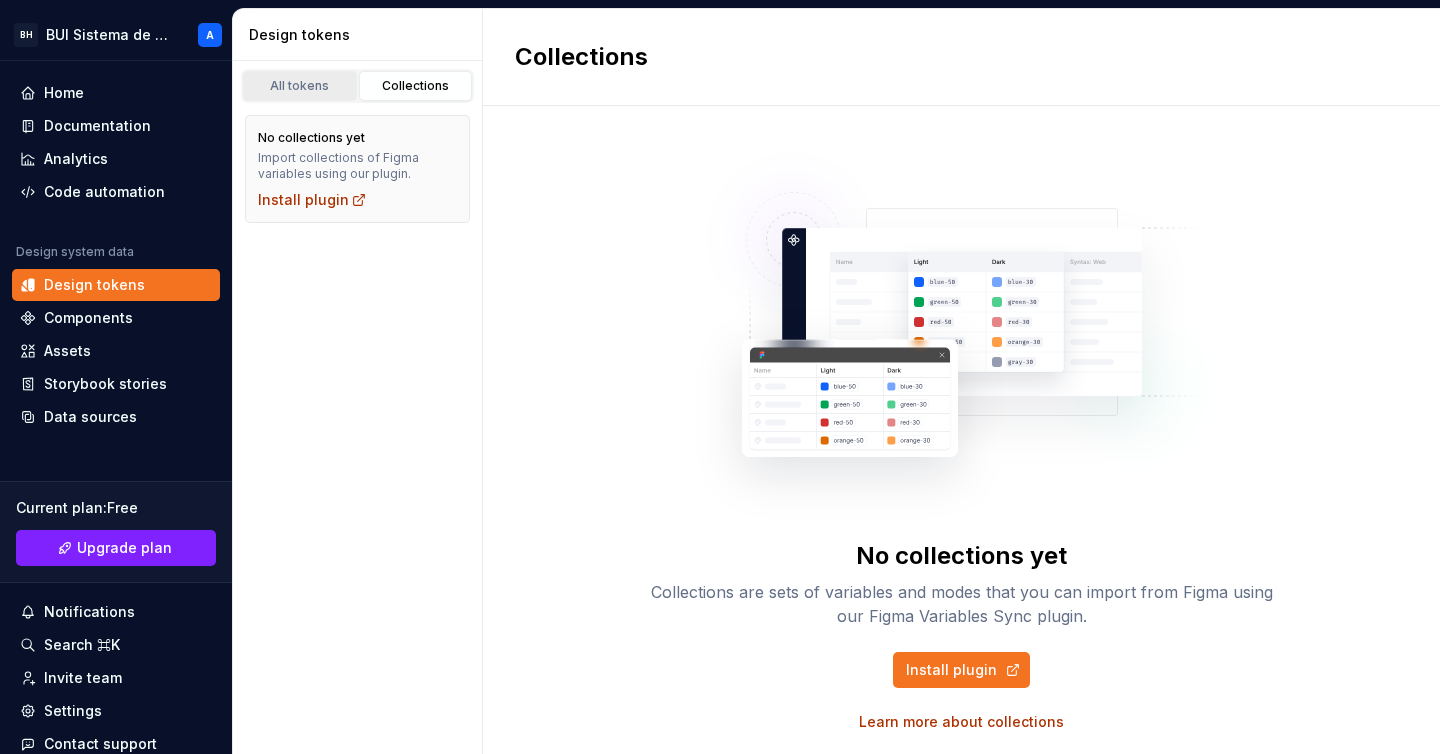 click on "All tokens" at bounding box center [300, 86] 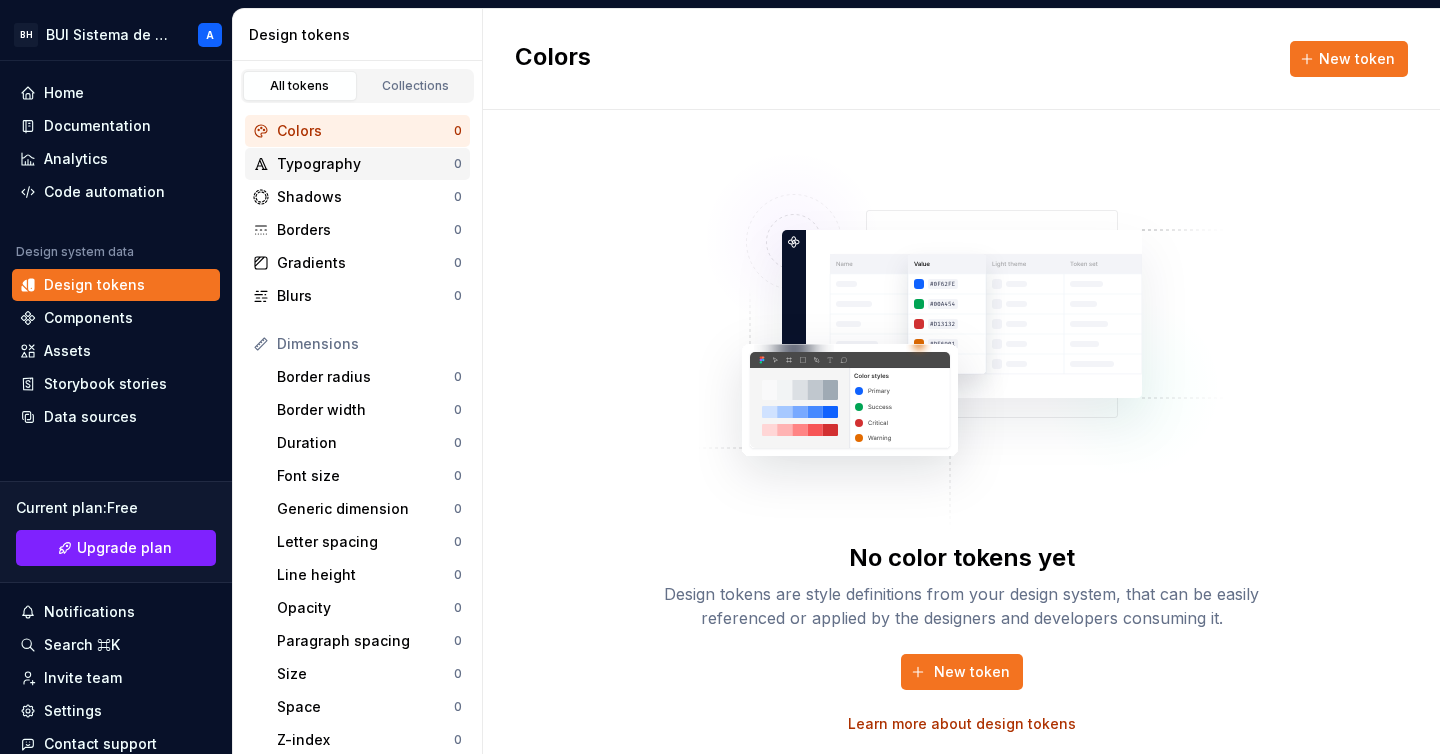 click on "Typography" at bounding box center (365, 164) 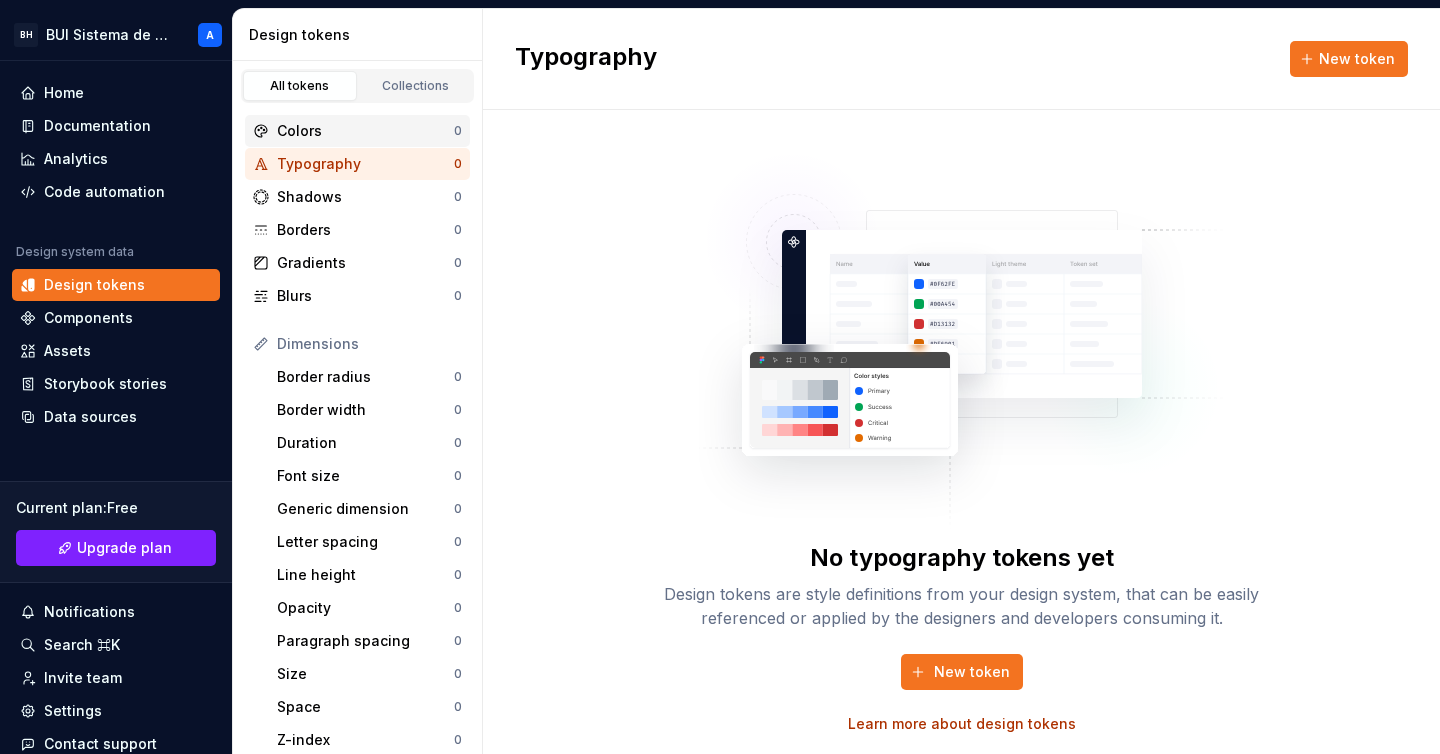 click on "Colors" at bounding box center [365, 131] 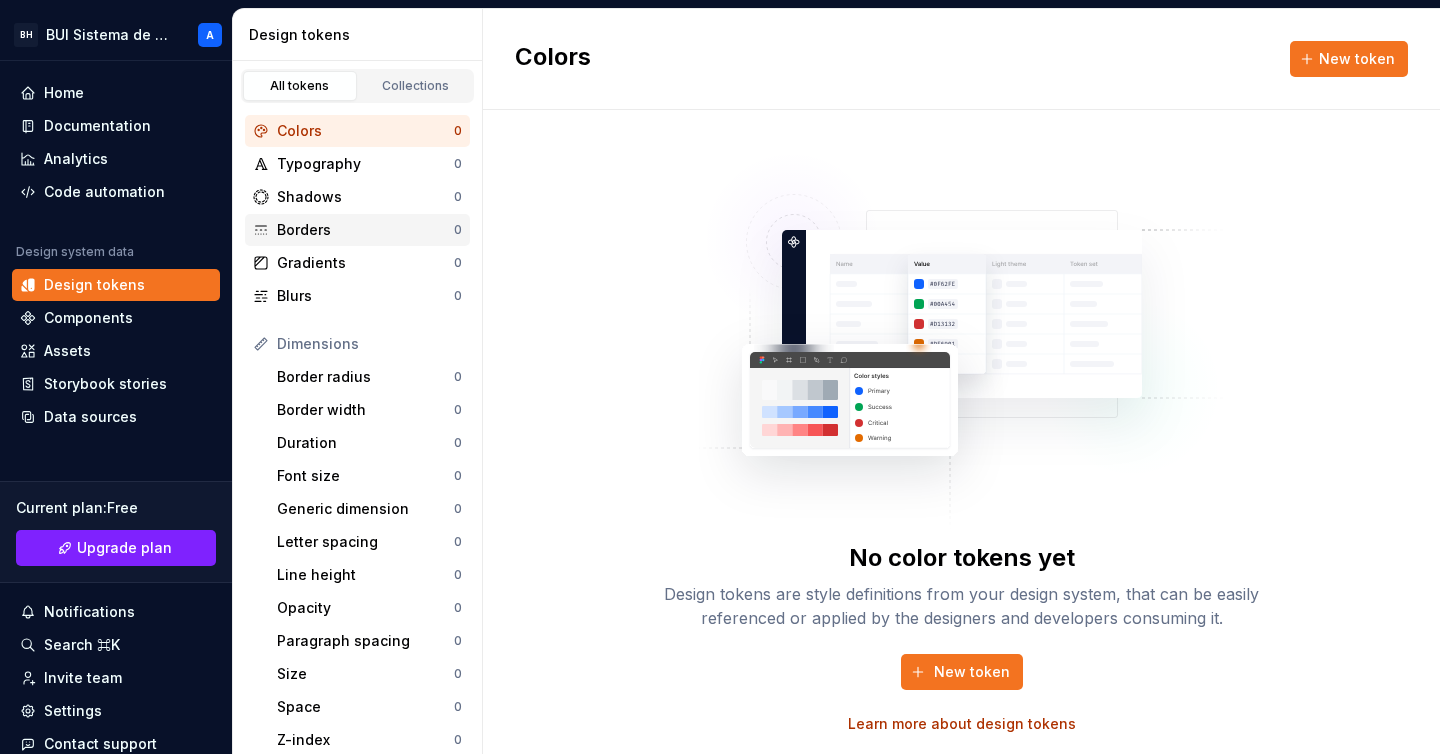 click on "Borders 0" at bounding box center [357, 230] 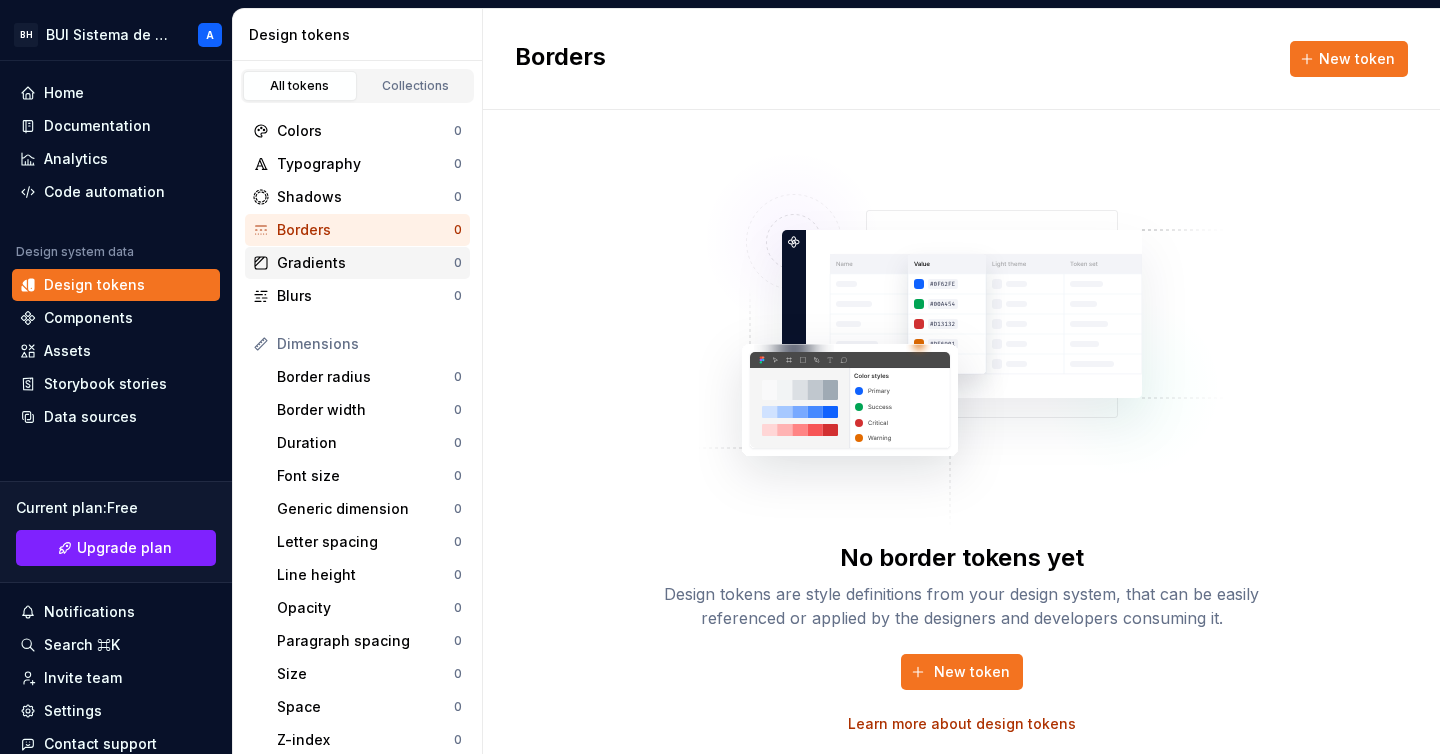 click on "Gradients" at bounding box center (365, 263) 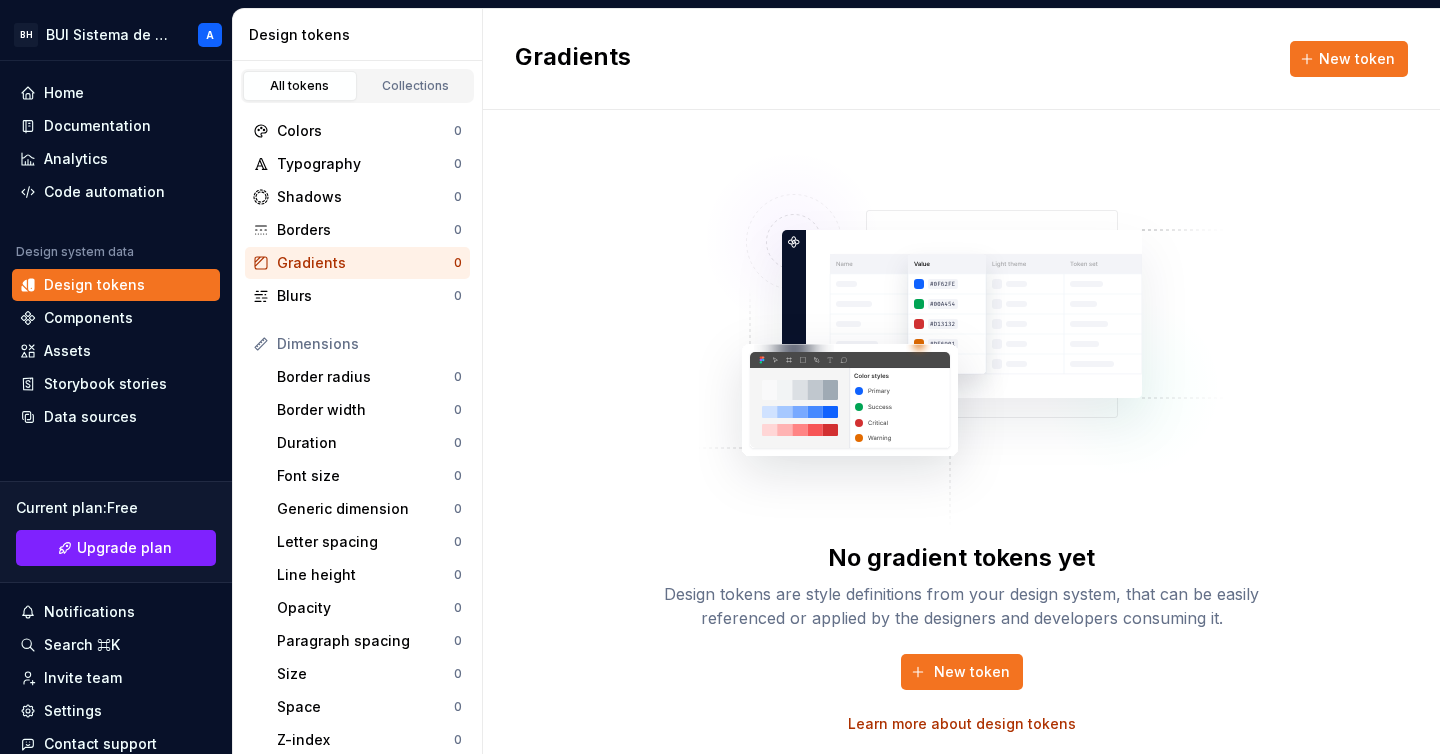 click on "Dimensions" at bounding box center (357, 344) 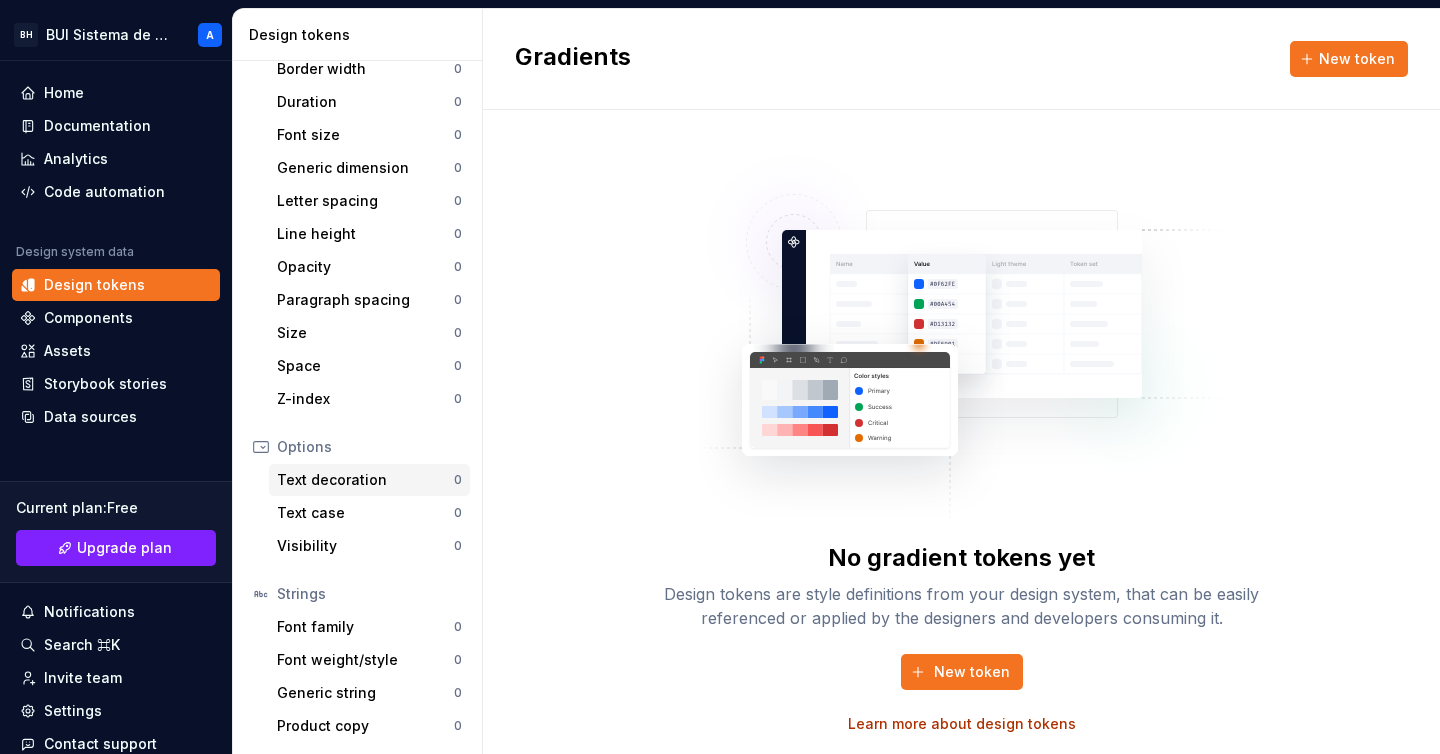 click on "Text decoration" at bounding box center (365, 480) 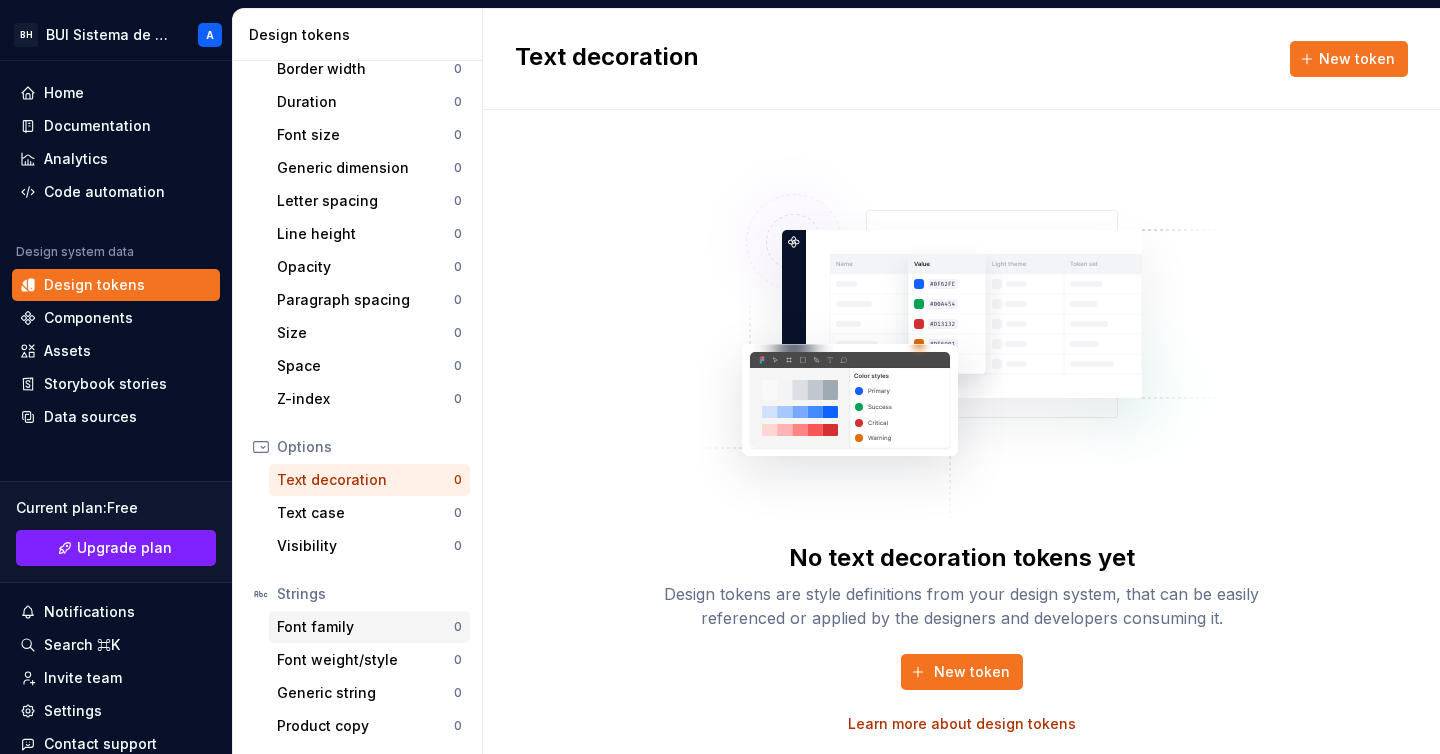 click on "Font family 0" at bounding box center (369, 627) 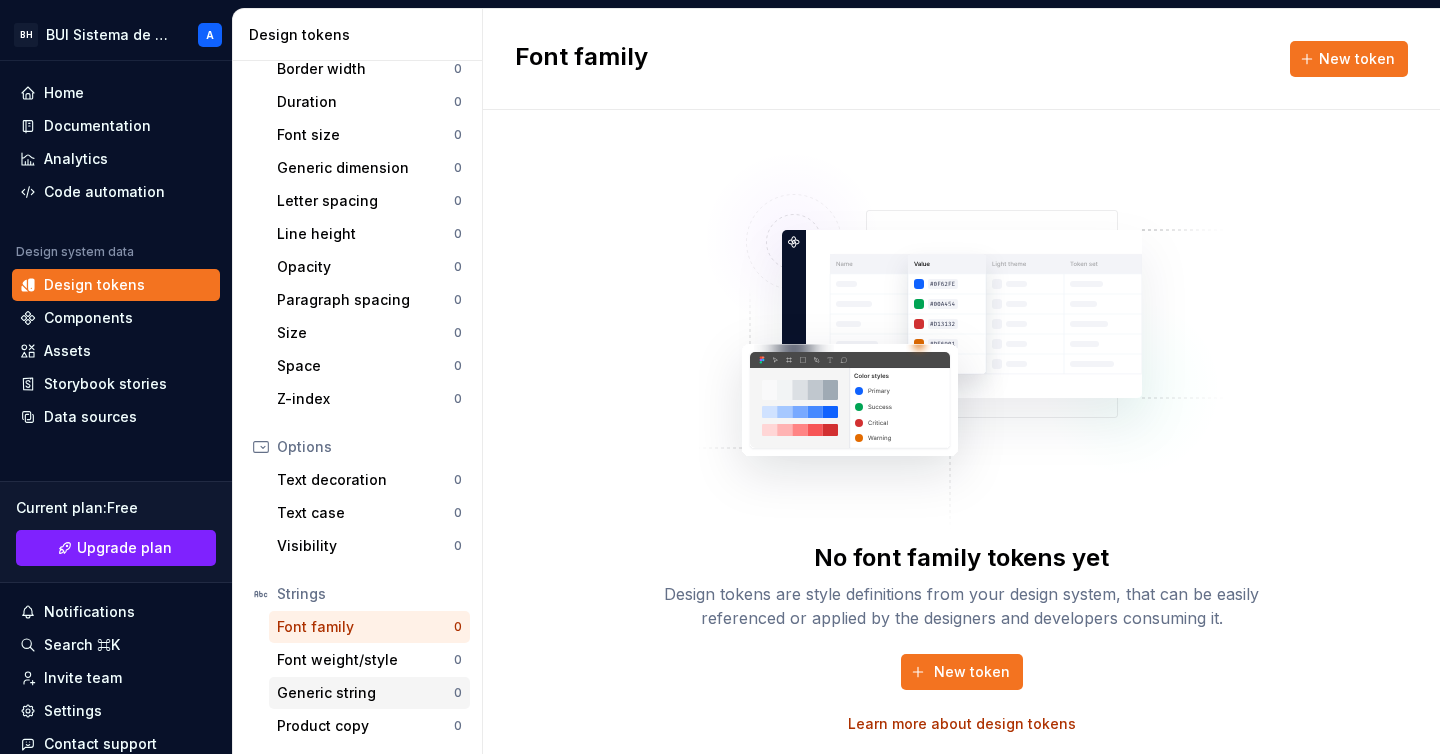 click on "Generic string" at bounding box center [365, 693] 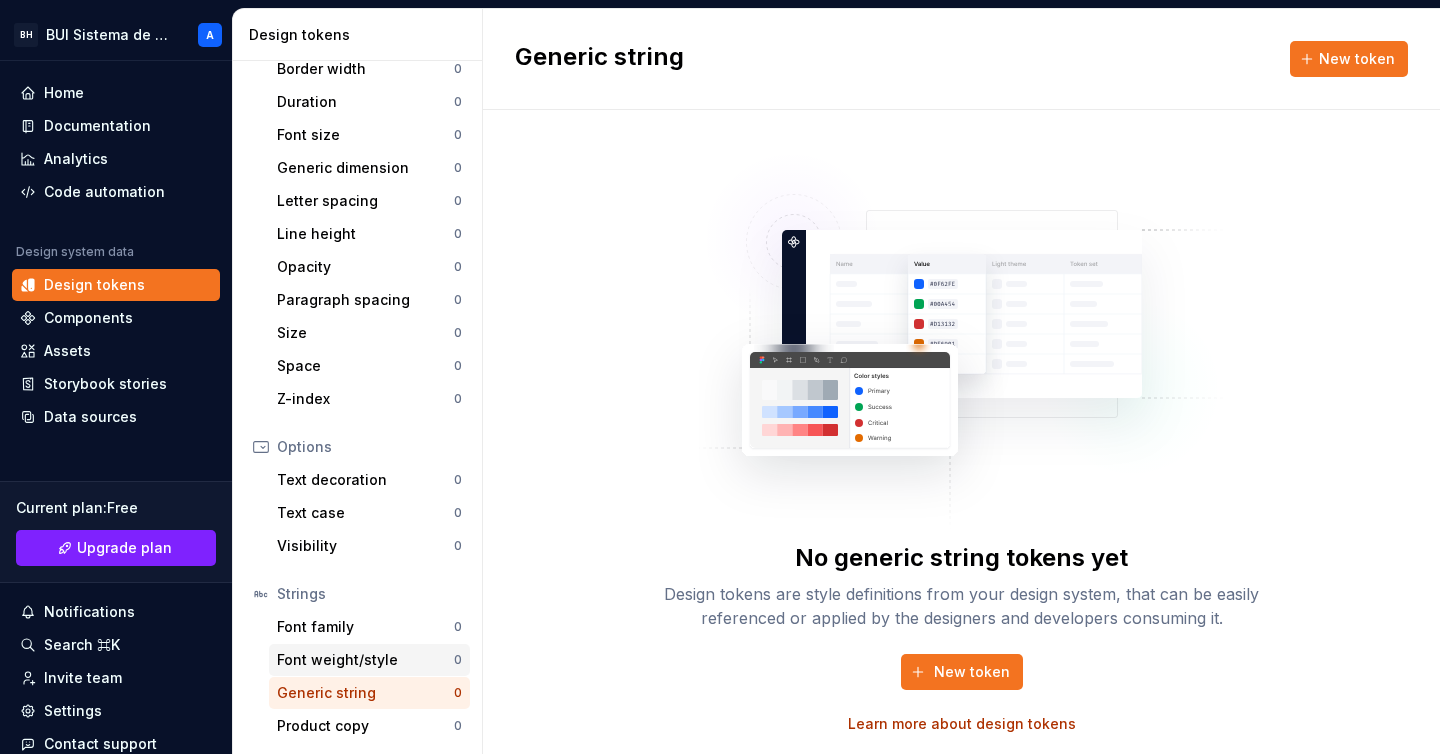click on "Font weight/style 0" at bounding box center [369, 660] 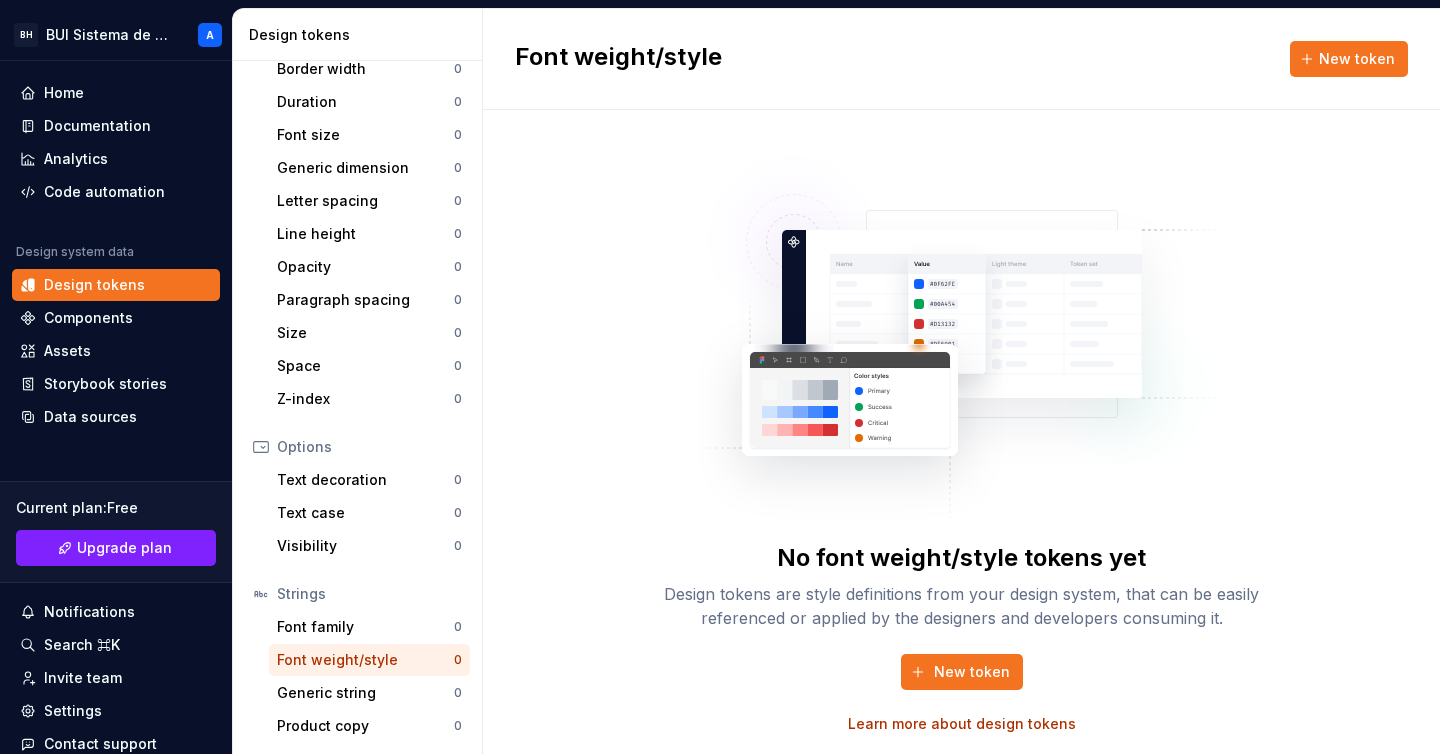 scroll, scrollTop: 0, scrollLeft: 0, axis: both 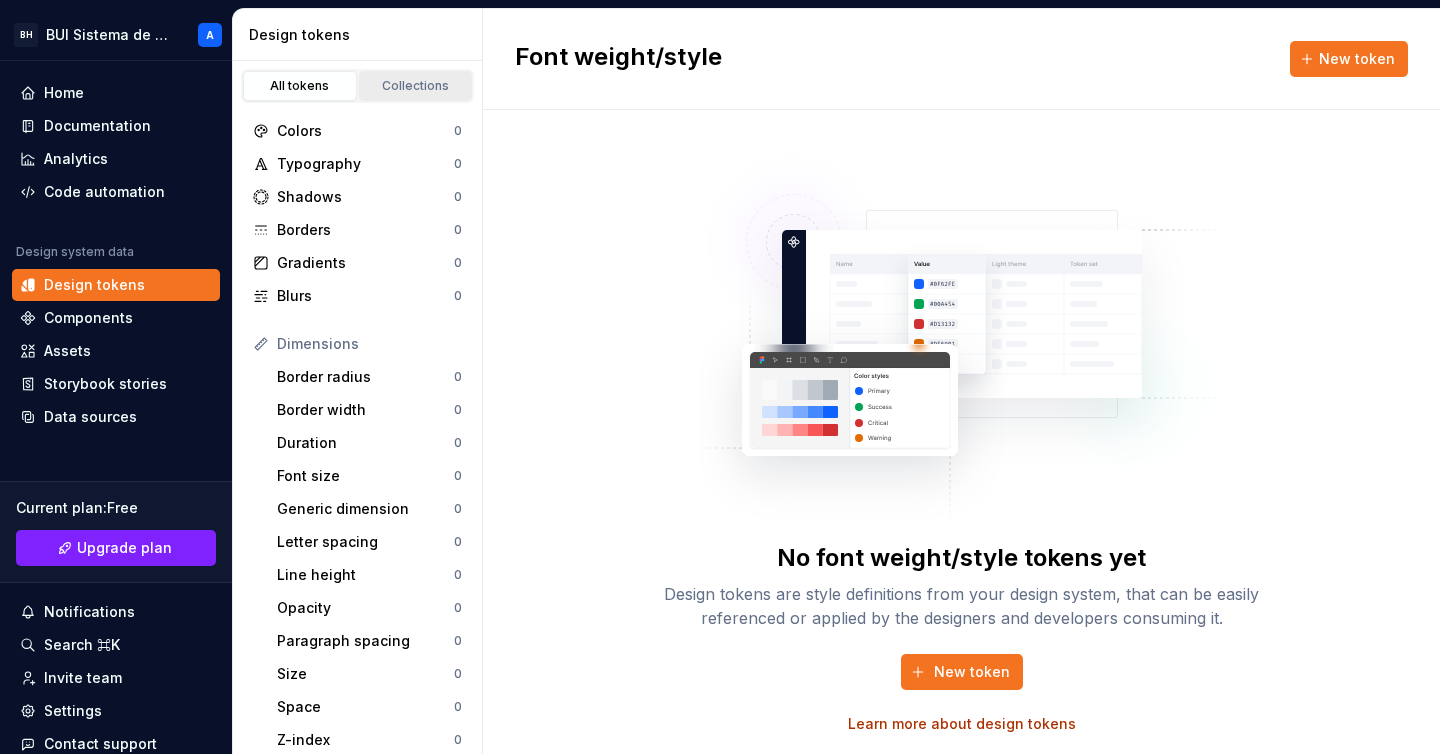 click on "Collections" at bounding box center (416, 86) 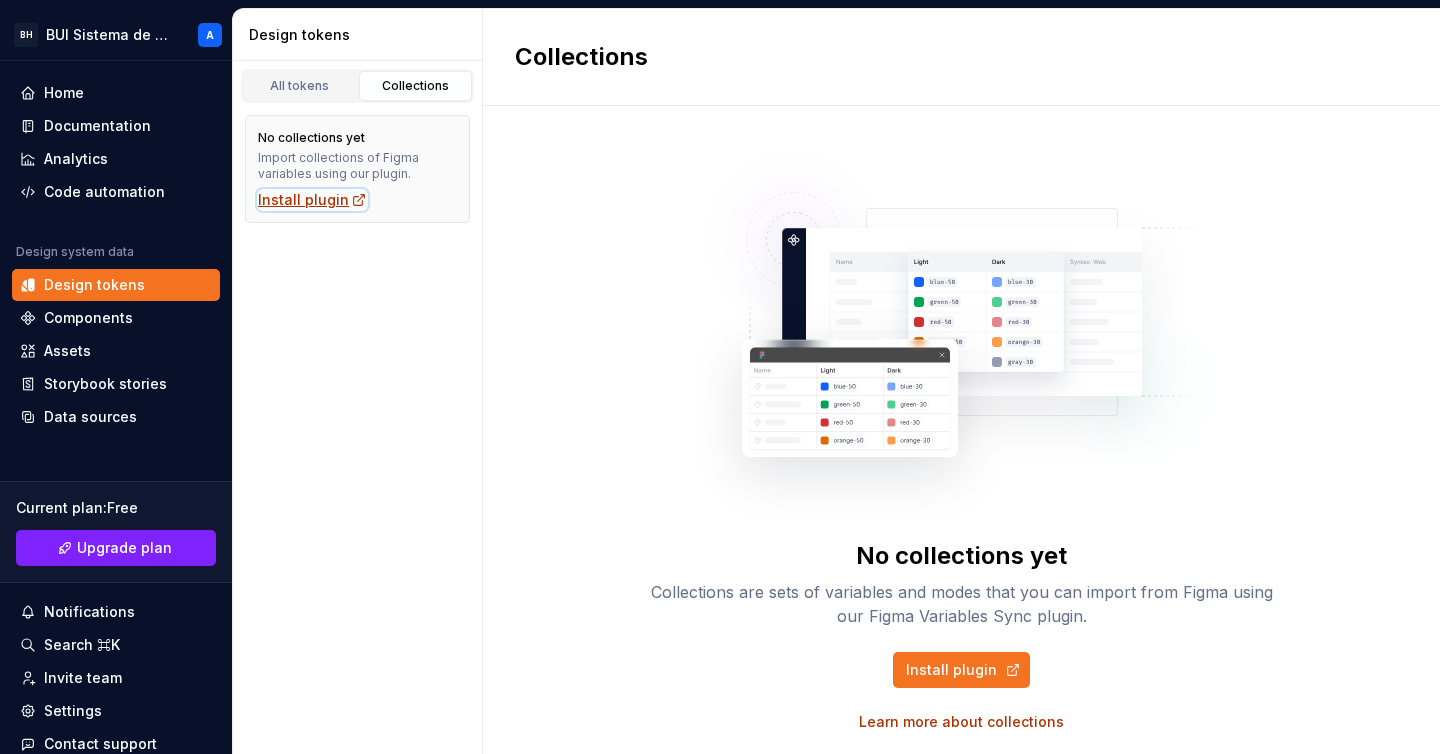 click on "Install plugin" at bounding box center [312, 200] 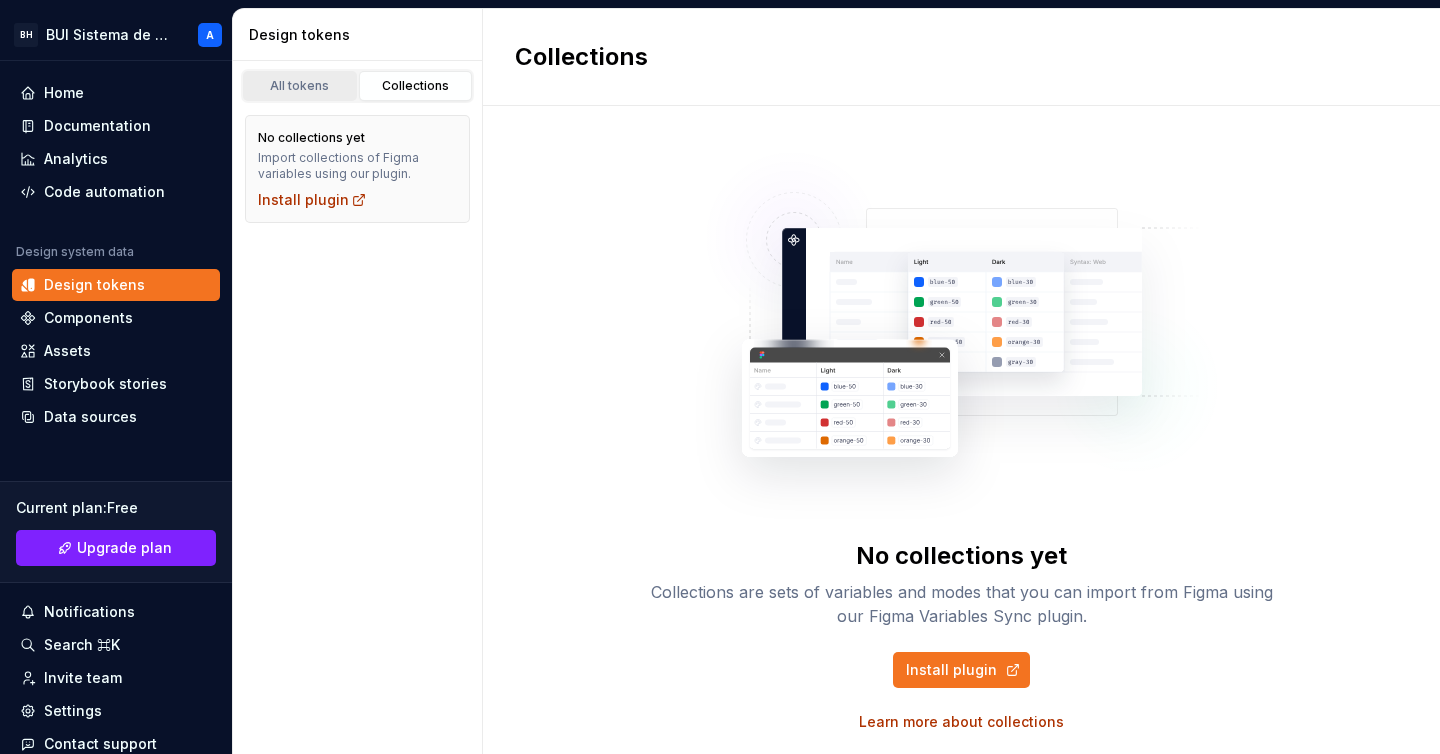 click on "All tokens" at bounding box center (300, 86) 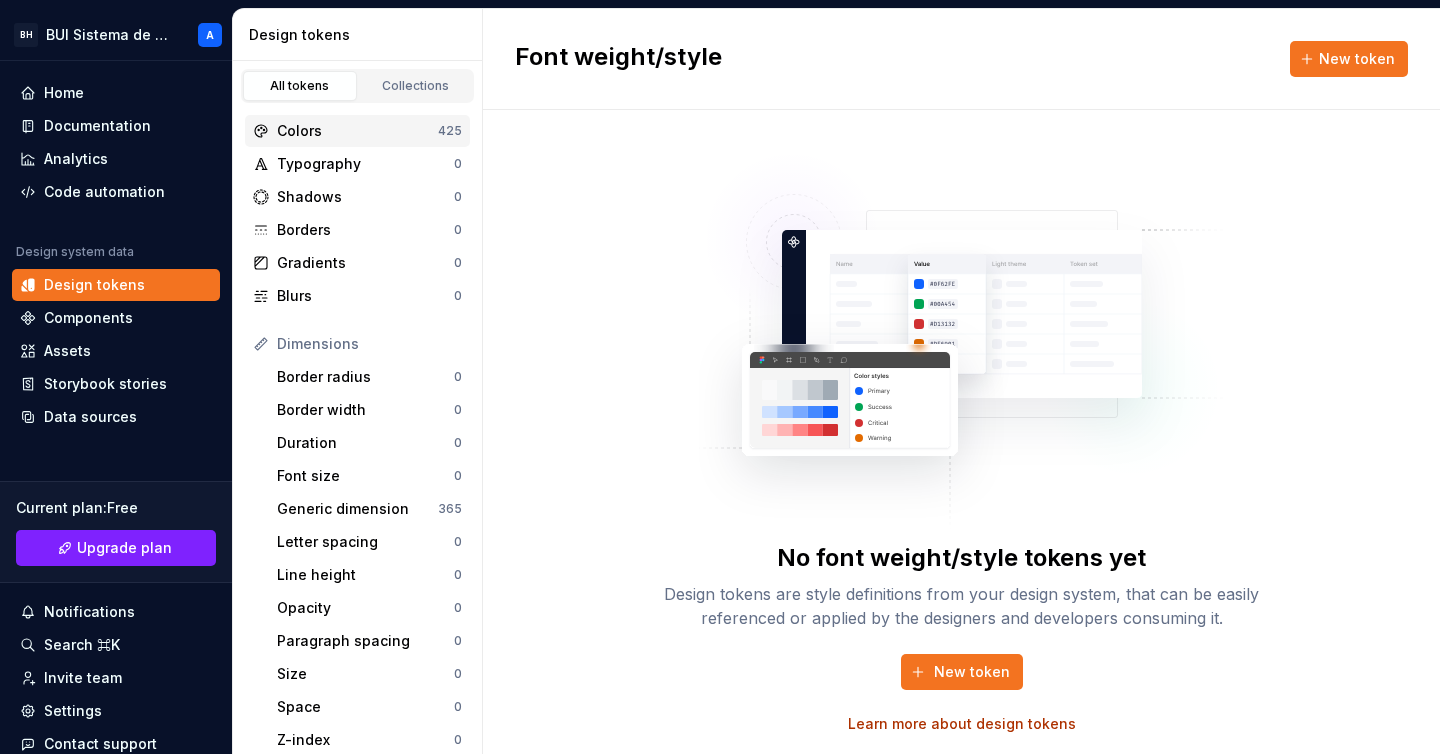 click on "Colors" at bounding box center [357, 131] 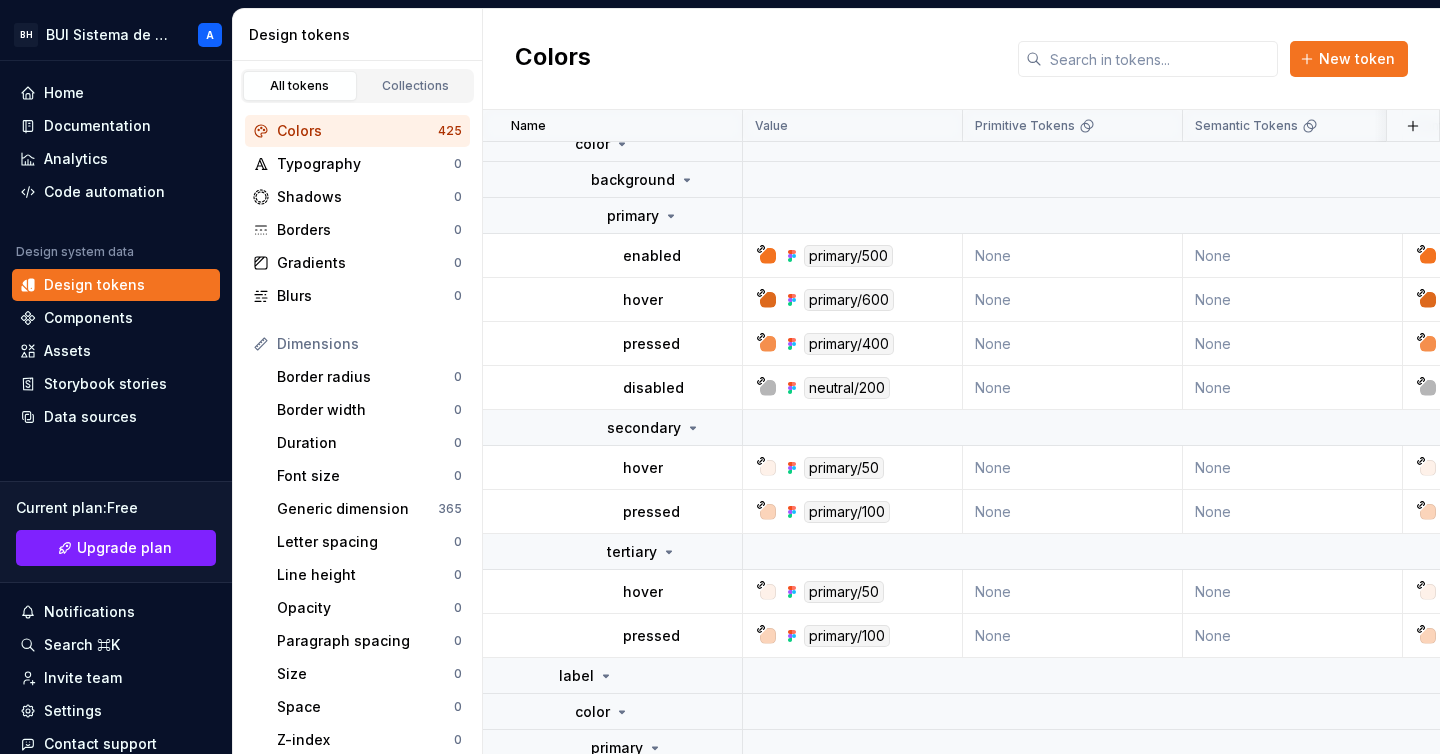 scroll, scrollTop: 5924, scrollLeft: 0, axis: vertical 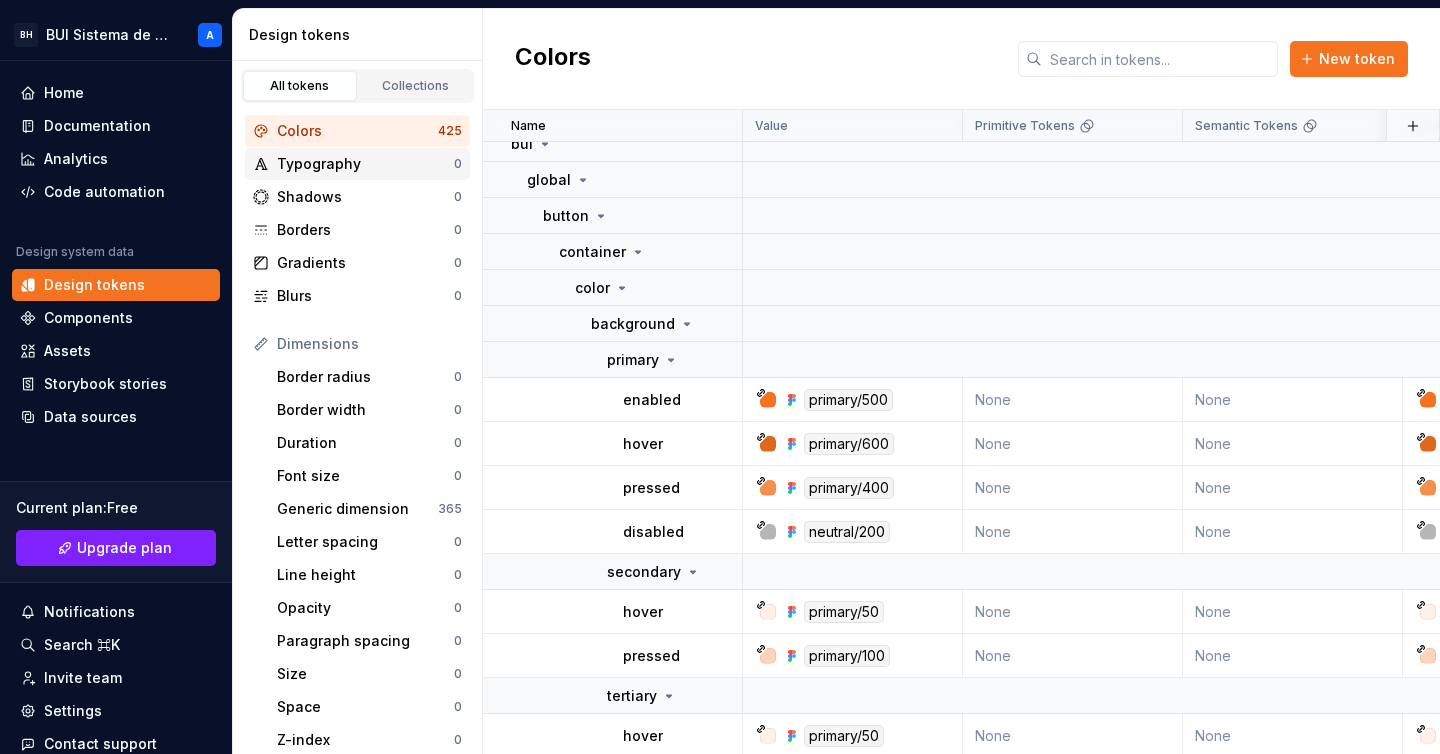 click on "Typography" at bounding box center [365, 164] 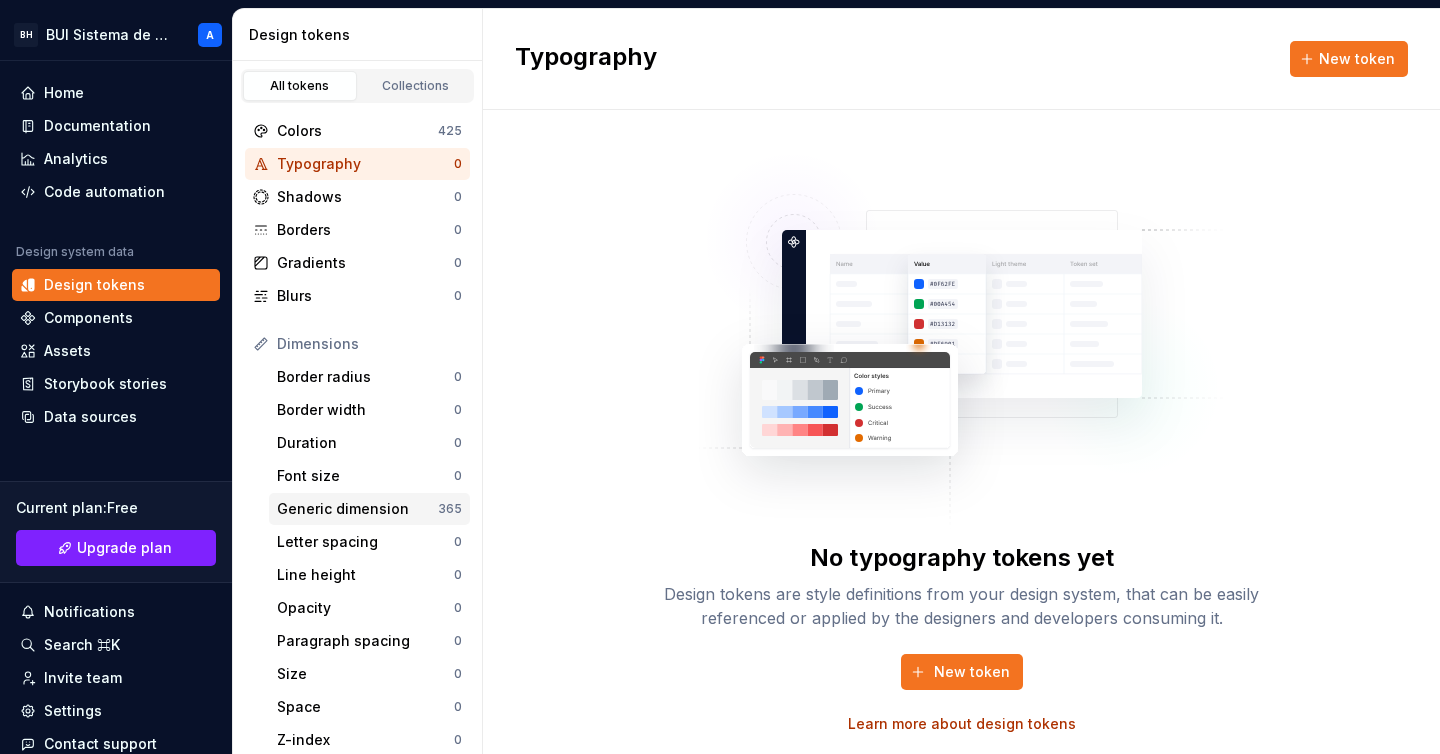 click on "Generic dimension 365" at bounding box center (369, 509) 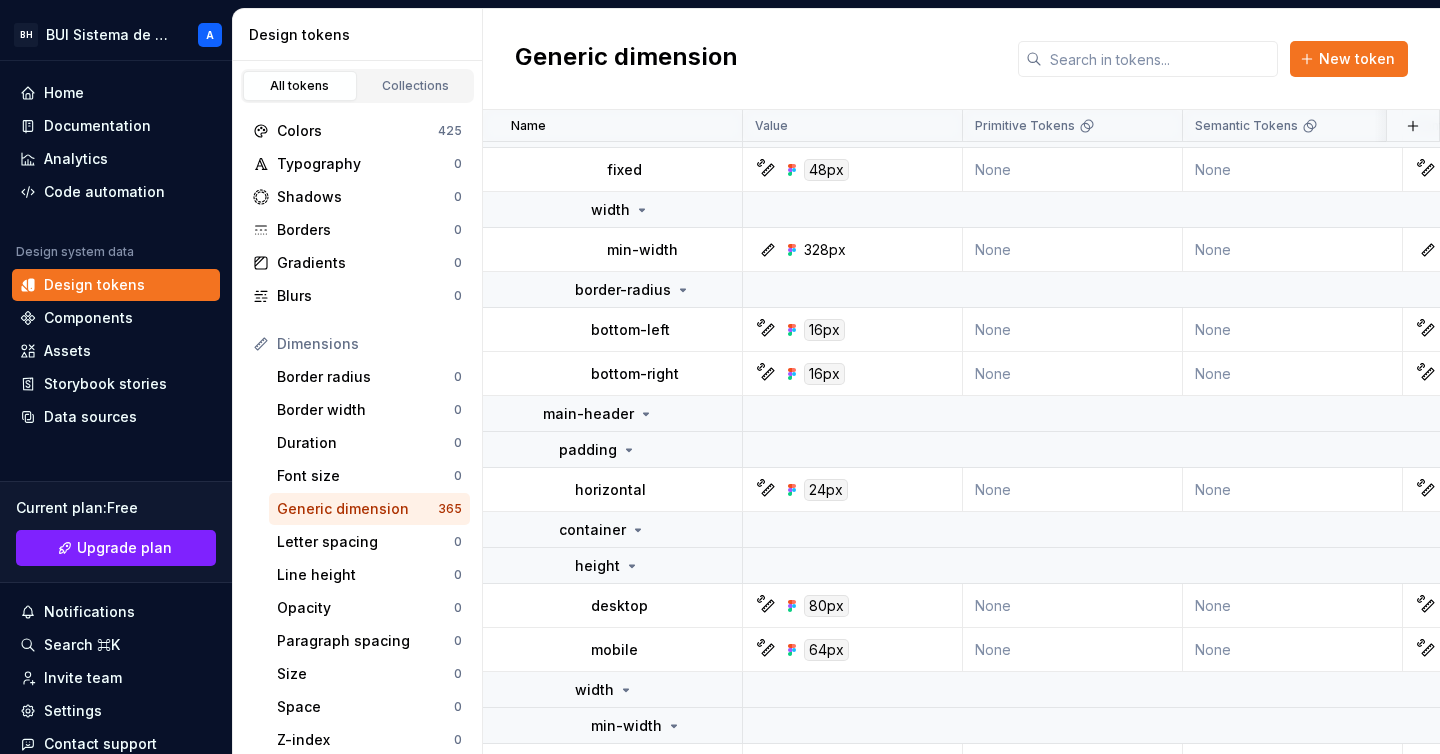 scroll, scrollTop: 6066, scrollLeft: 0, axis: vertical 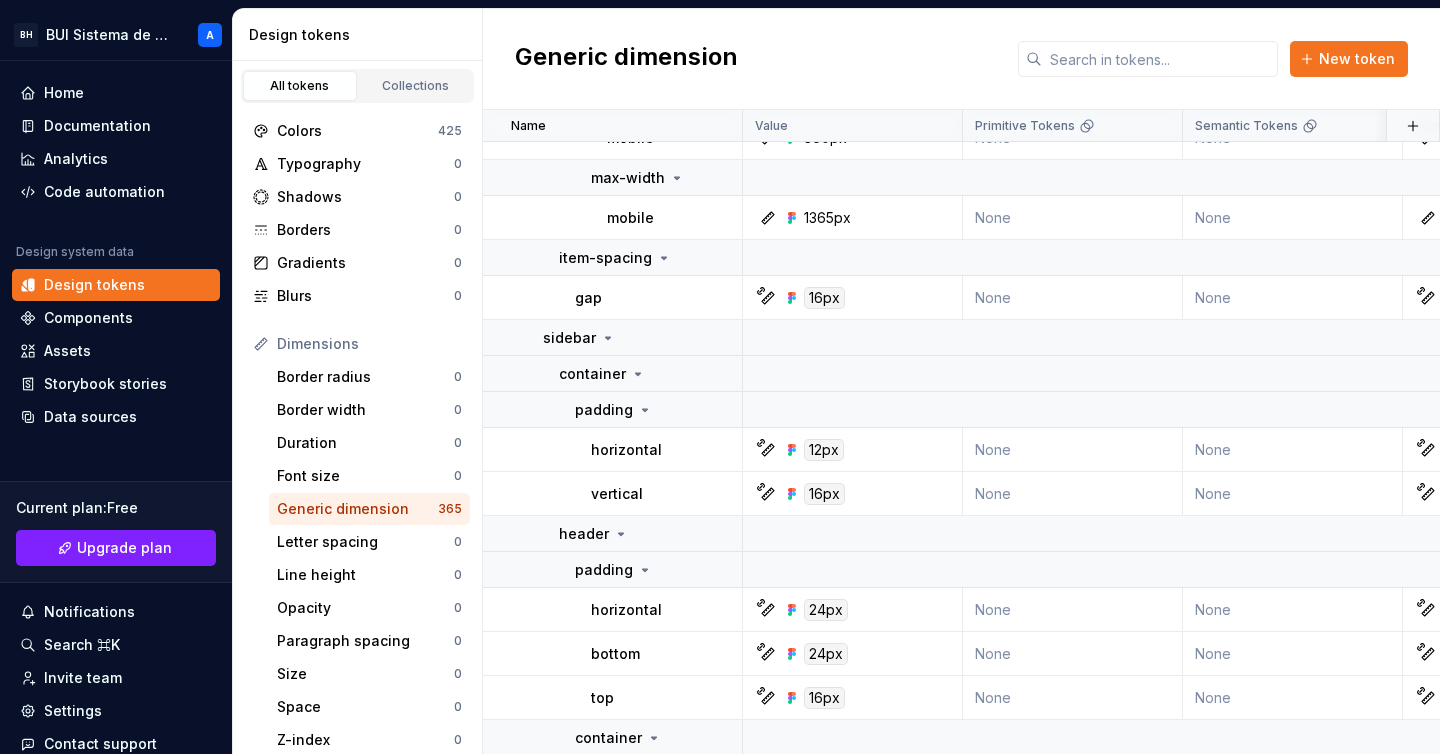 click at bounding box center (1598, 534) 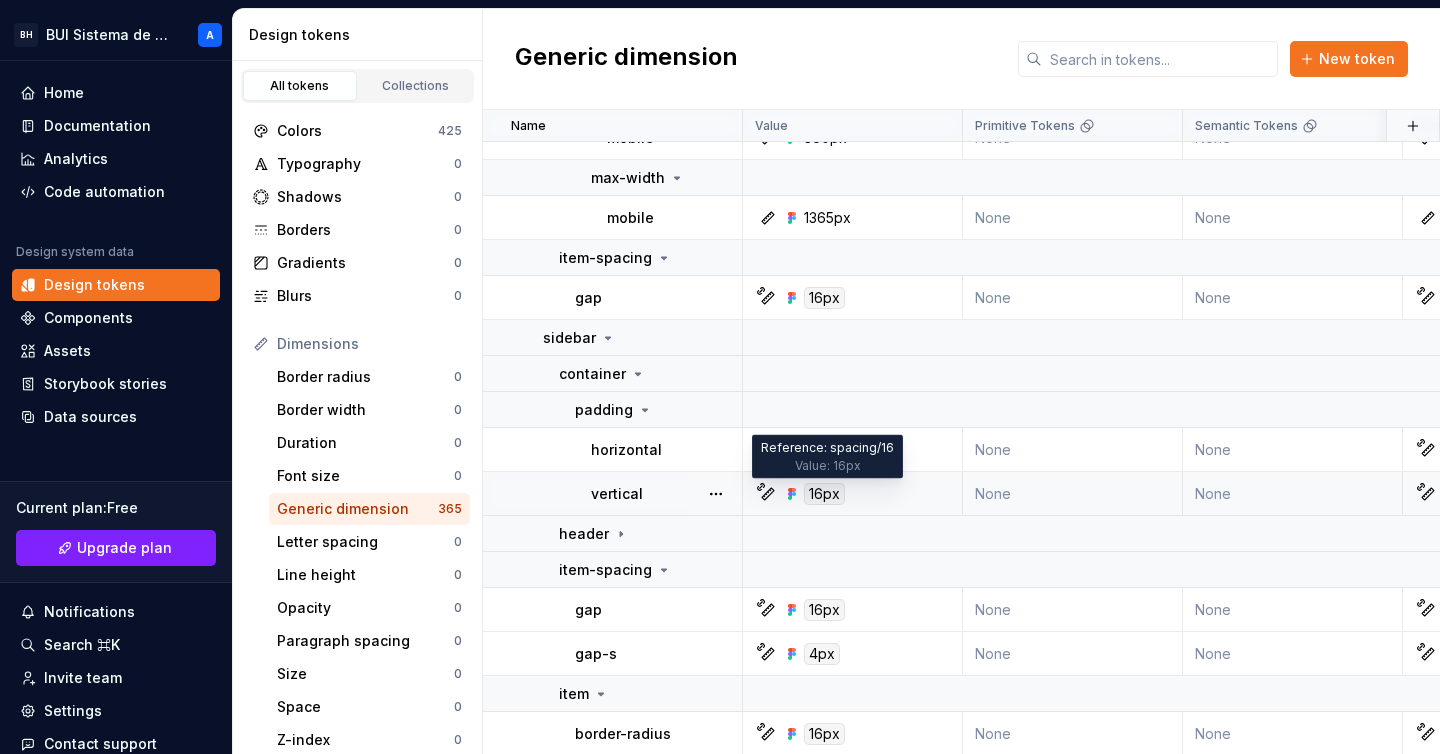 click on "16px" at bounding box center (824, 494) 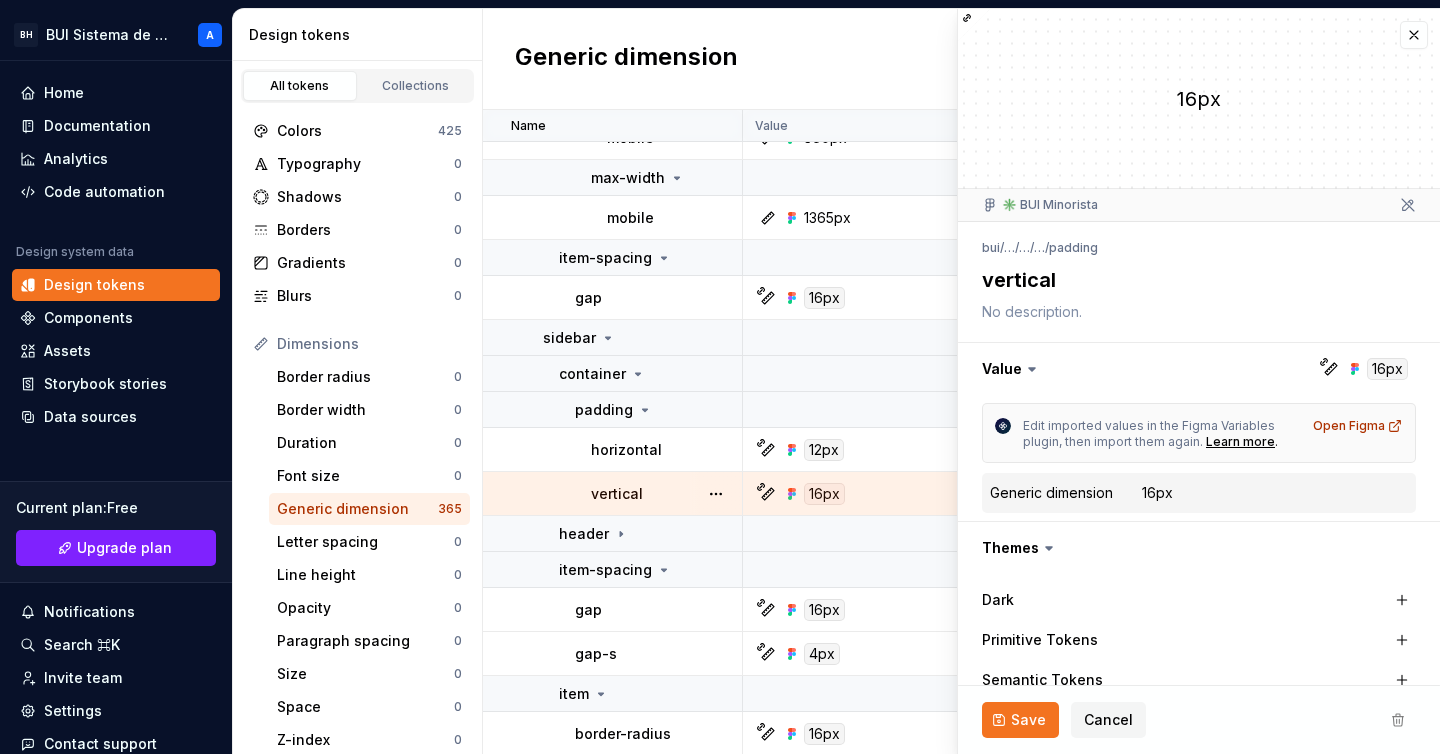 type on "*" 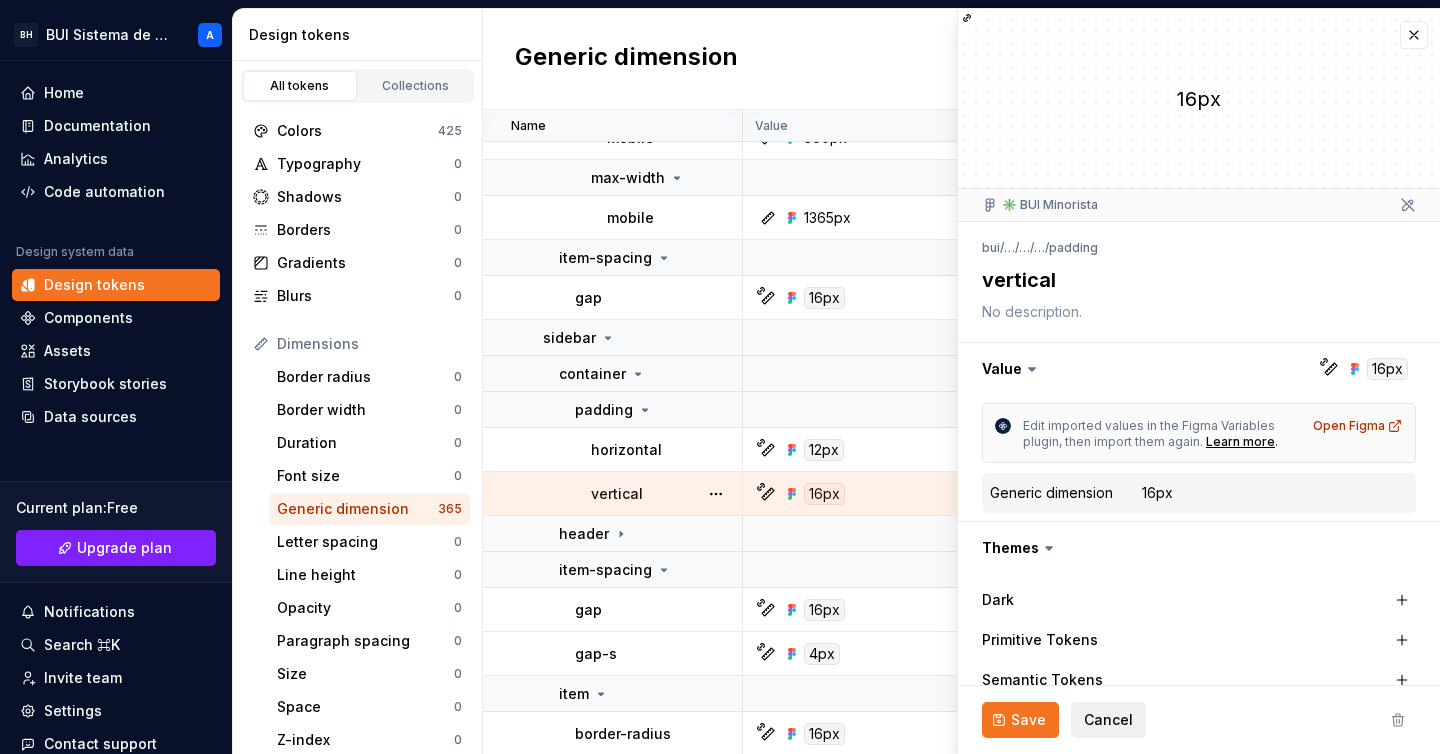 click on "Cancel" at bounding box center [1108, 720] 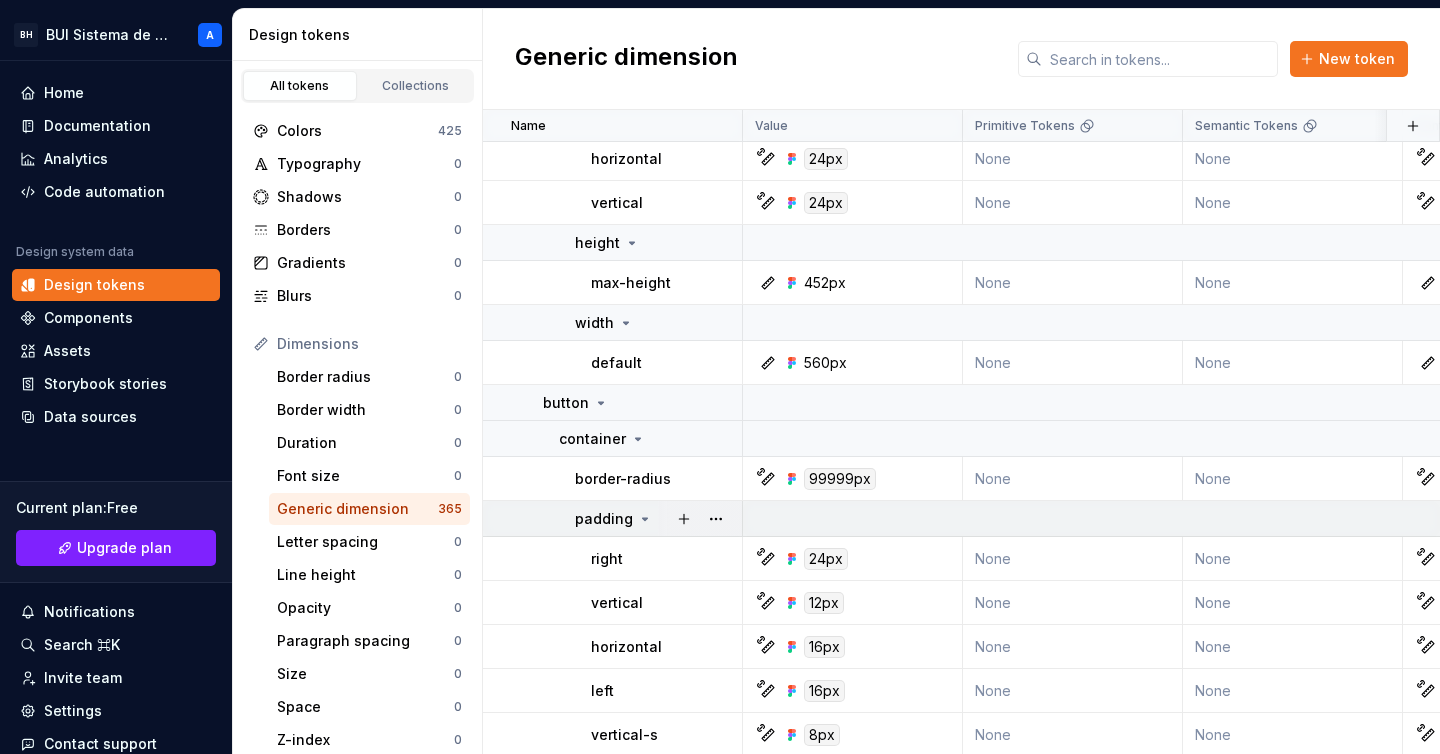 scroll, scrollTop: 9011, scrollLeft: 0, axis: vertical 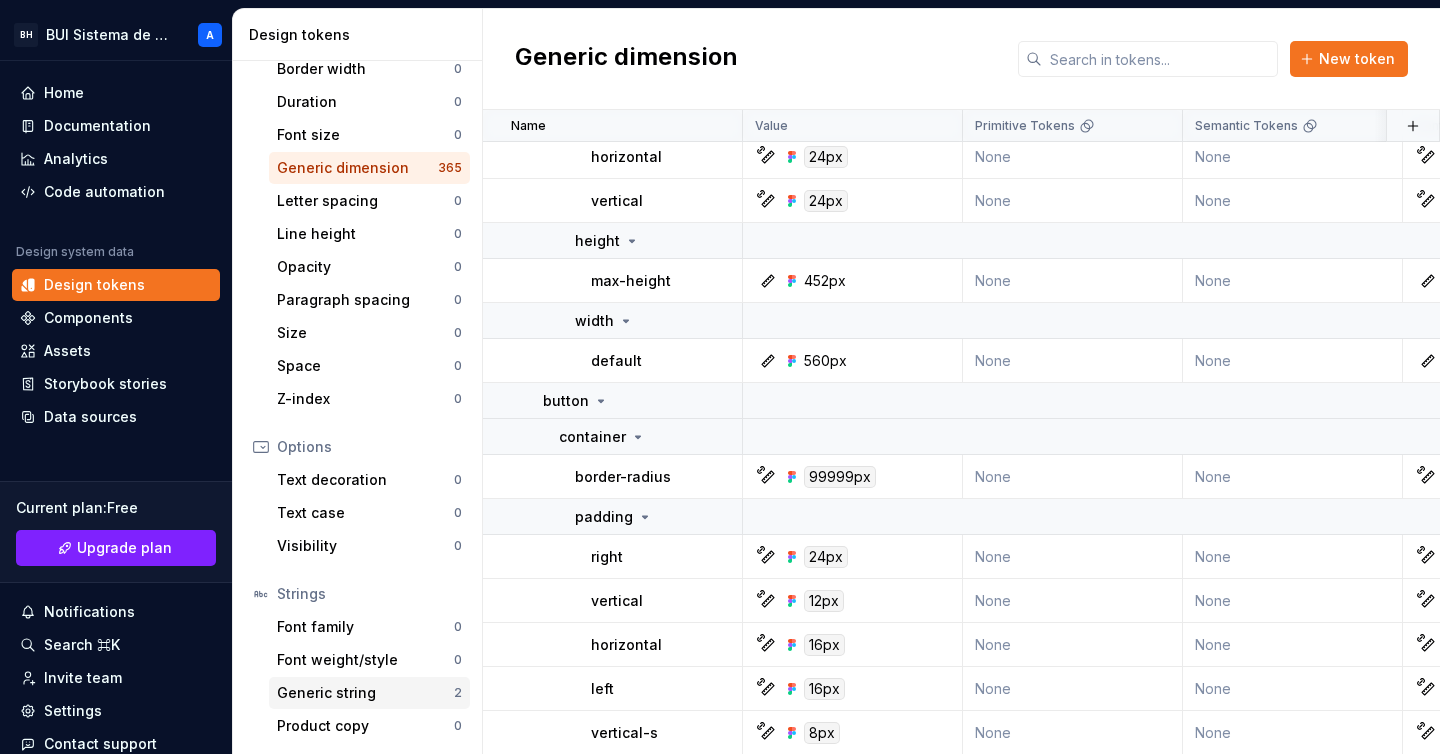 click on "Generic string" at bounding box center (365, 693) 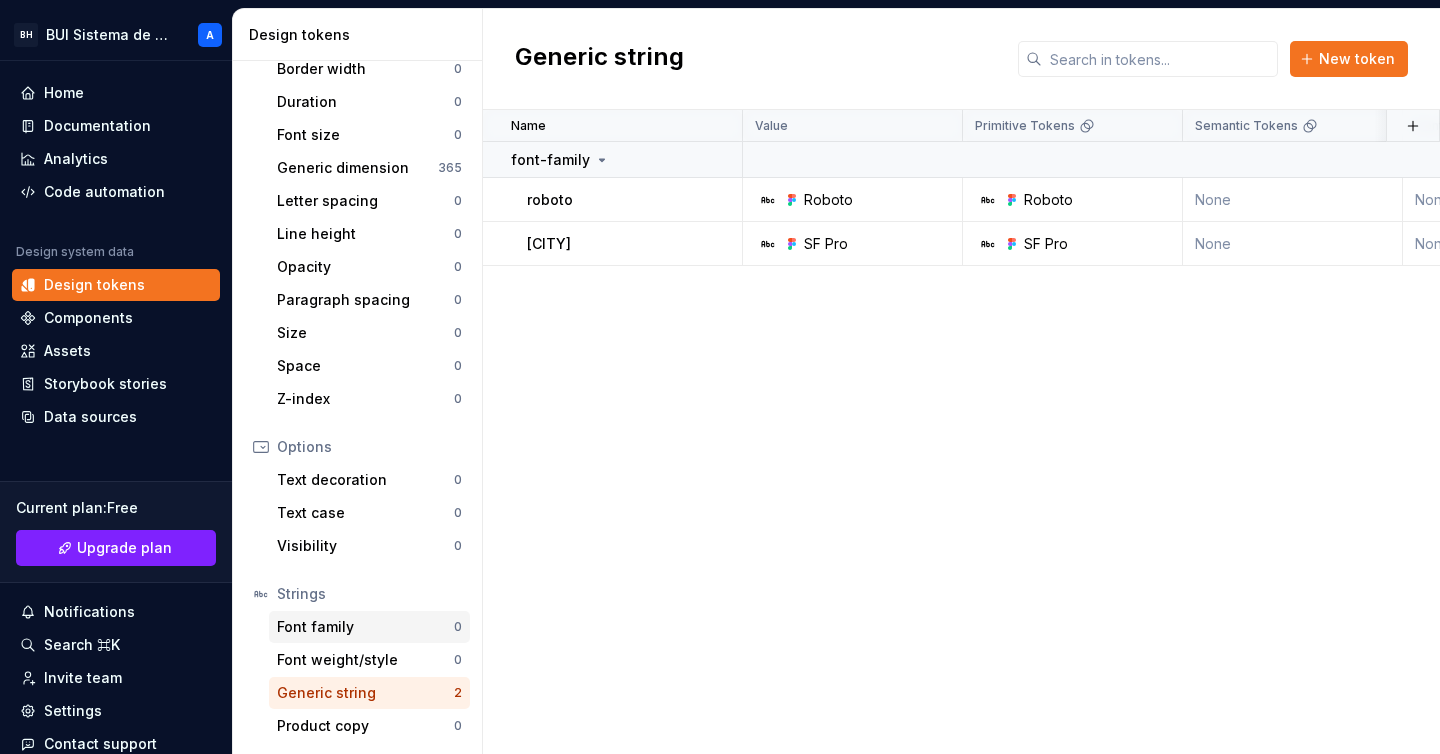 click on "Font family" at bounding box center [365, 627] 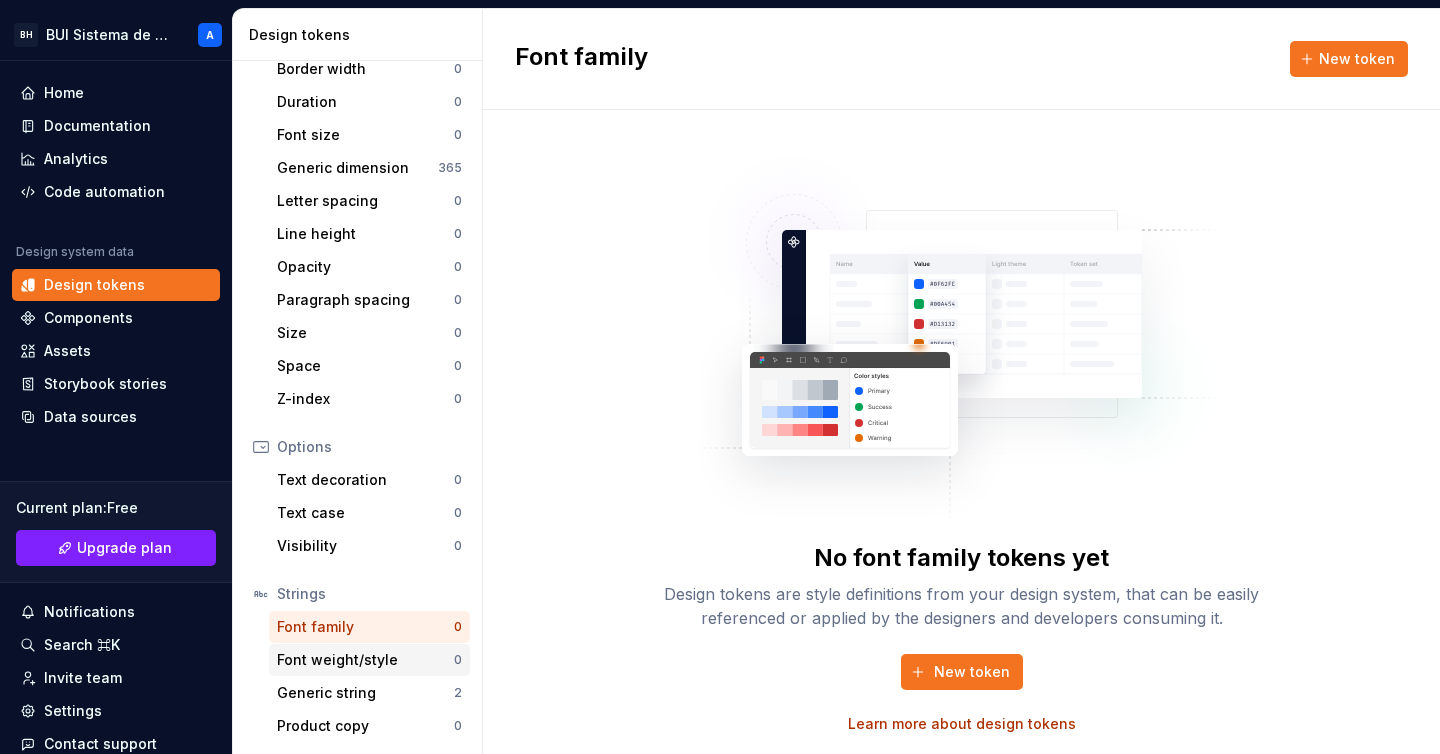 click on "Font weight/style" at bounding box center [365, 660] 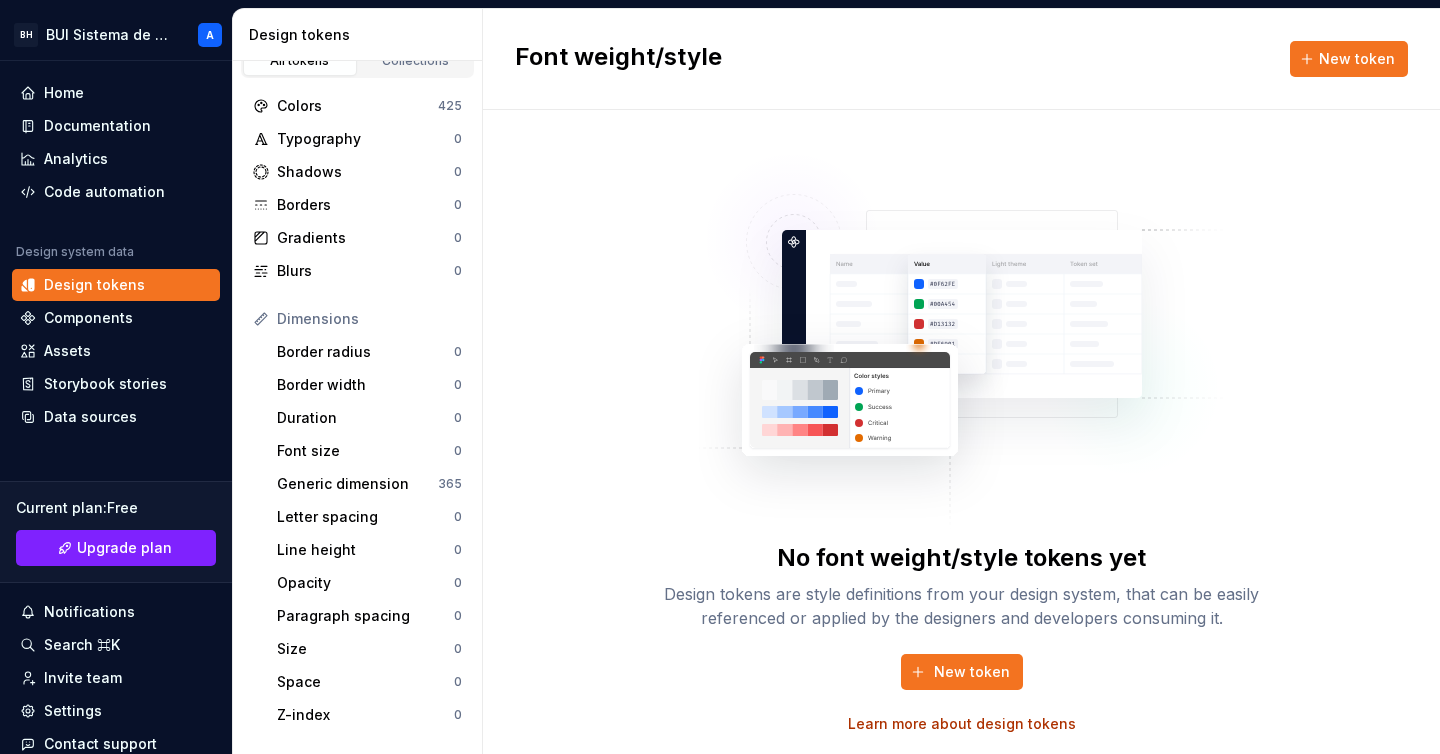 scroll, scrollTop: 0, scrollLeft: 0, axis: both 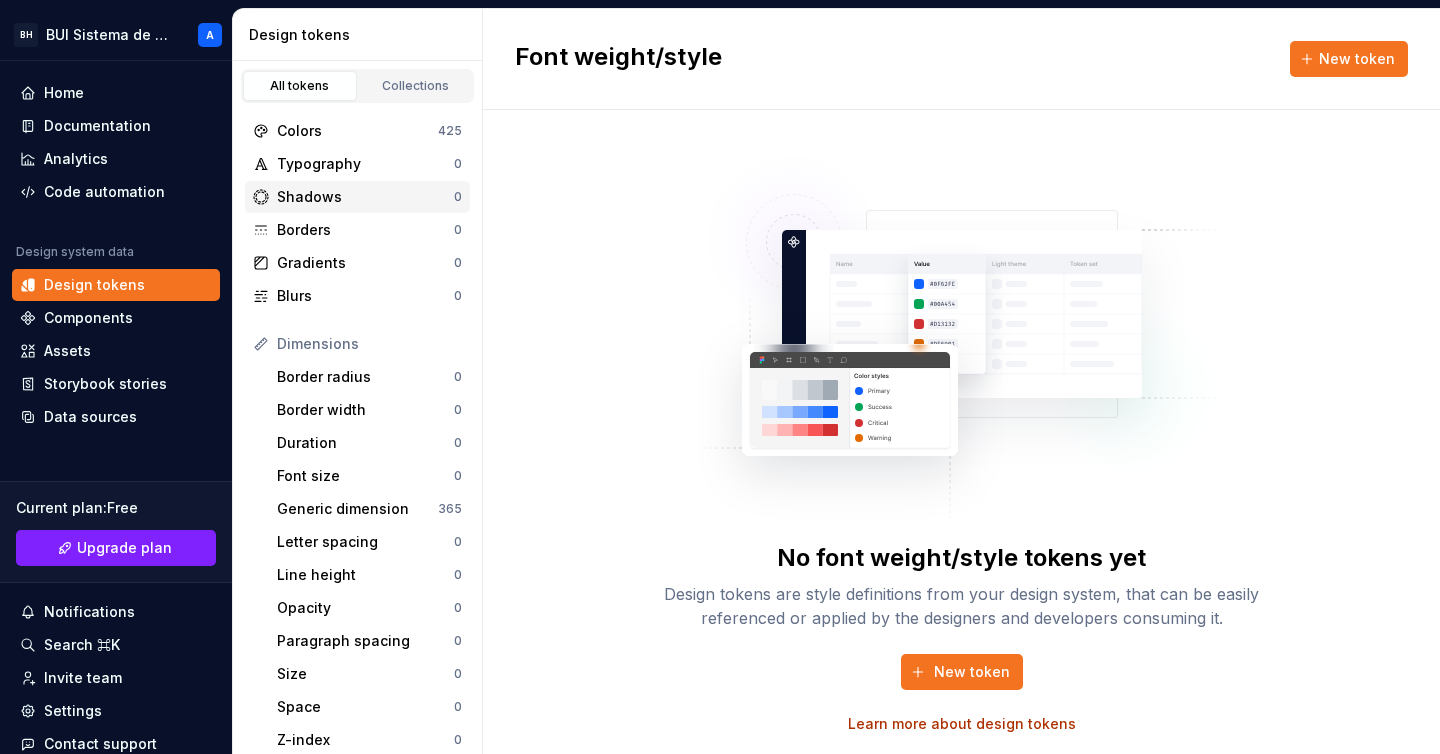 click on "Shadows" at bounding box center [365, 197] 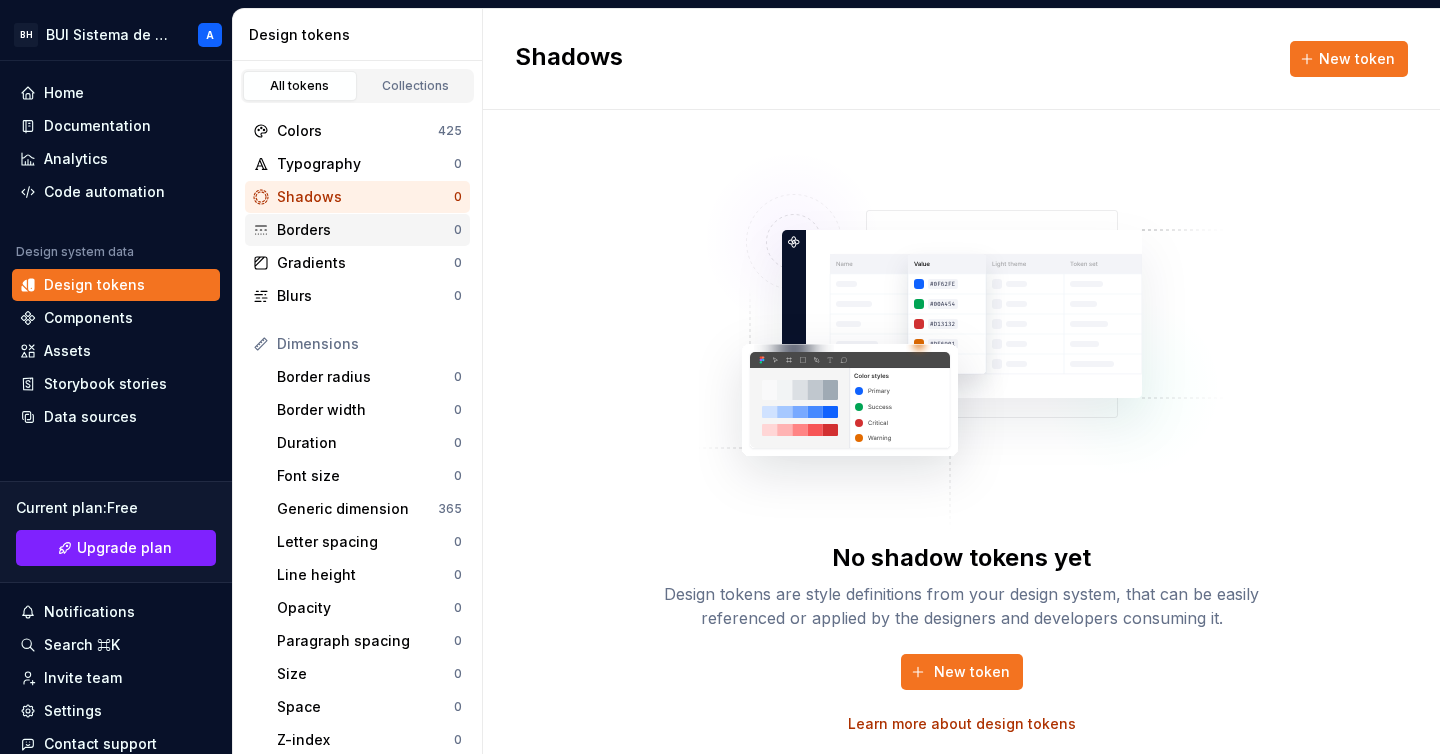 click on "Borders" at bounding box center [365, 230] 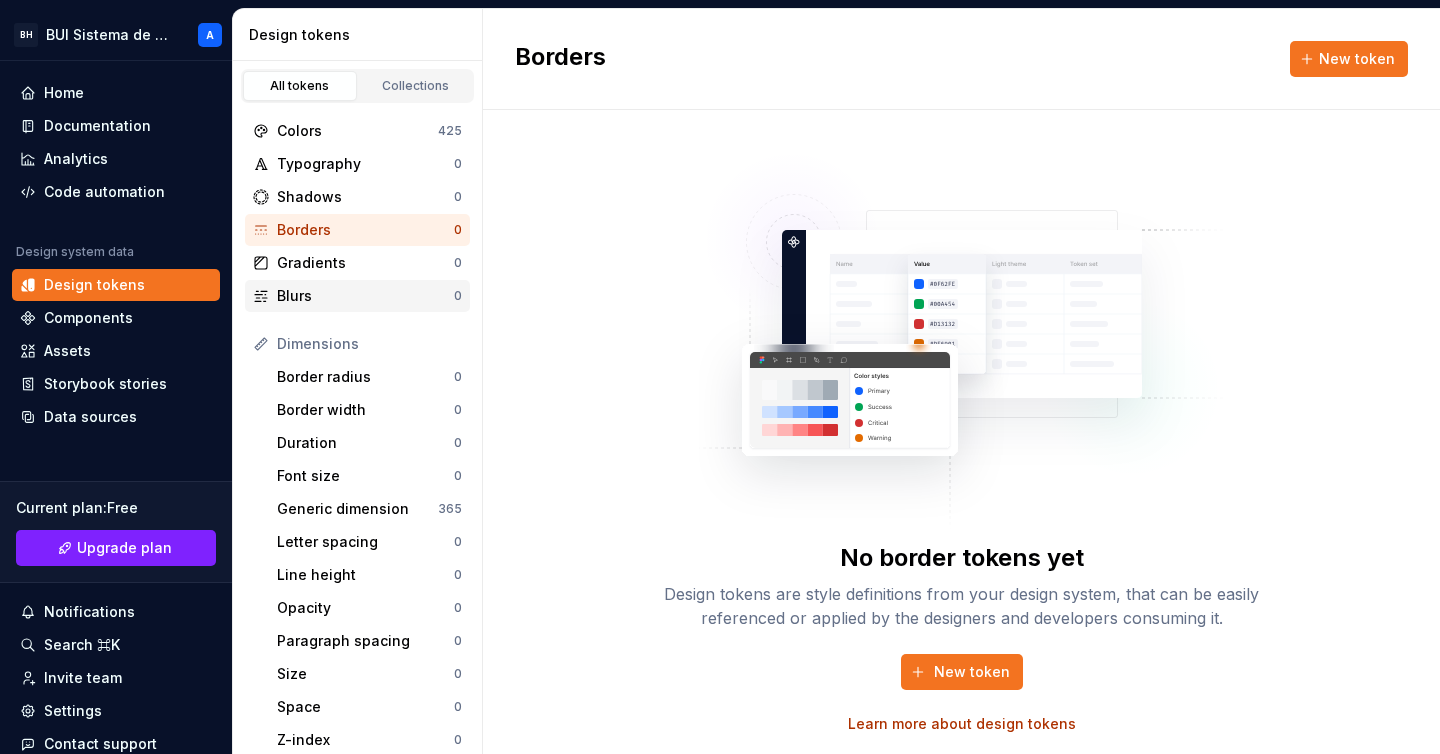click on "Blurs 0" at bounding box center [357, 296] 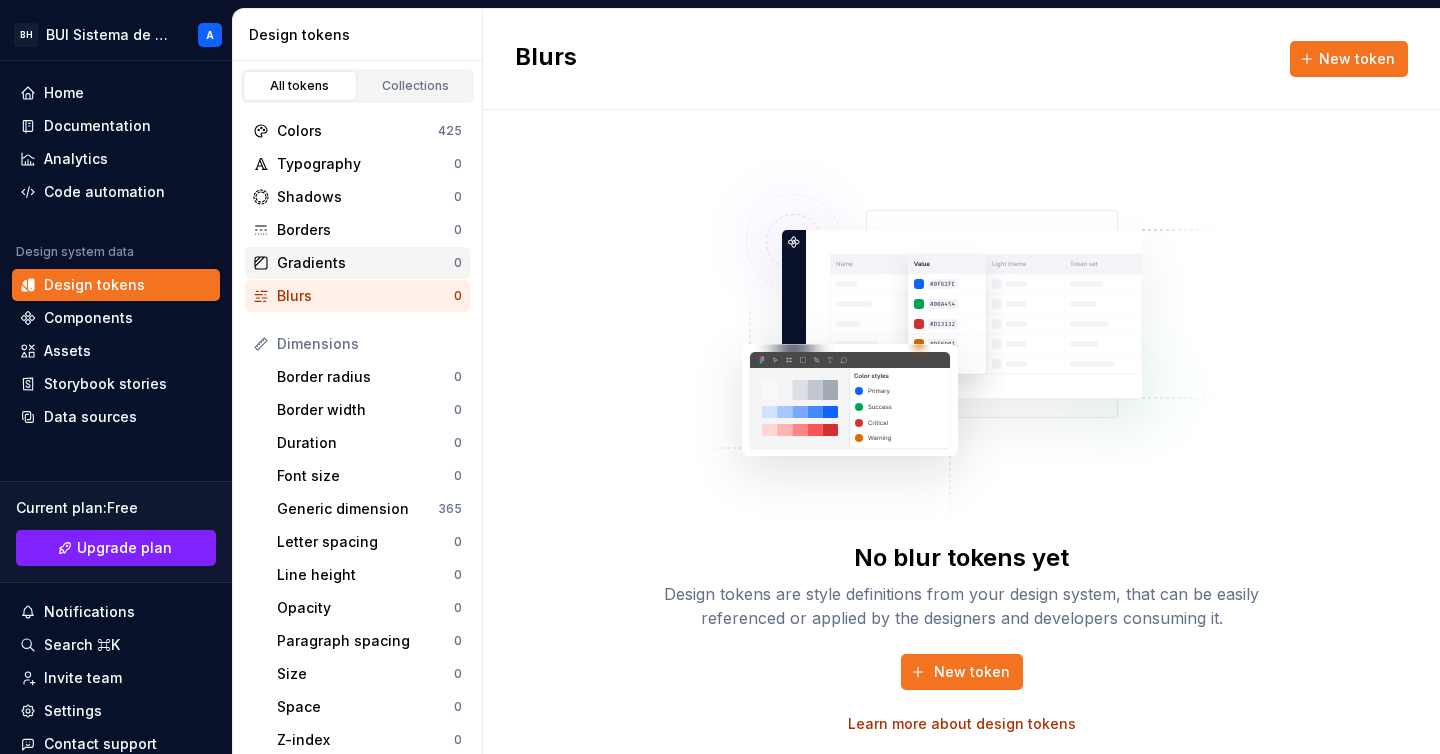 click on "Gradients" at bounding box center [365, 263] 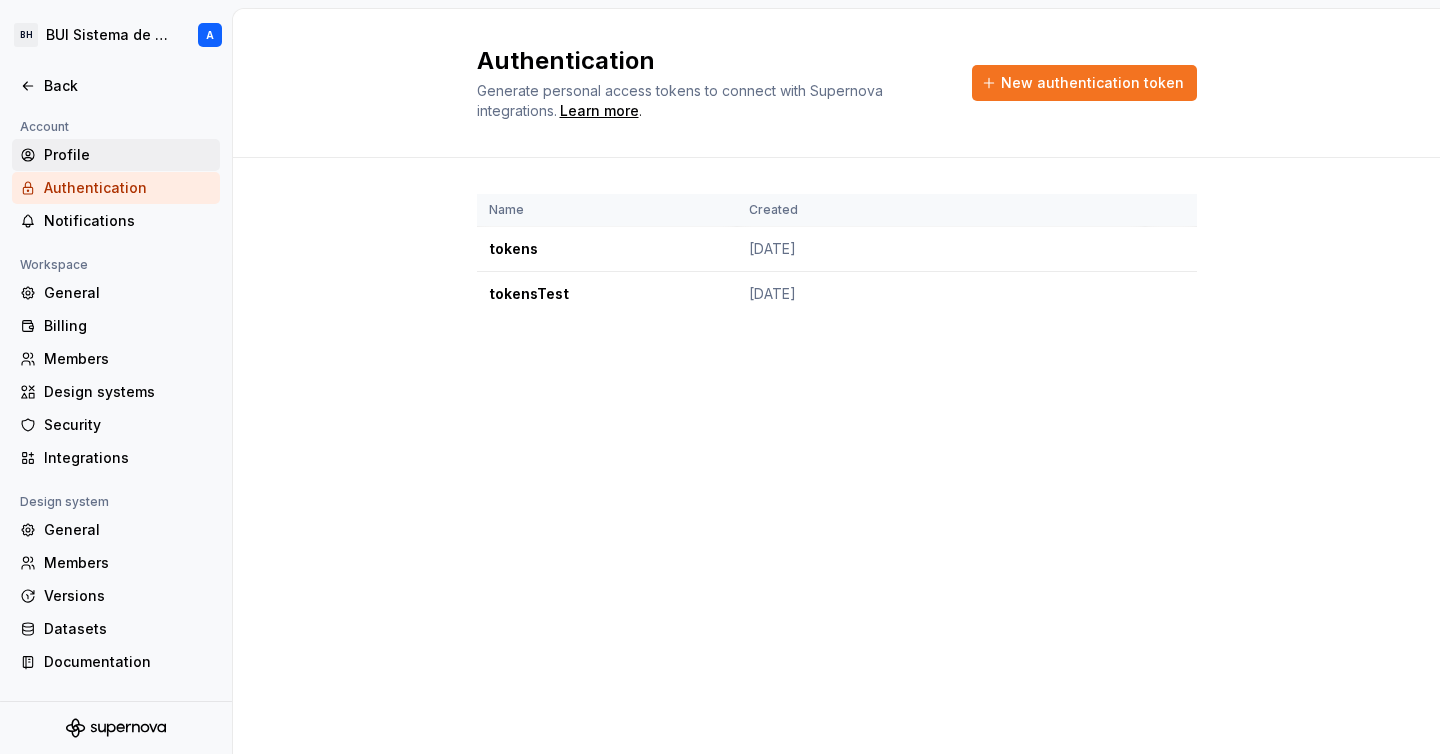 scroll, scrollTop: 0, scrollLeft: 0, axis: both 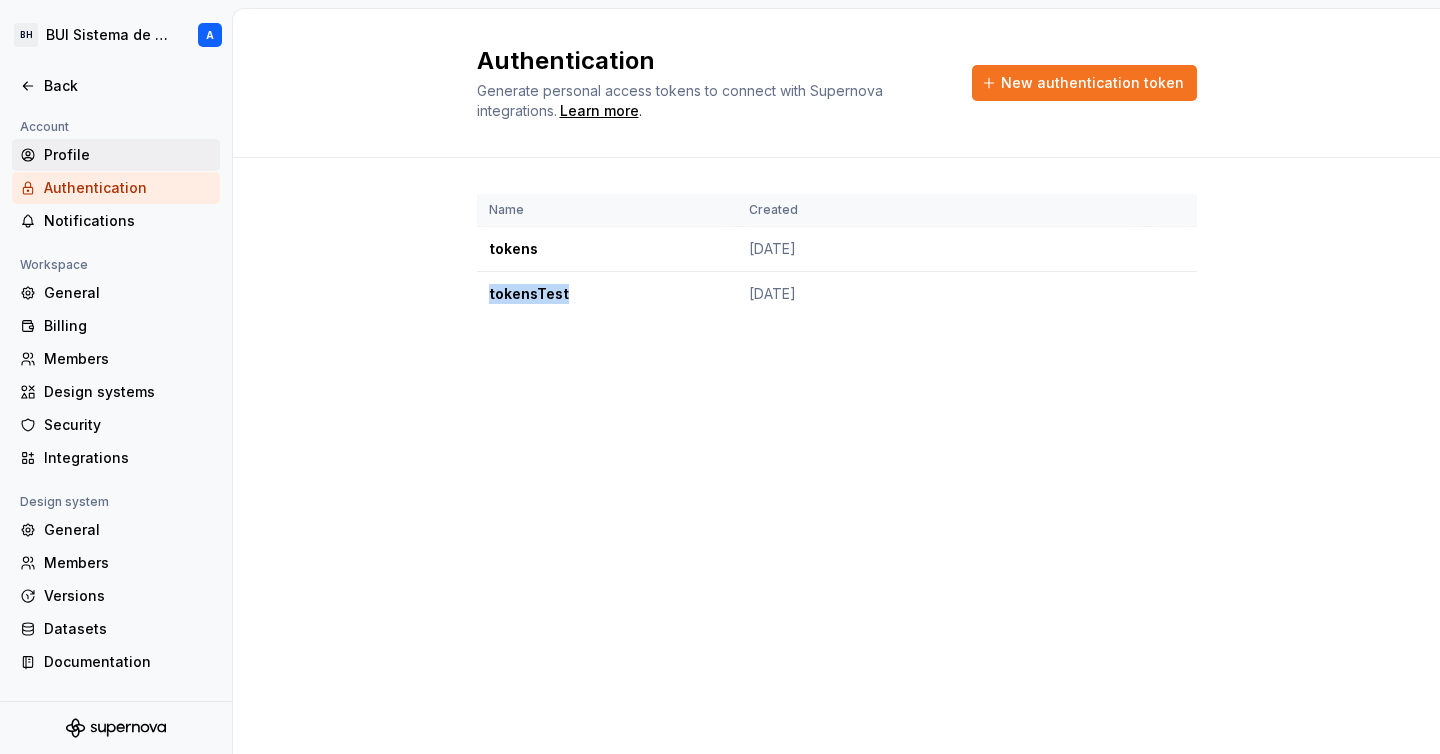 click on "Profile" at bounding box center (116, 155) 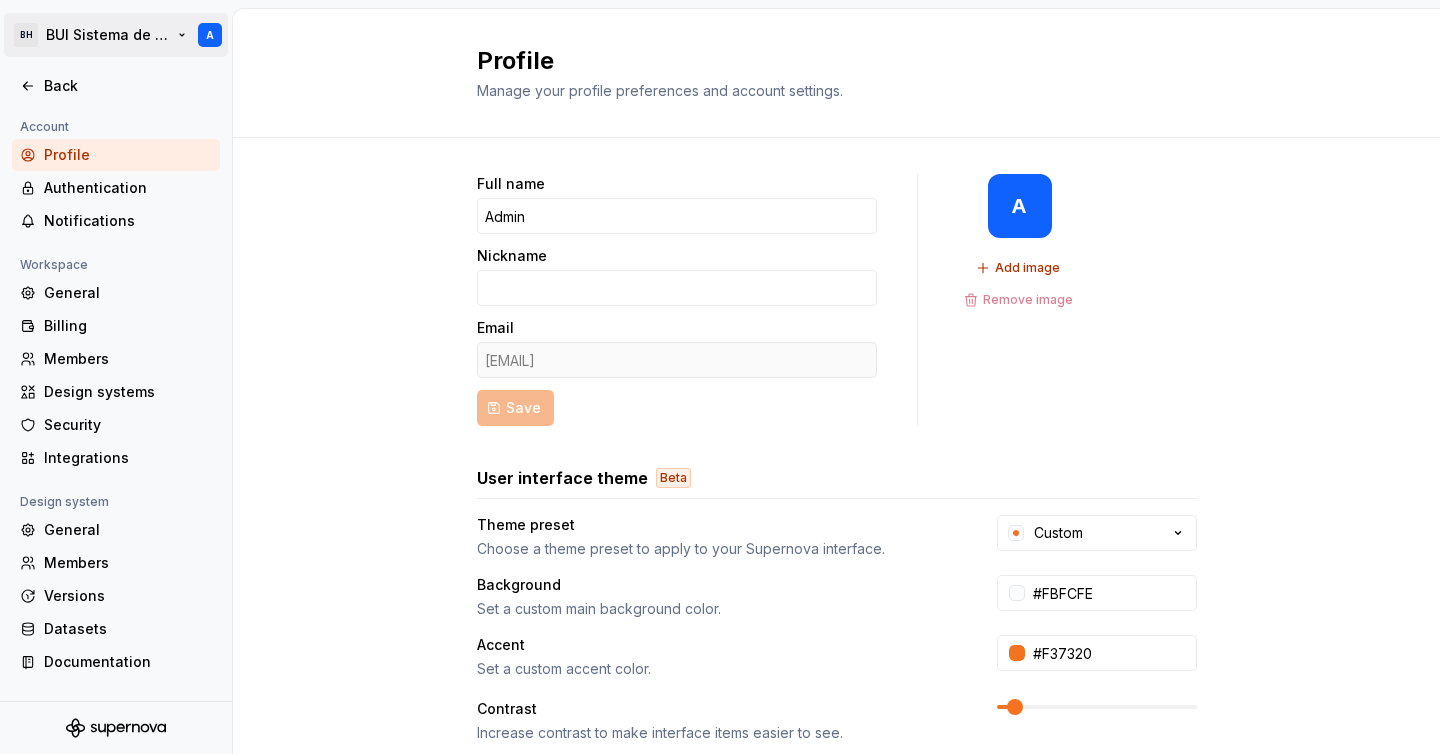 click on "BH BUI Sistema de Diseño A Back Account Profile Authentication Notifications Workspace General Billing Members Design systems Security Integrations Design system General Members Versions Datasets Documentation Profile Manage your profile preferences and account settings. Full name Admin Nickname Email experiencias@hipotecario.com.ar Save A Add image Remove image User interface theme Beta Theme preset Choose a theme preset to apply to your Supernova interface. Custom Background Set a custom main background color. #FBFCFE Accent Set a custom accent color. #F37320 Contrast Increase contrast to make interface items easier to see. Documentation editor background Always use a light background for the documentation editor. No Danger zone Permanently delete my account All data will be deleted immediately. Delete account For information on how we use your data, please refer to our  Privacy Policy ." at bounding box center [720, 377] 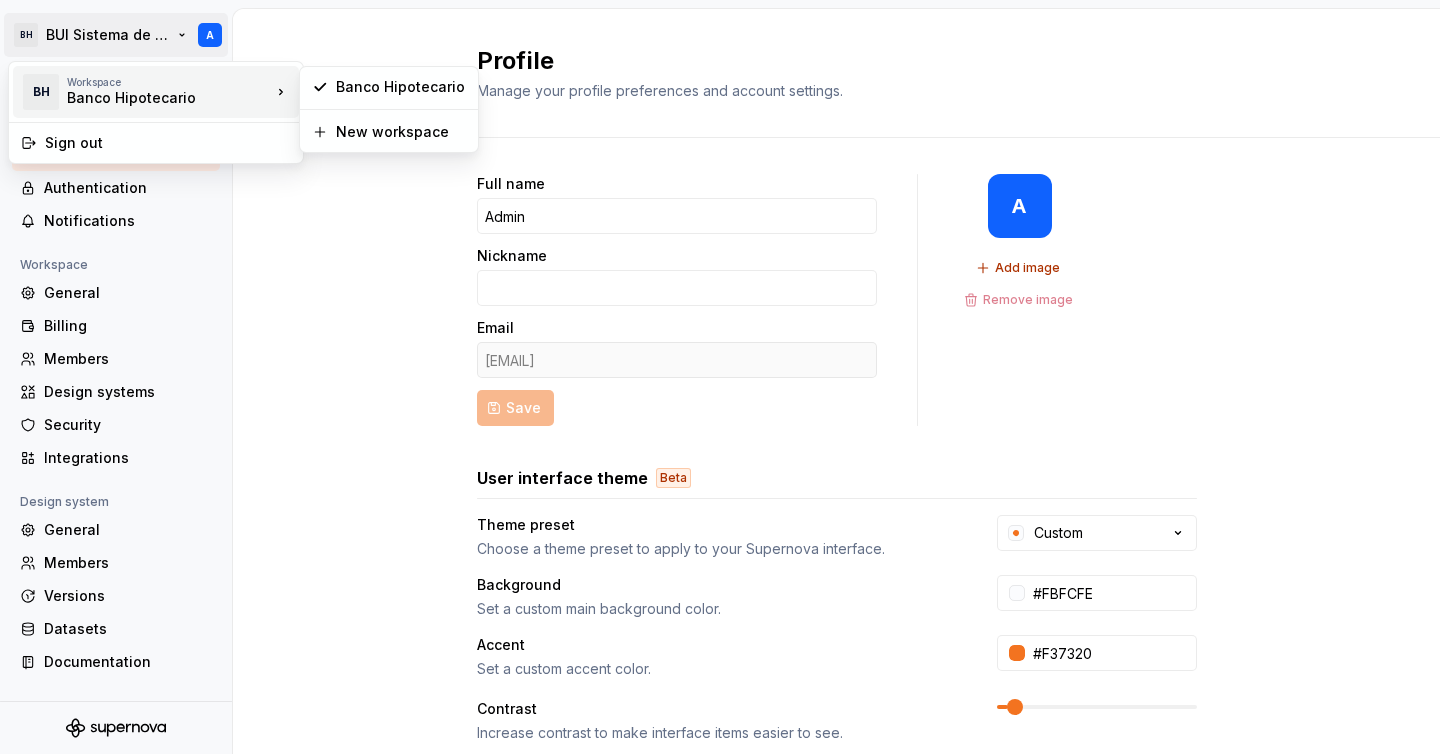 click on "Workspace" at bounding box center [169, 82] 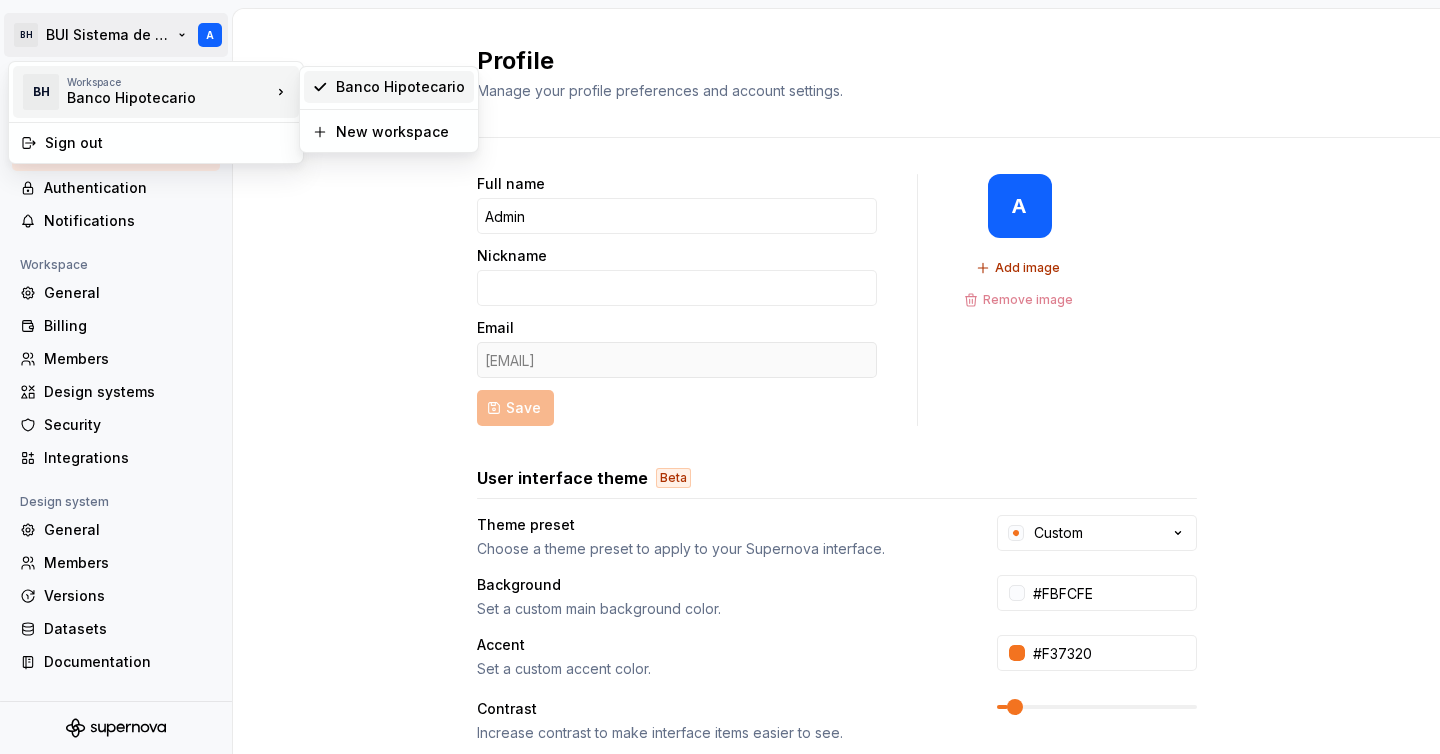 click on "Banco Hipotecario" at bounding box center (401, 87) 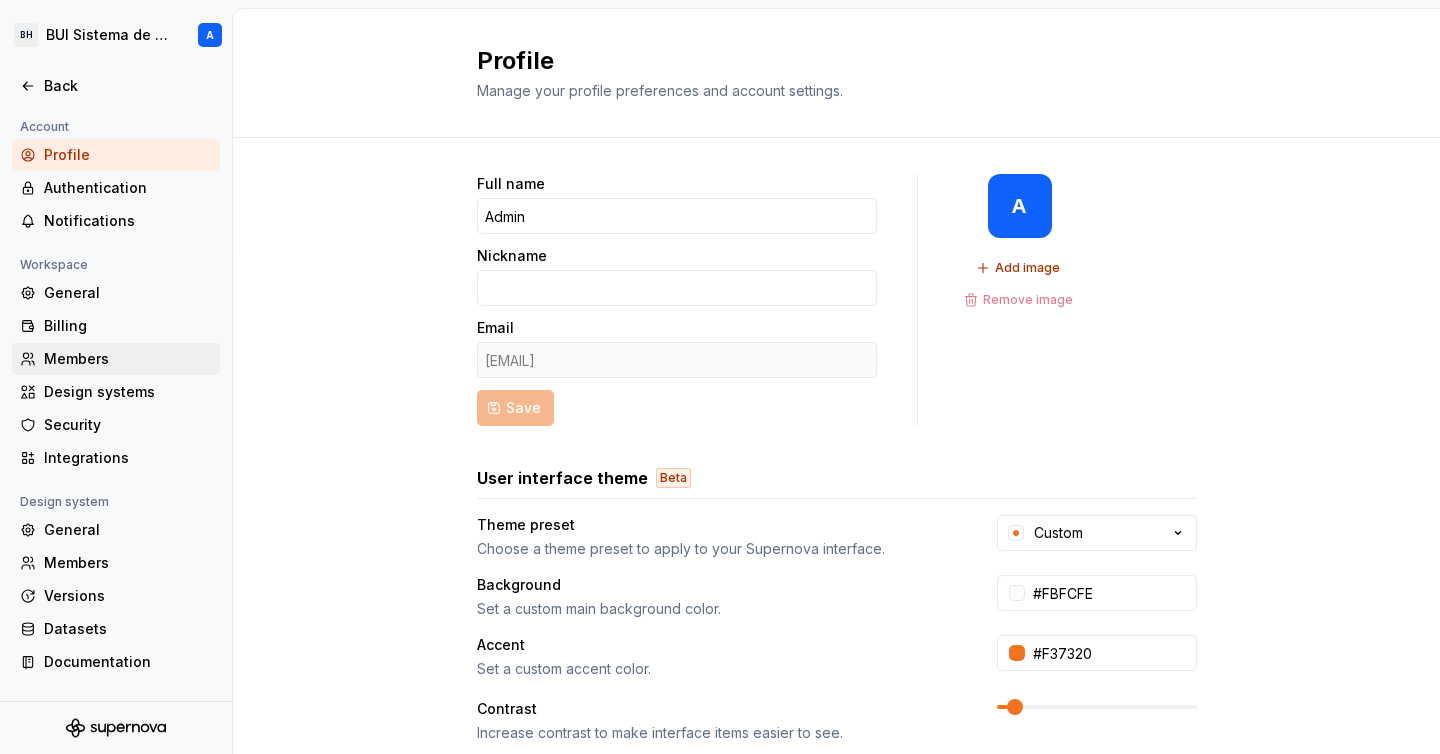 click on "Members" at bounding box center [128, 359] 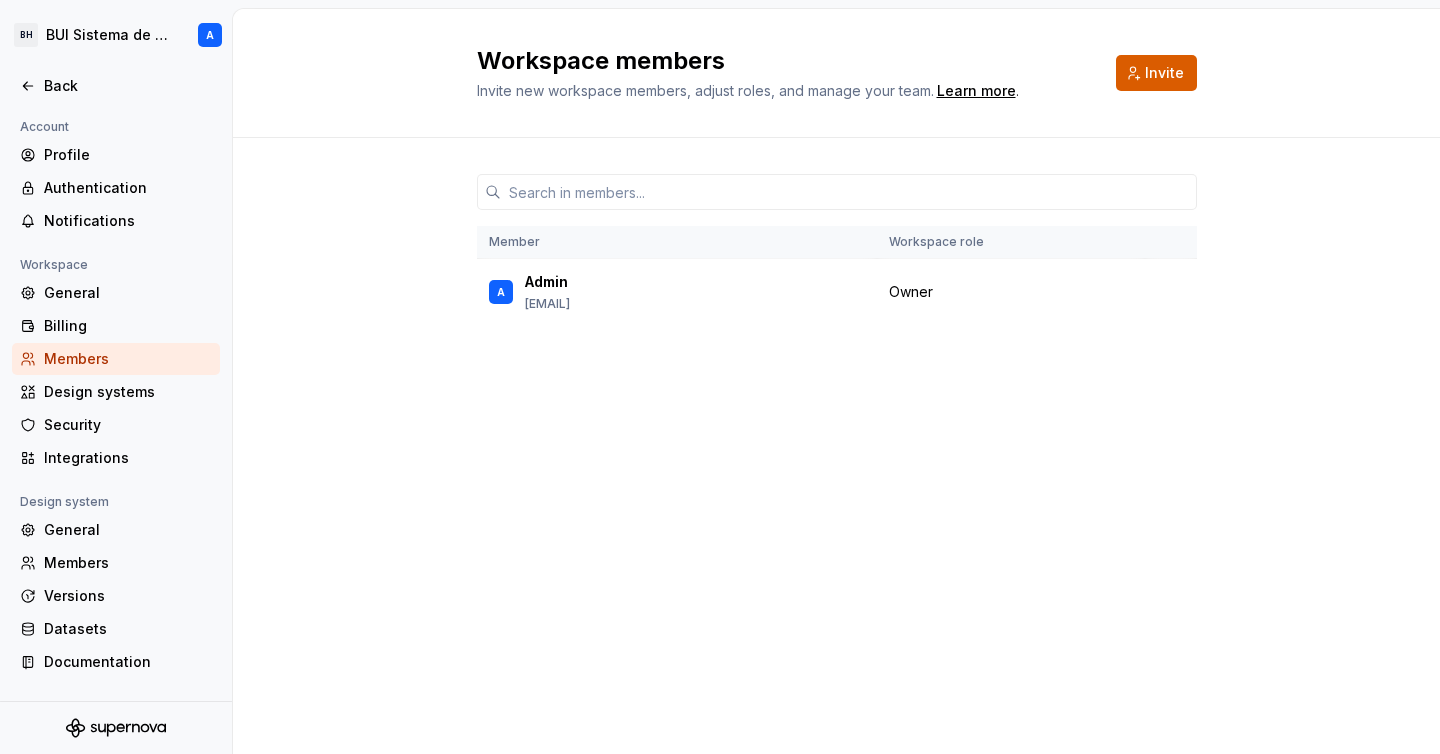 click on "Invite" at bounding box center [1164, 73] 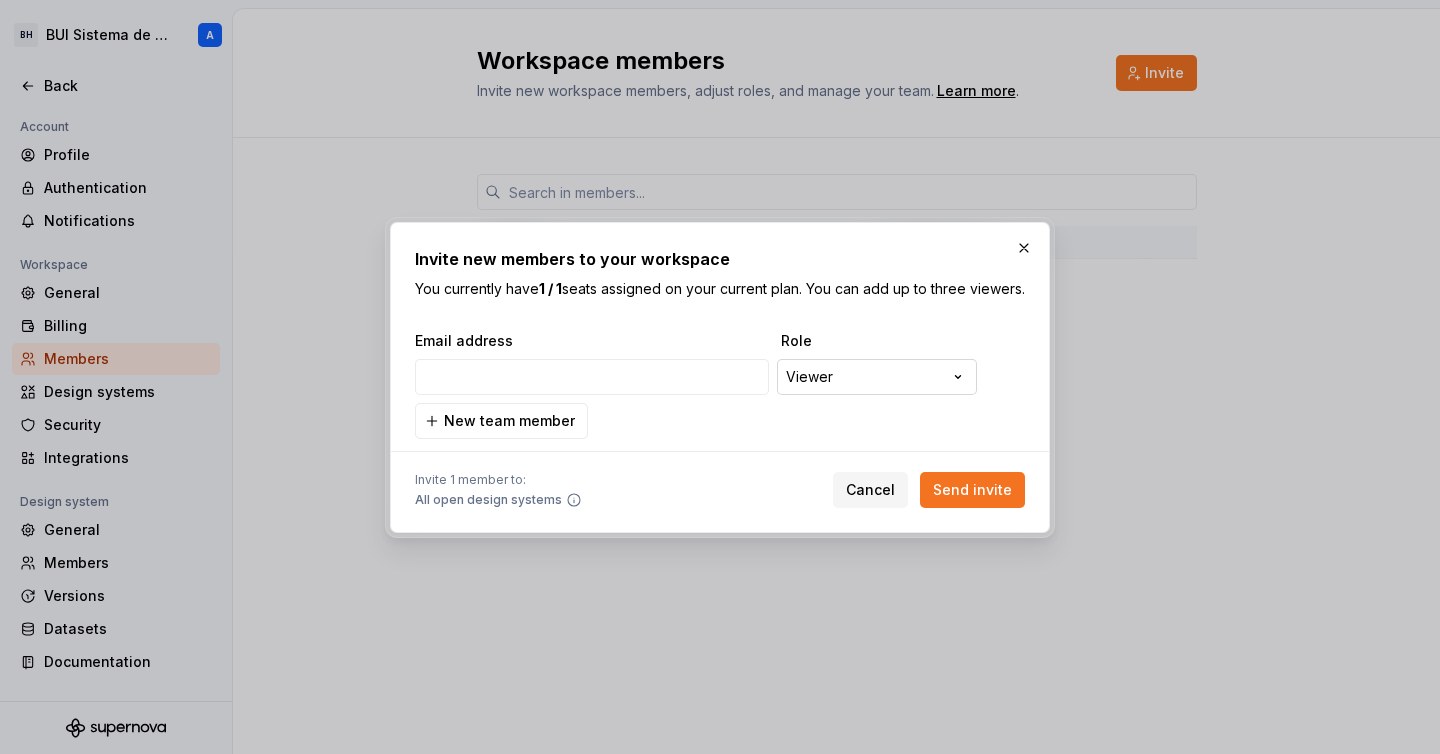 click on "**********" at bounding box center (720, 377) 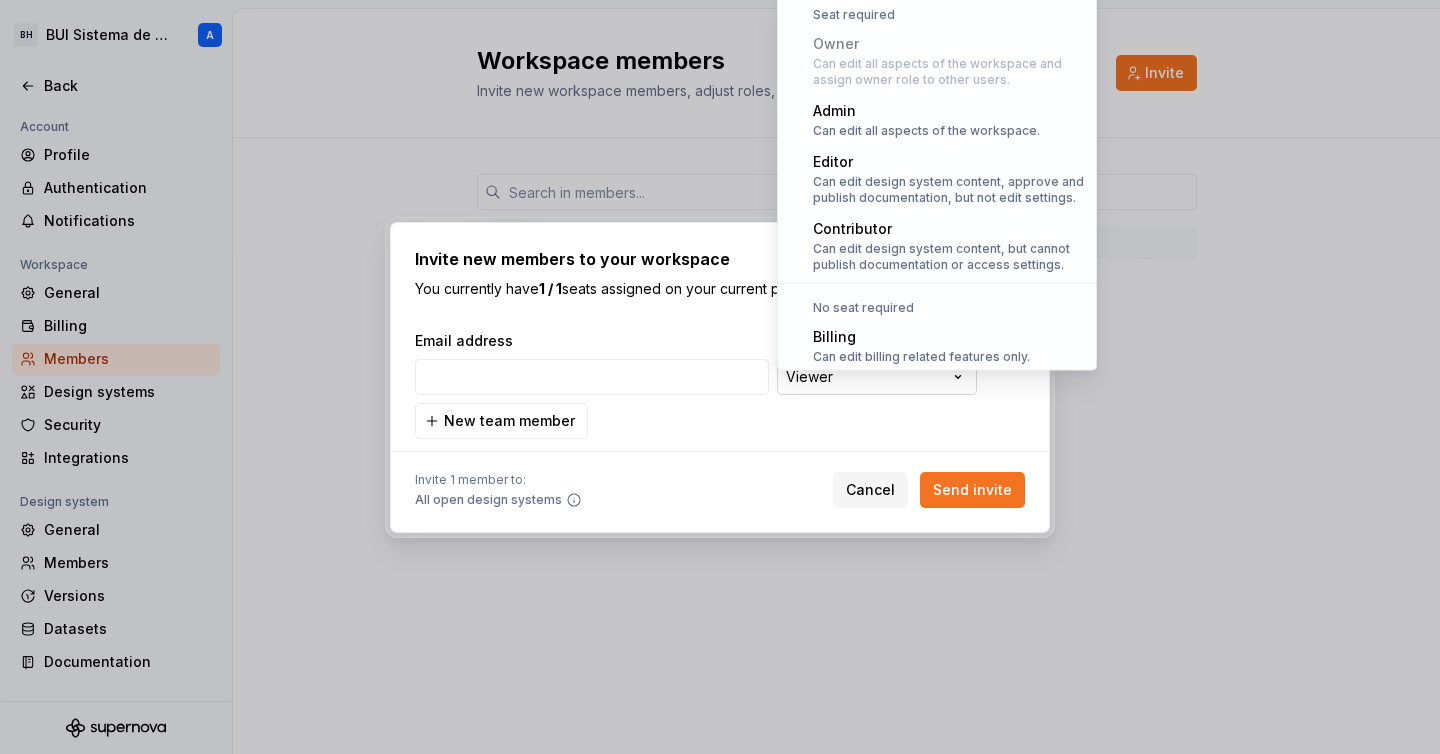 scroll, scrollTop: 55, scrollLeft: 0, axis: vertical 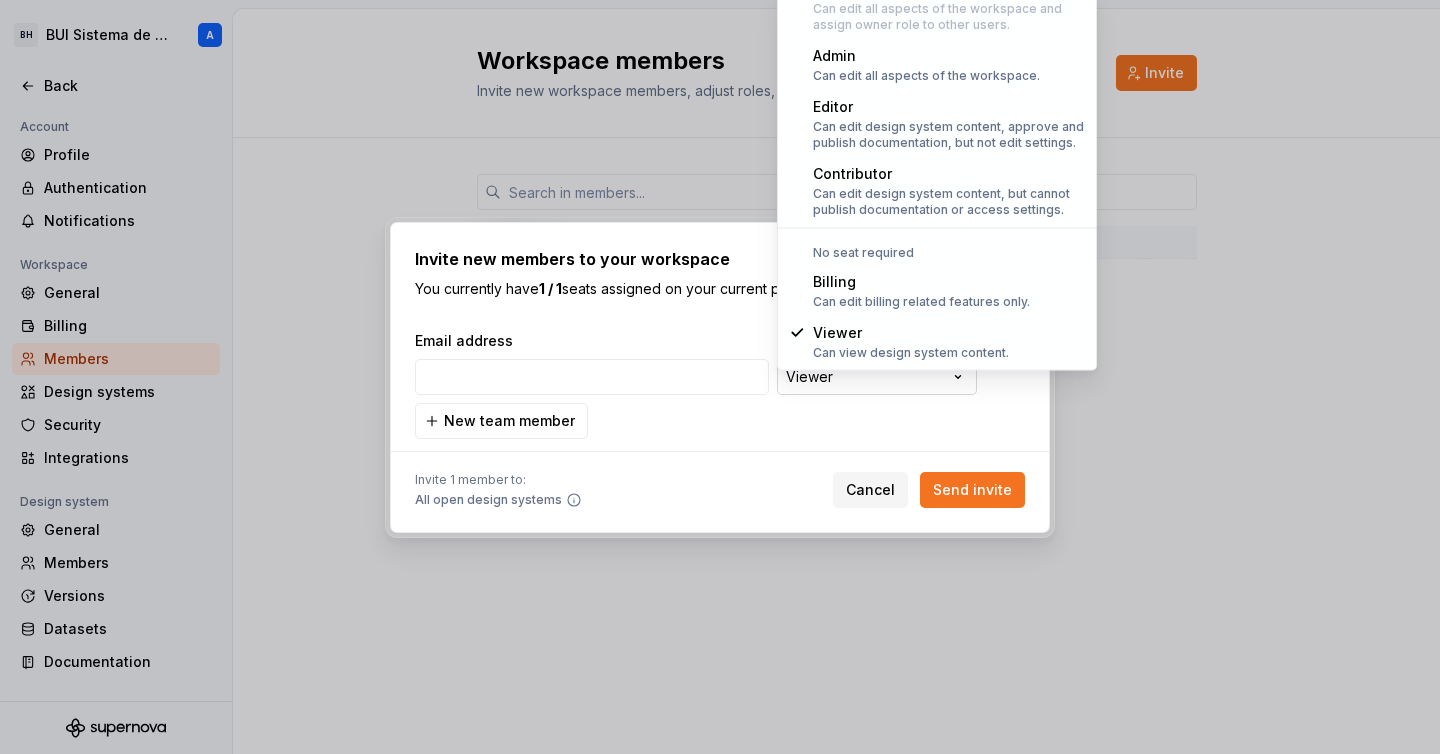 click on "**********" at bounding box center (720, 377) 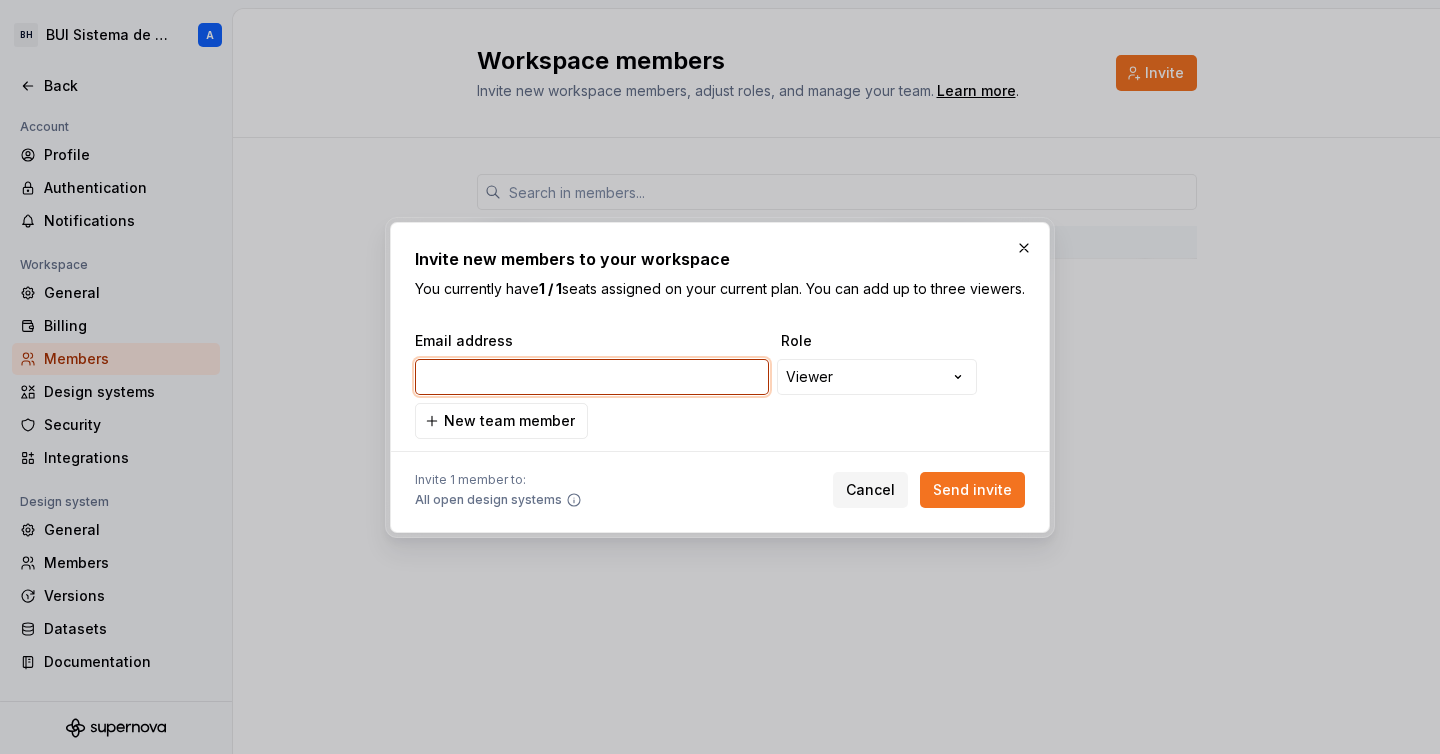 click at bounding box center [592, 377] 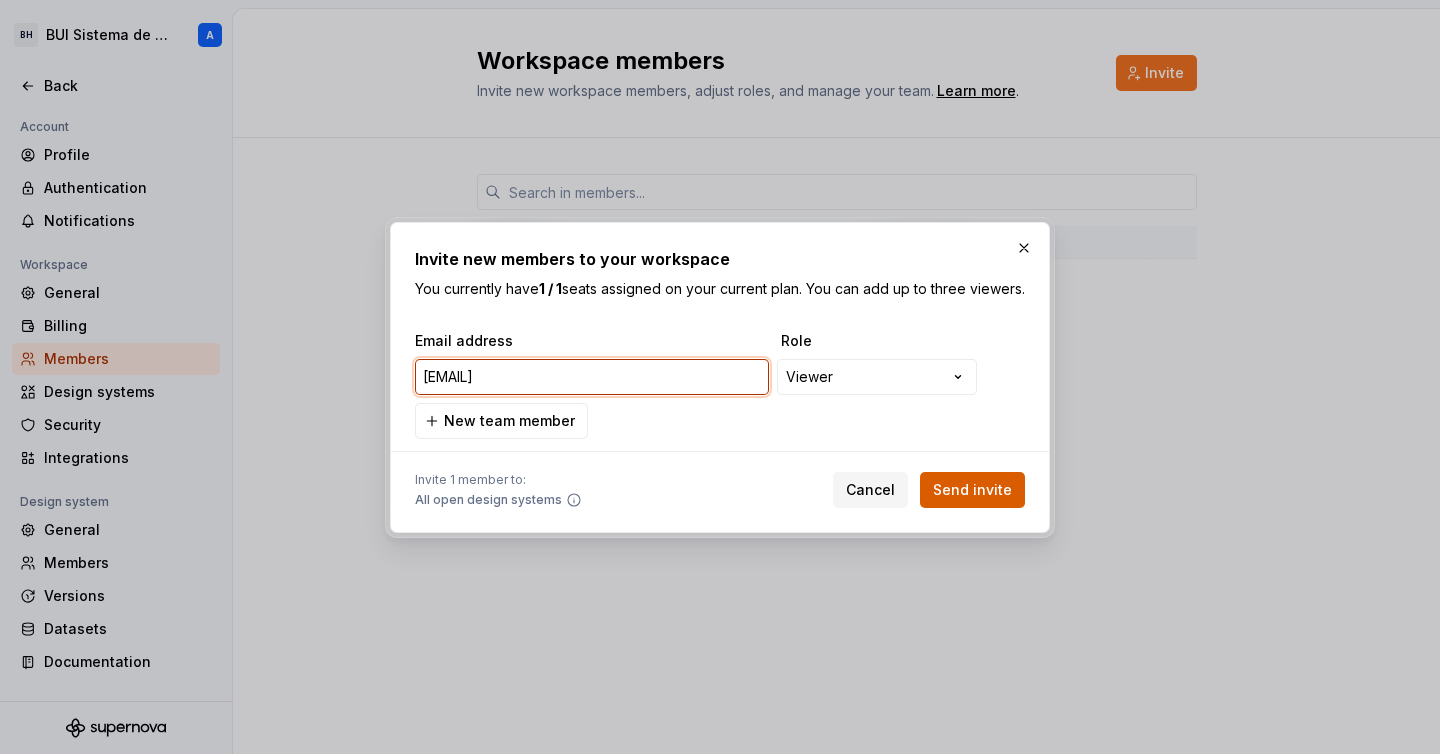 type on "experiencia@hipotecario.com.ar" 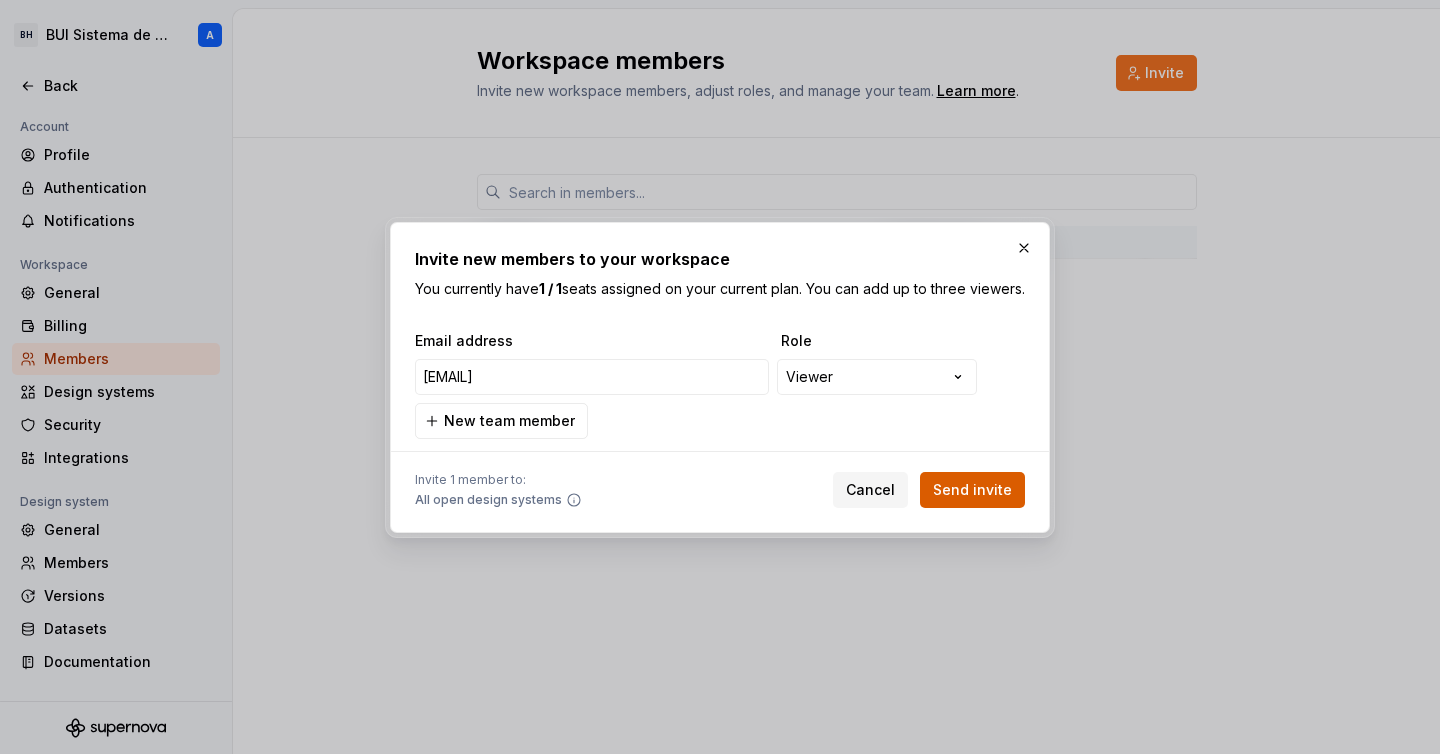click on "Send invite" at bounding box center (972, 490) 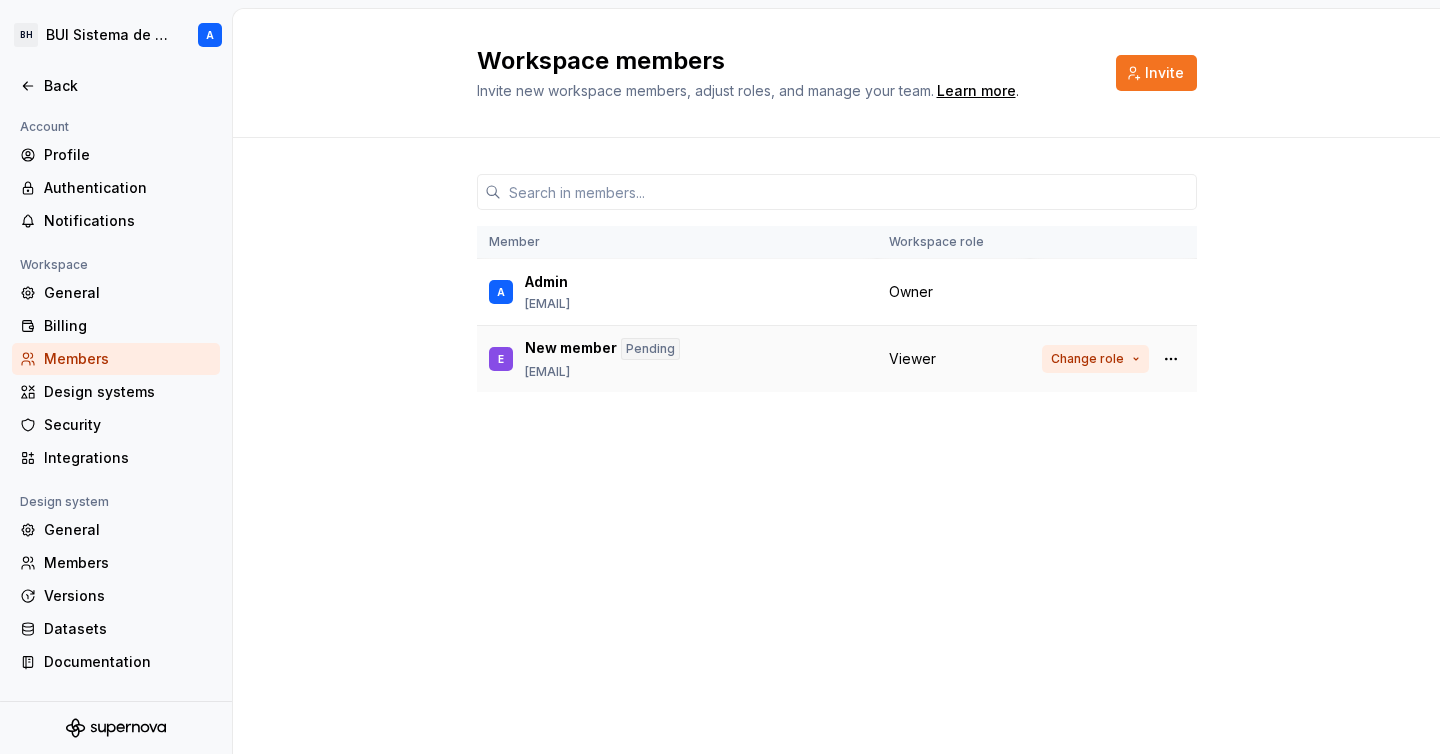 click on "Change role" at bounding box center (1087, 359) 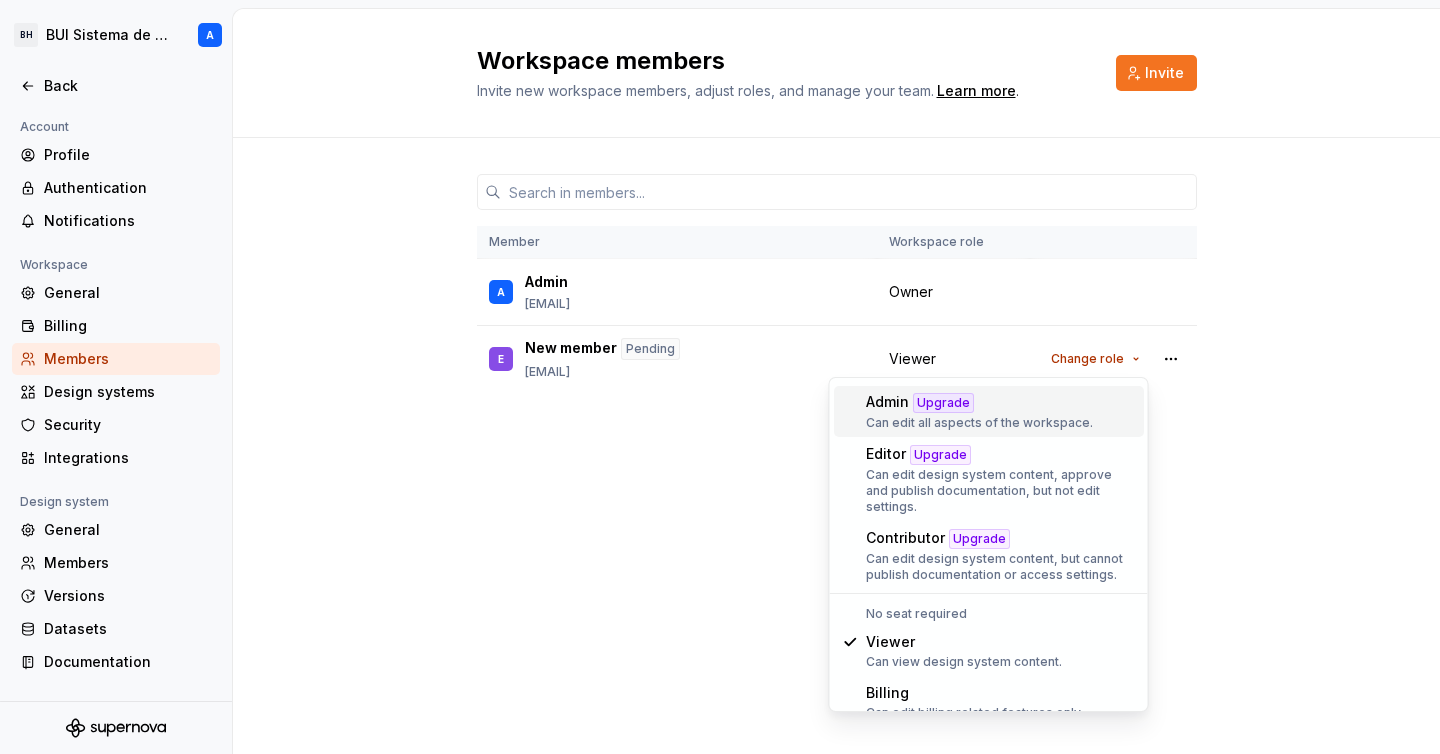 scroll, scrollTop: 95, scrollLeft: 0, axis: vertical 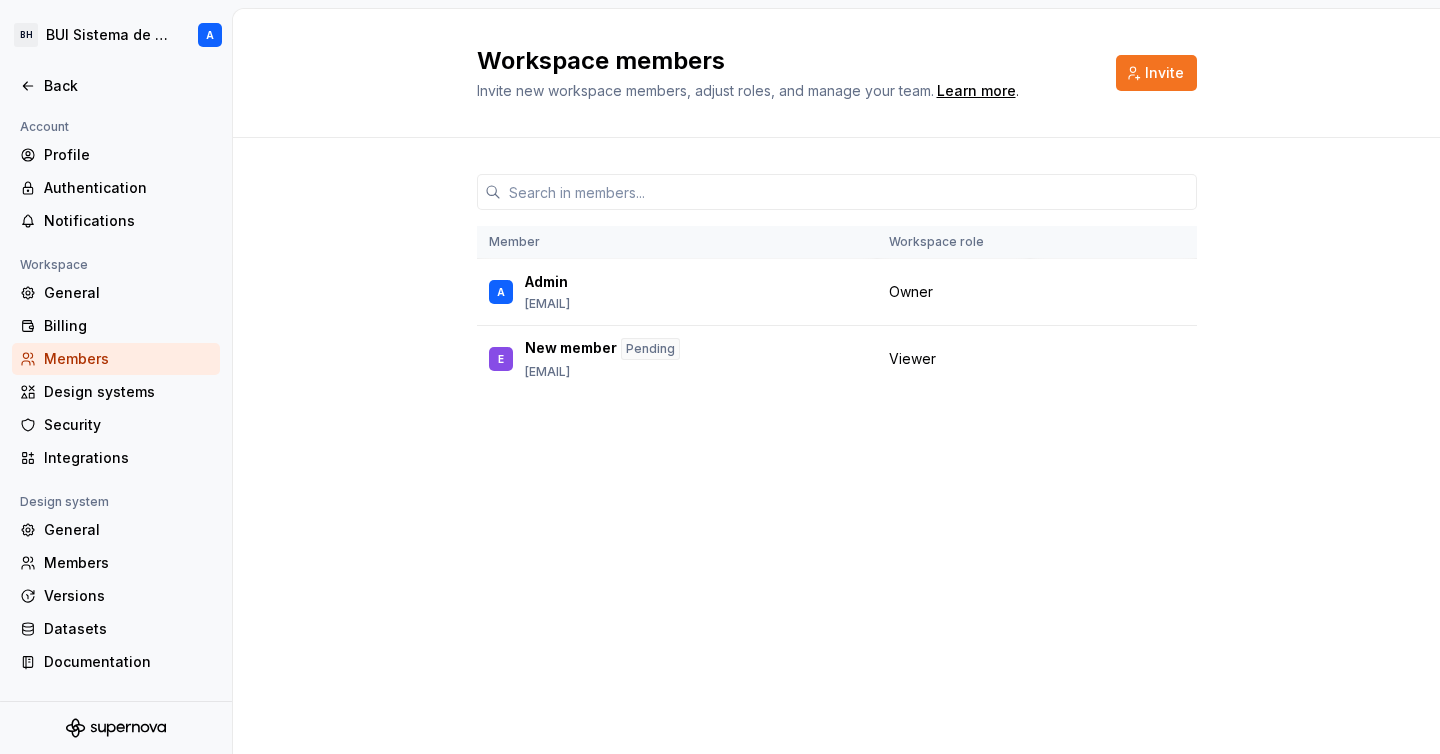 click on "Workspace members Invite new workspace members, adjust roles, and manage your team.   Learn more . Invite Member Workspace role A Admin experiencias@hipotecario.com.ar Owner E New member Pending experiencia@hipotecario.com.ar Viewer Change role" at bounding box center (836, 381) 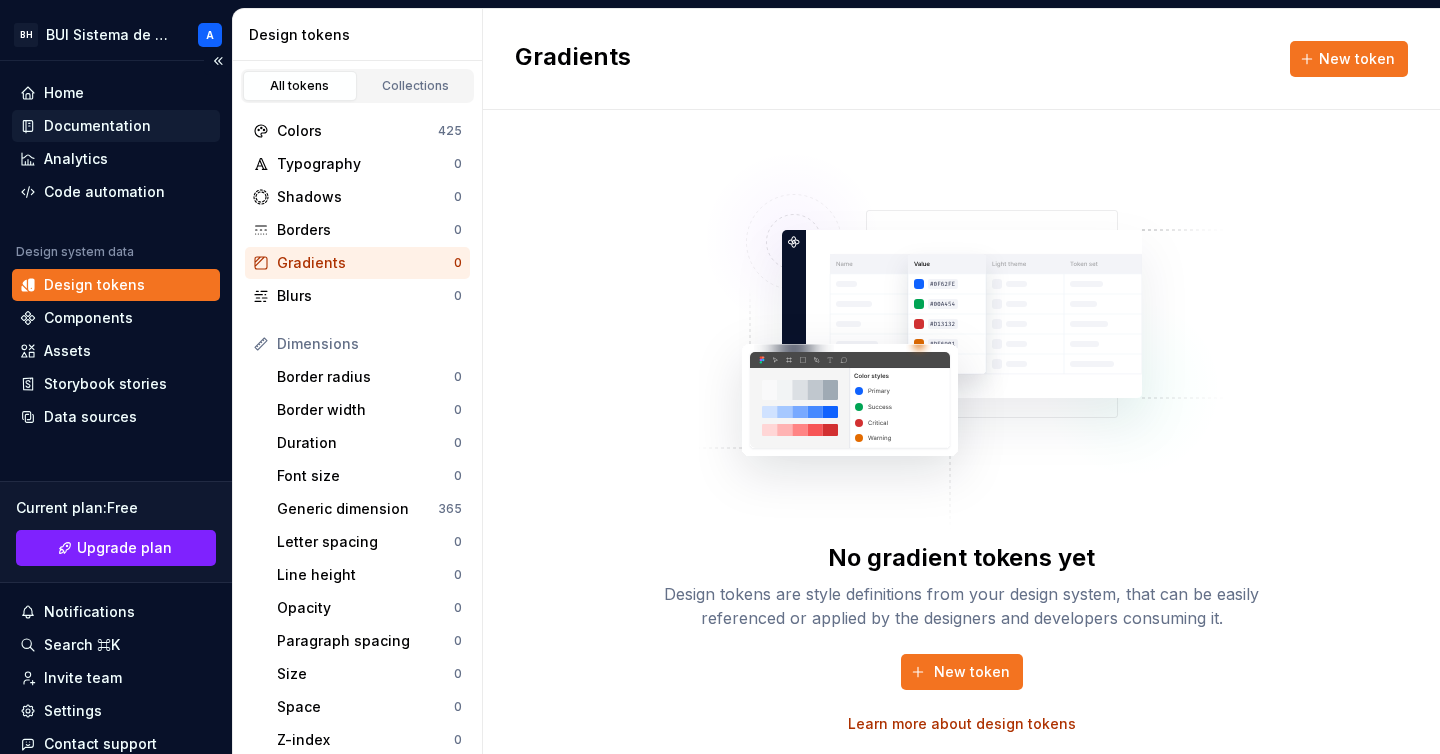 scroll, scrollTop: 0, scrollLeft: 0, axis: both 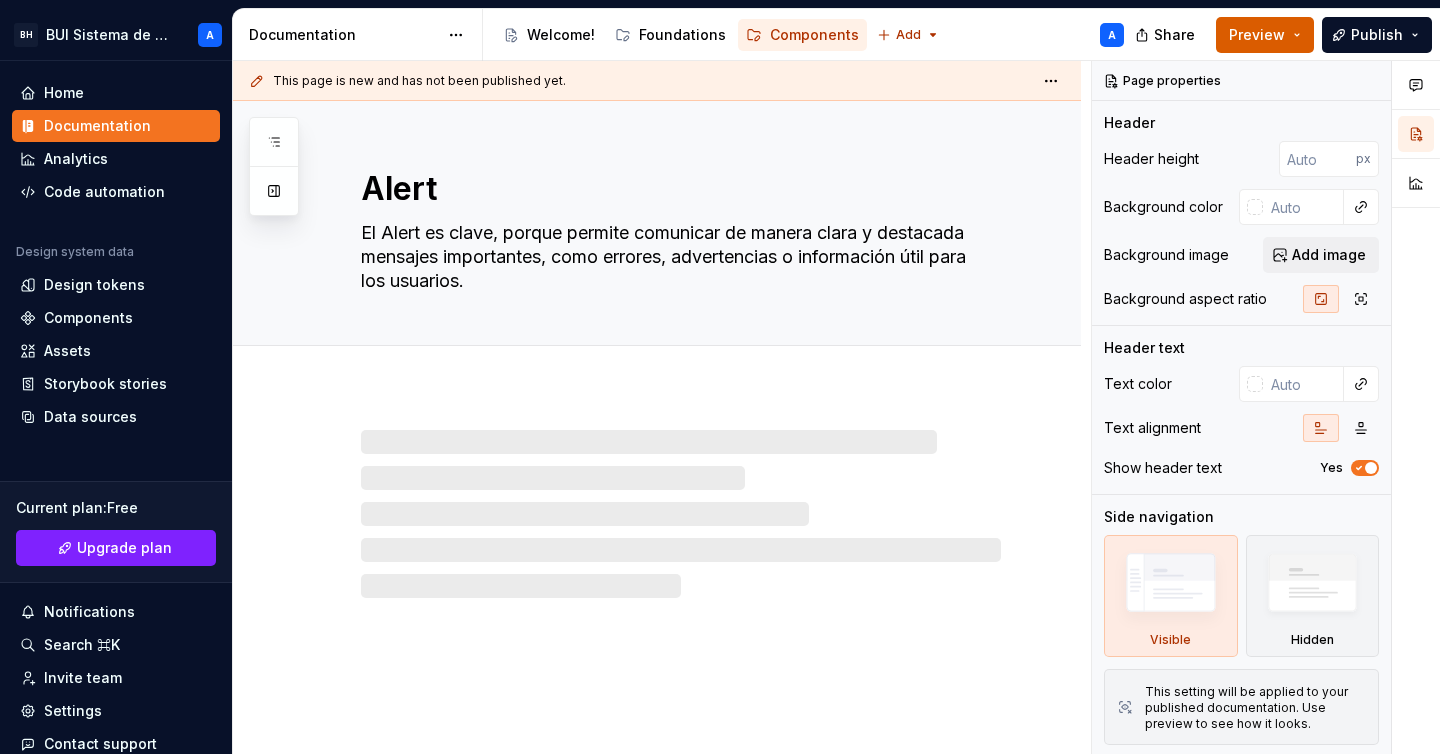click on "Preview" at bounding box center [1257, 35] 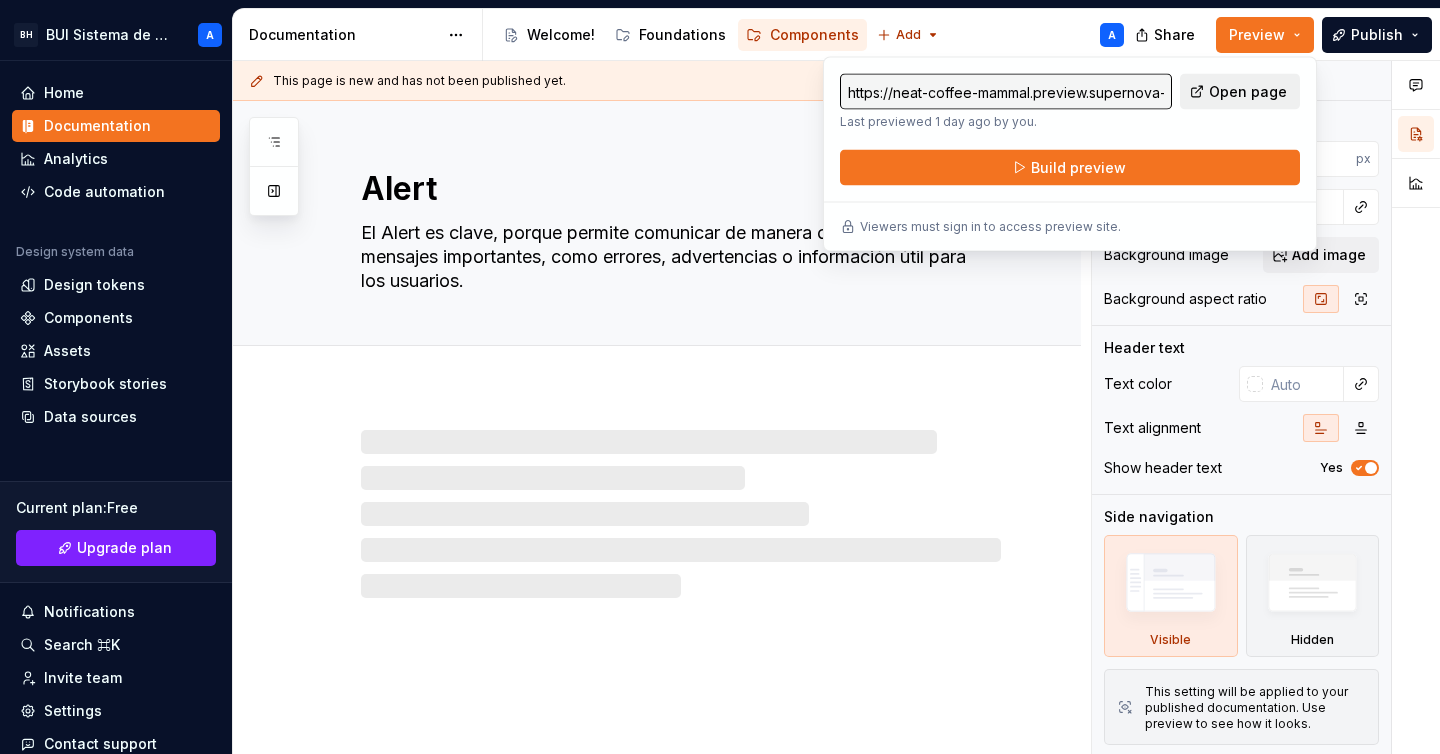click on "Open page" at bounding box center [1248, 92] 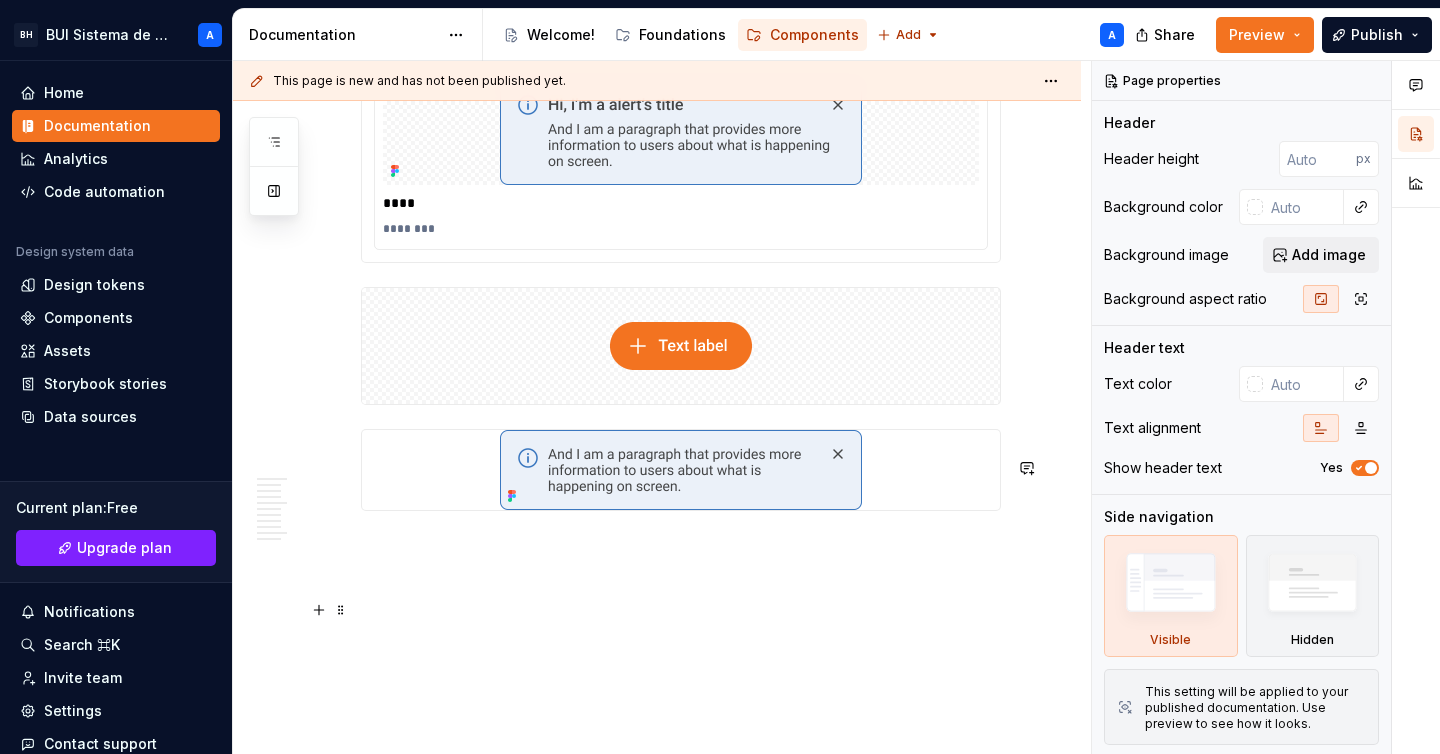 scroll, scrollTop: 4855, scrollLeft: 0, axis: vertical 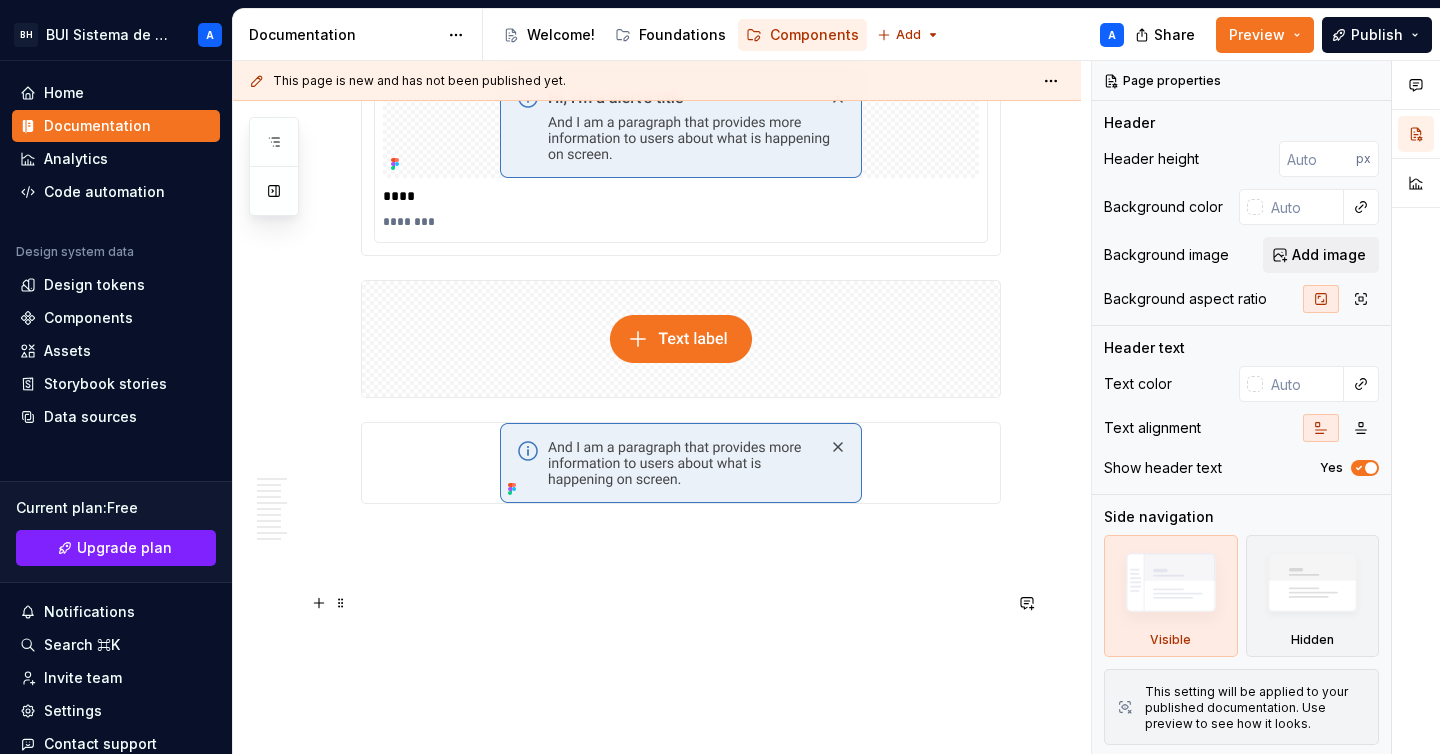 click at bounding box center (681, 463) 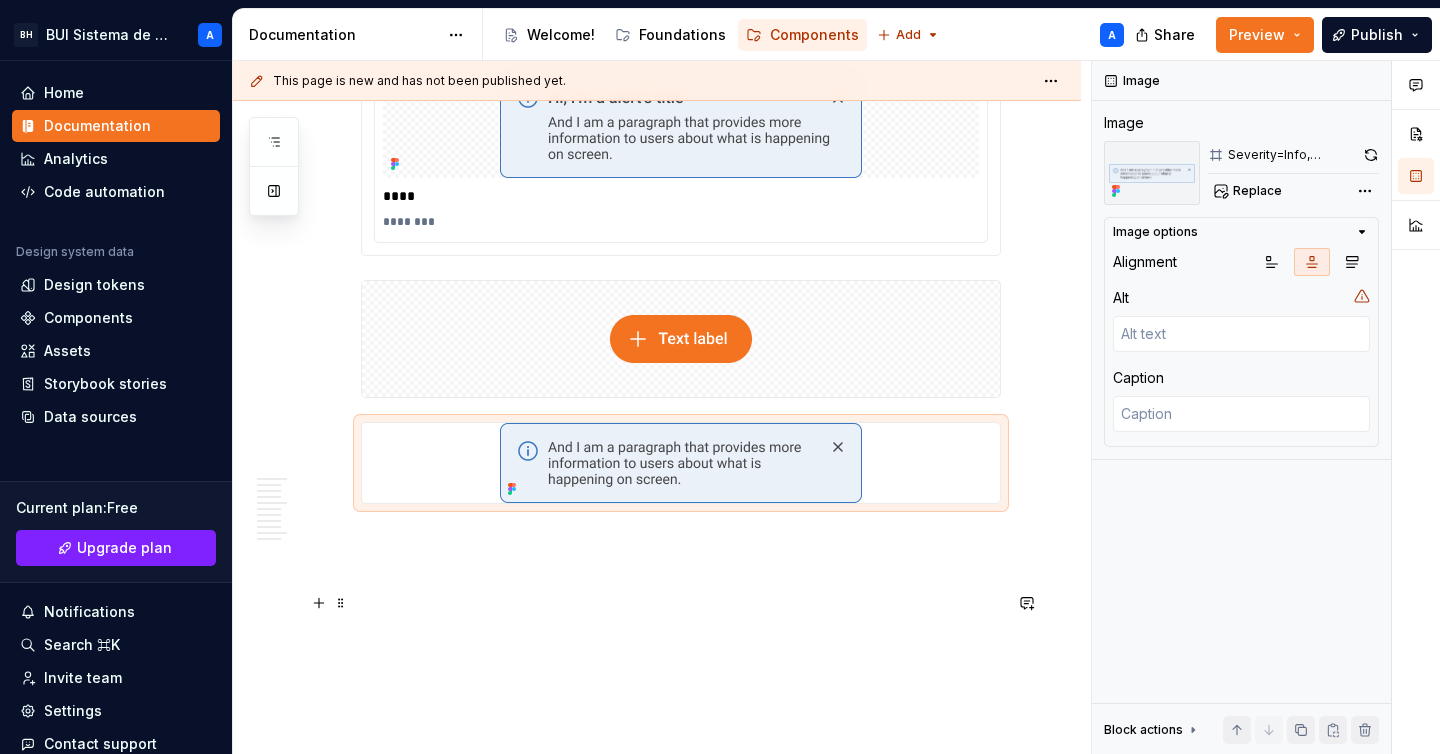 scroll, scrollTop: 4839, scrollLeft: 0, axis: vertical 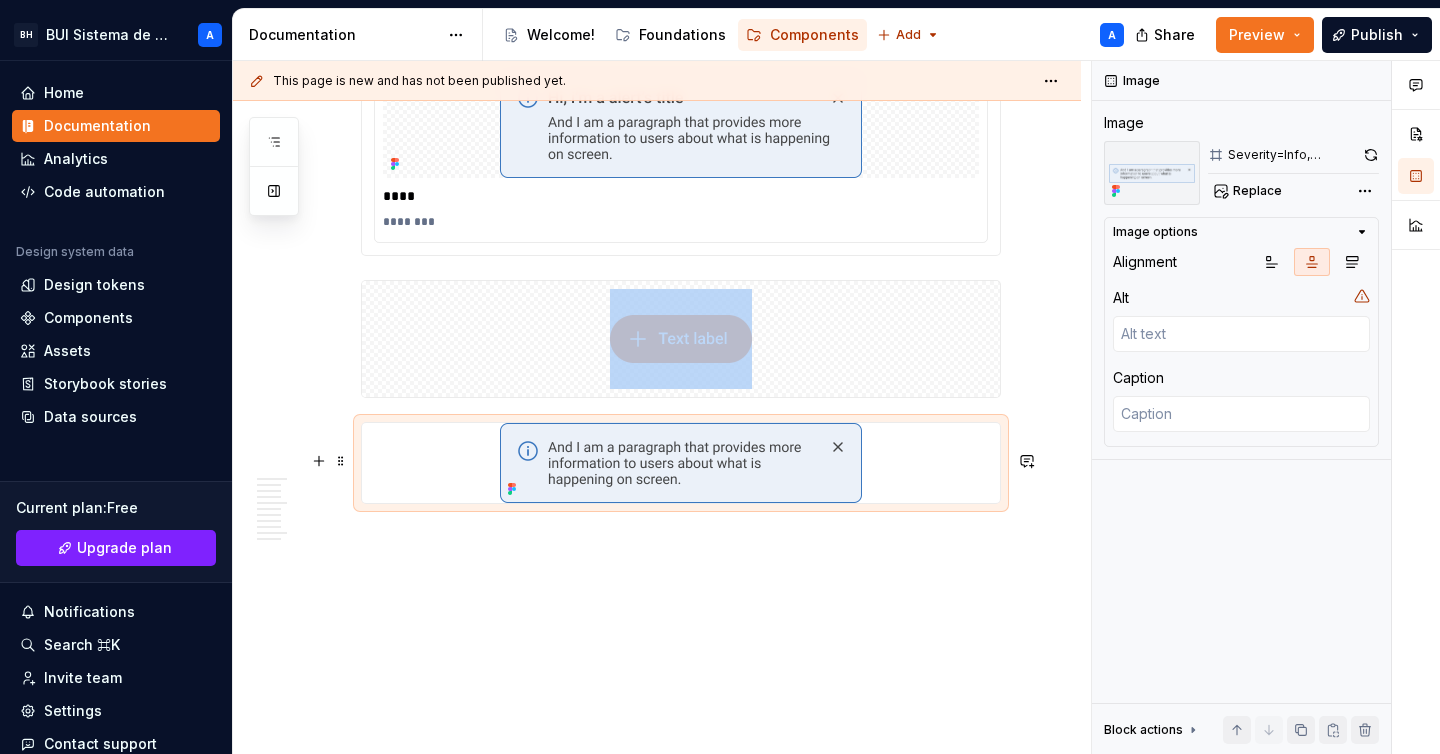 click at bounding box center [681, 339] 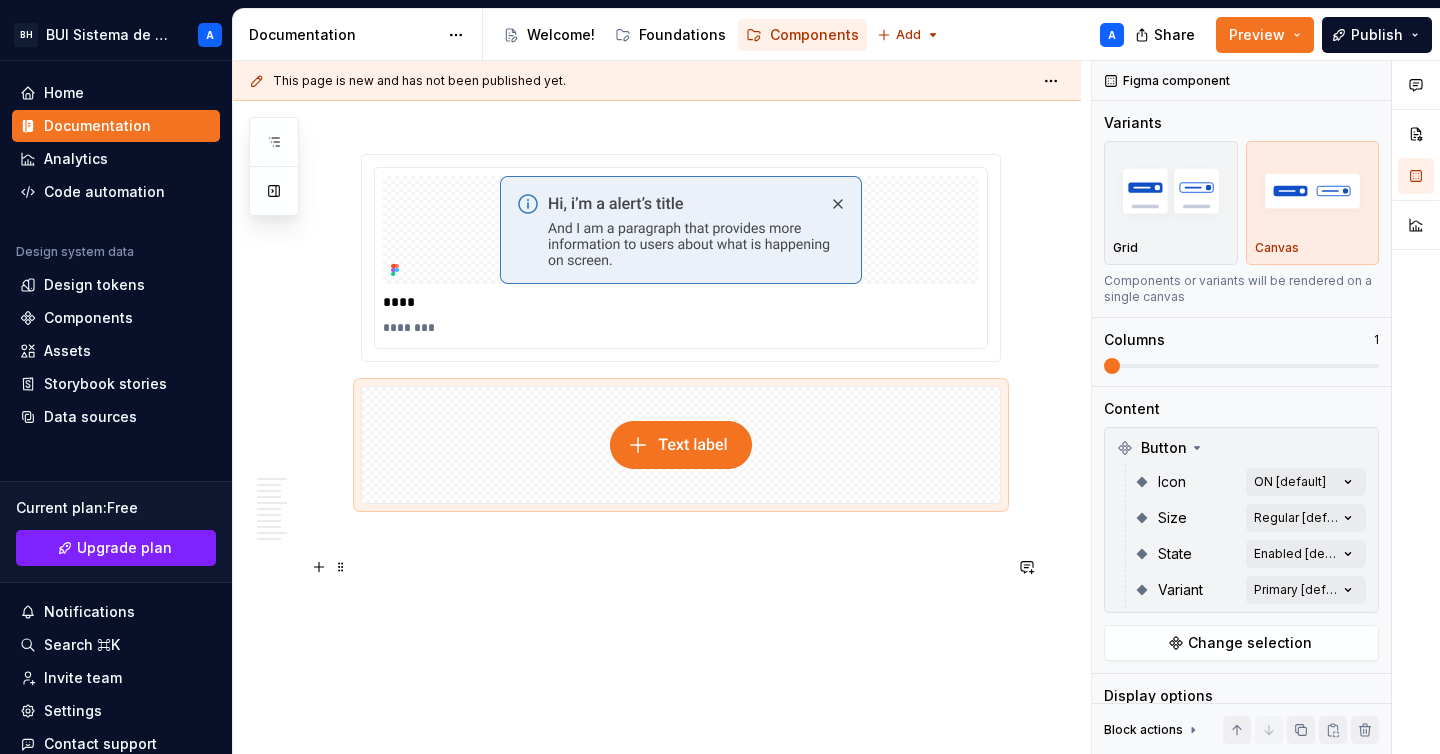 scroll, scrollTop: 4749, scrollLeft: 0, axis: vertical 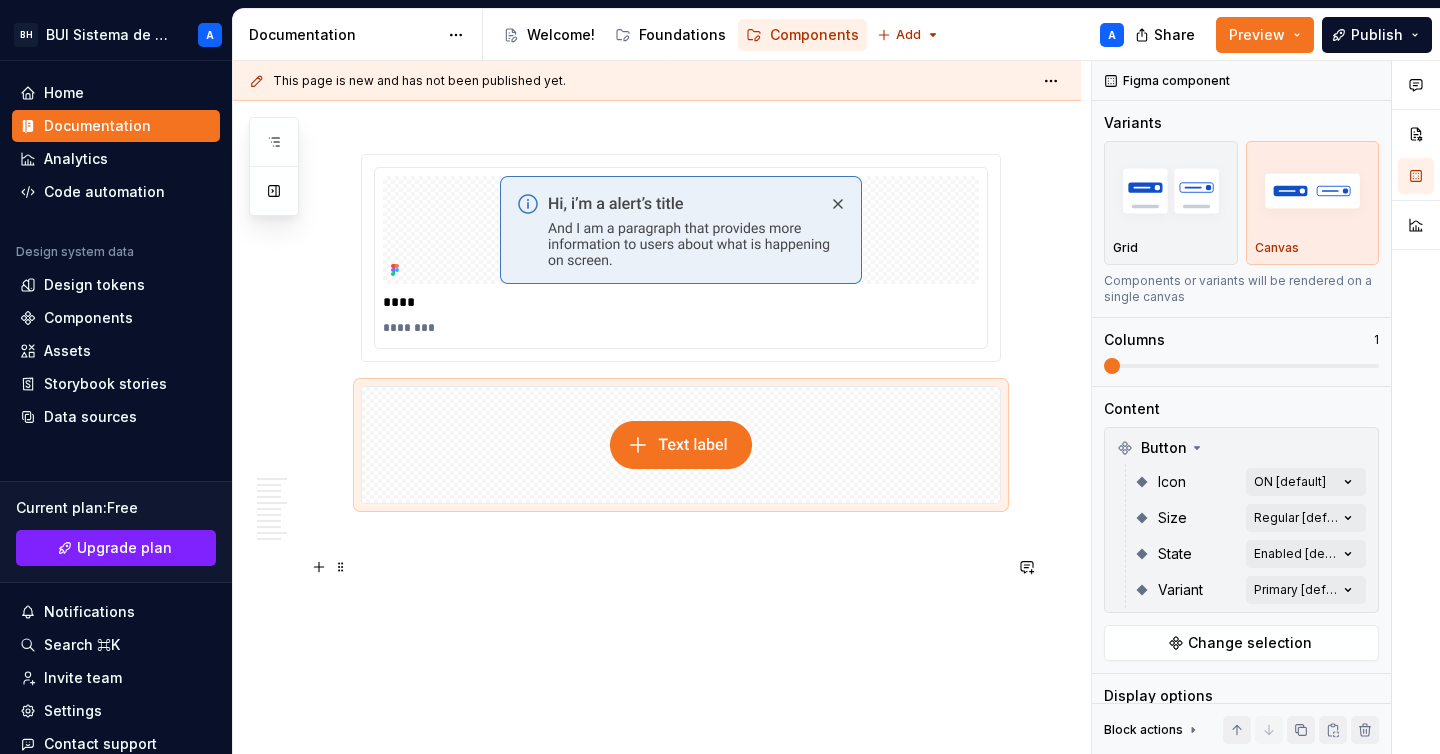 click at bounding box center [681, 445] 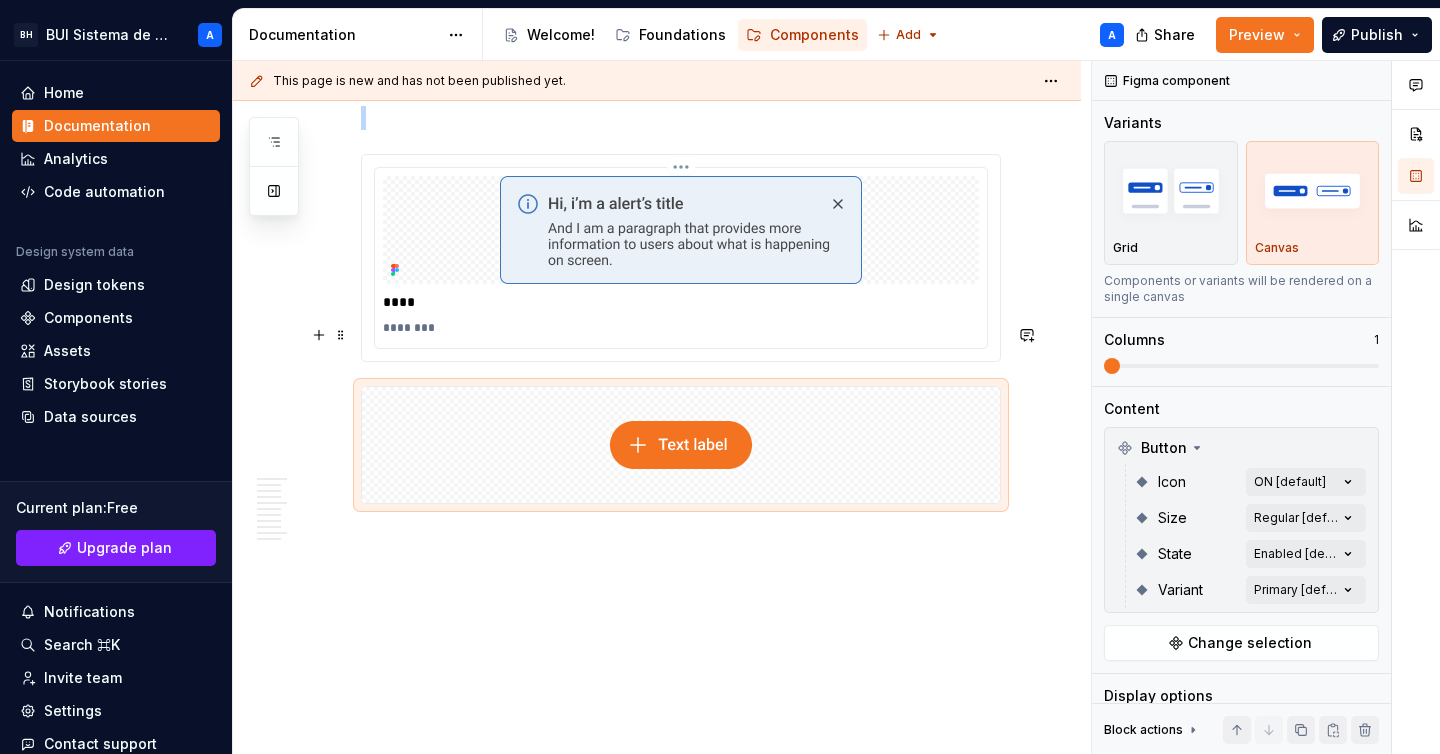 click at bounding box center (681, 230) 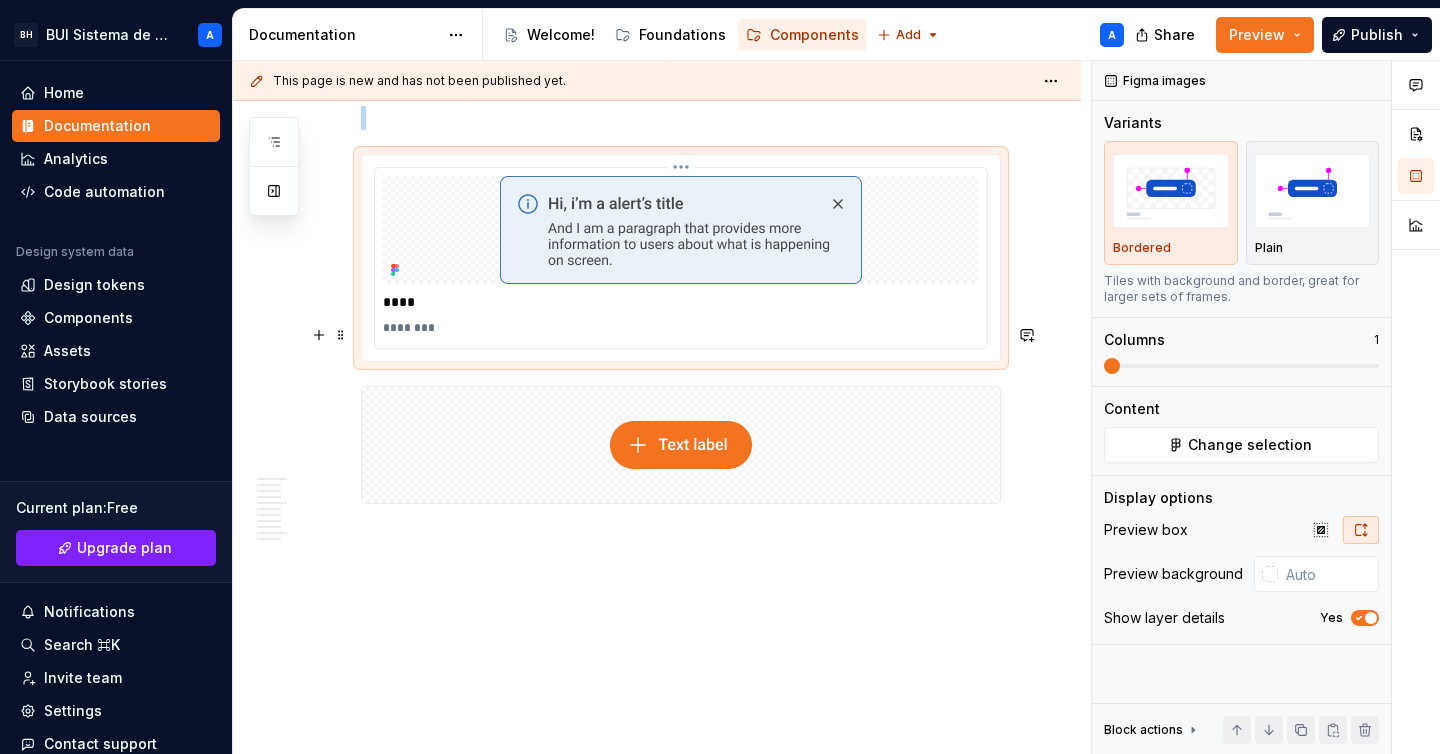 scroll, scrollTop: 4517, scrollLeft: 0, axis: vertical 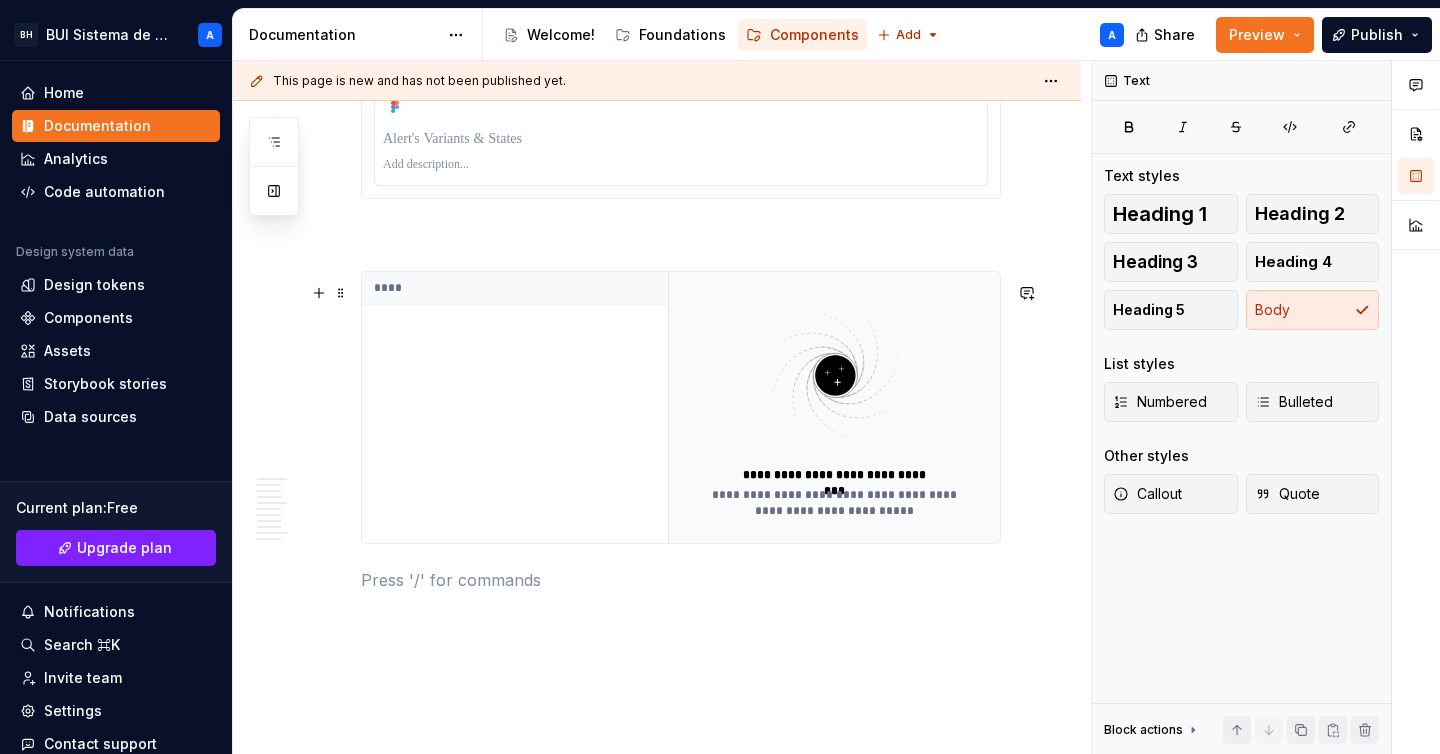click on "****" at bounding box center [515, 407] 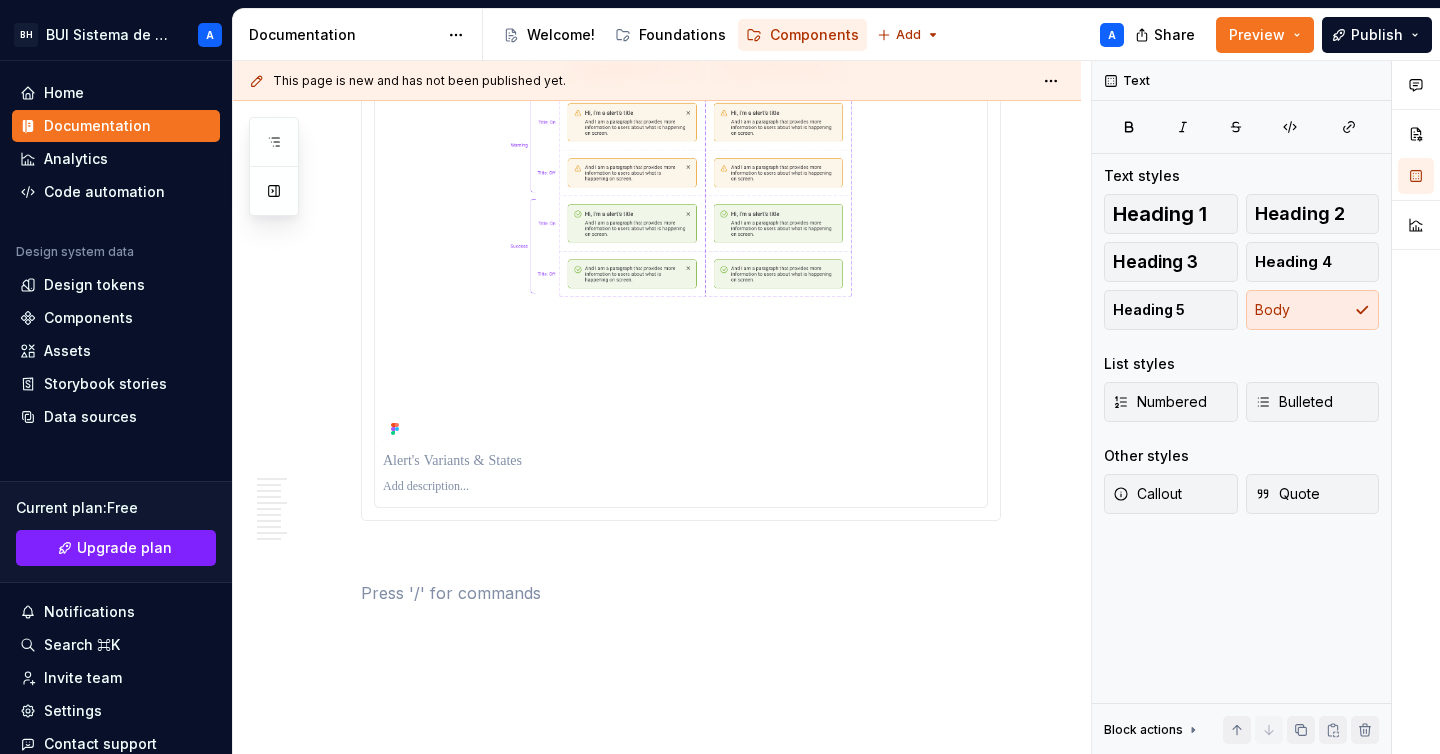 scroll, scrollTop: 3953, scrollLeft: 0, axis: vertical 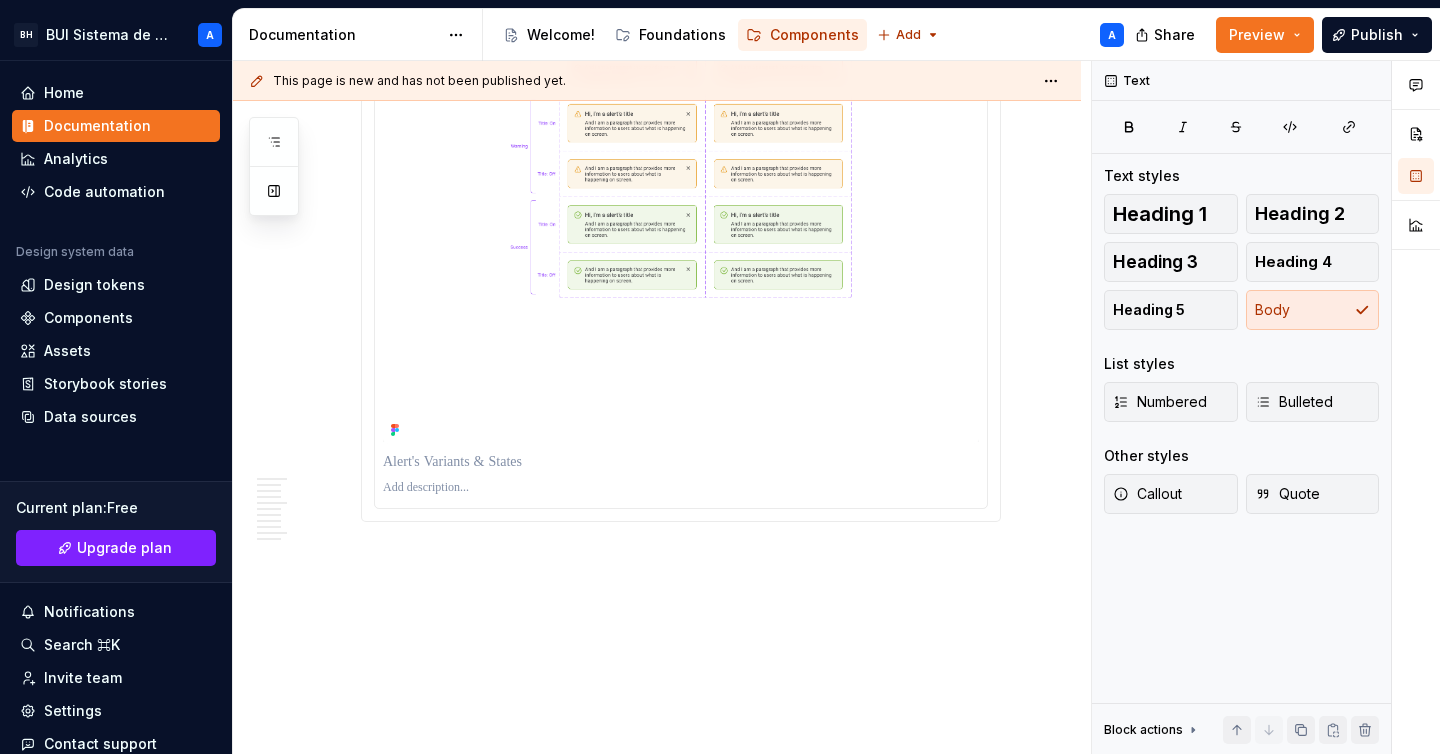 click at bounding box center [681, 462] 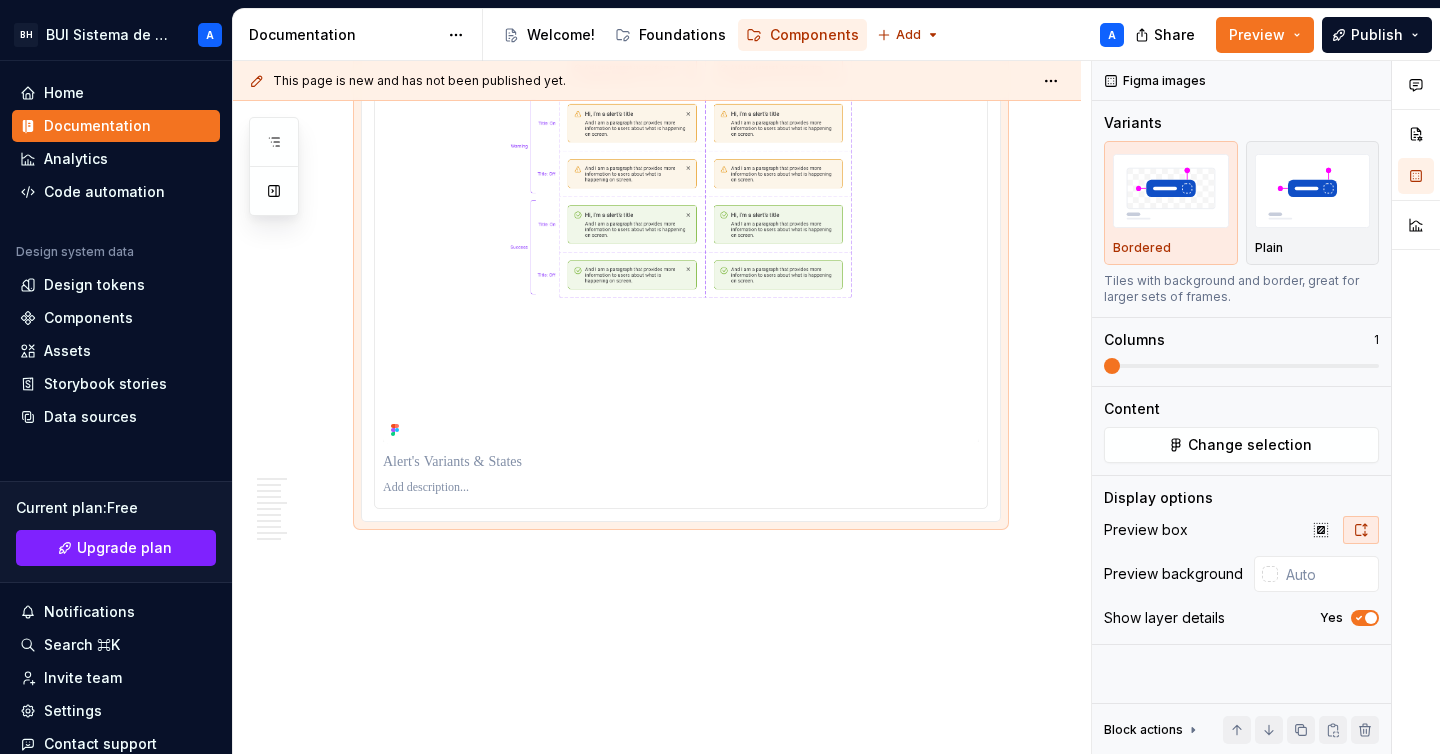 click at bounding box center (681, 91) 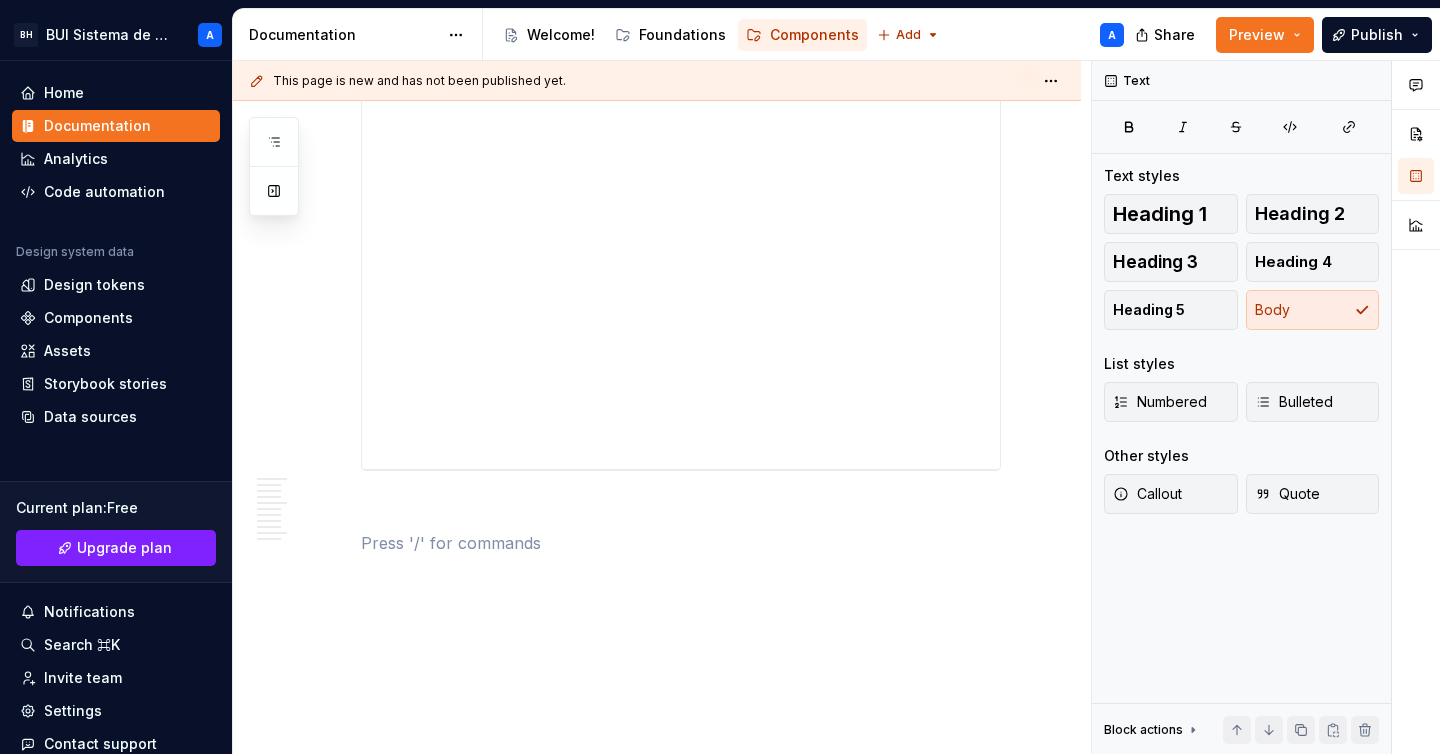 scroll, scrollTop: 3106, scrollLeft: 0, axis: vertical 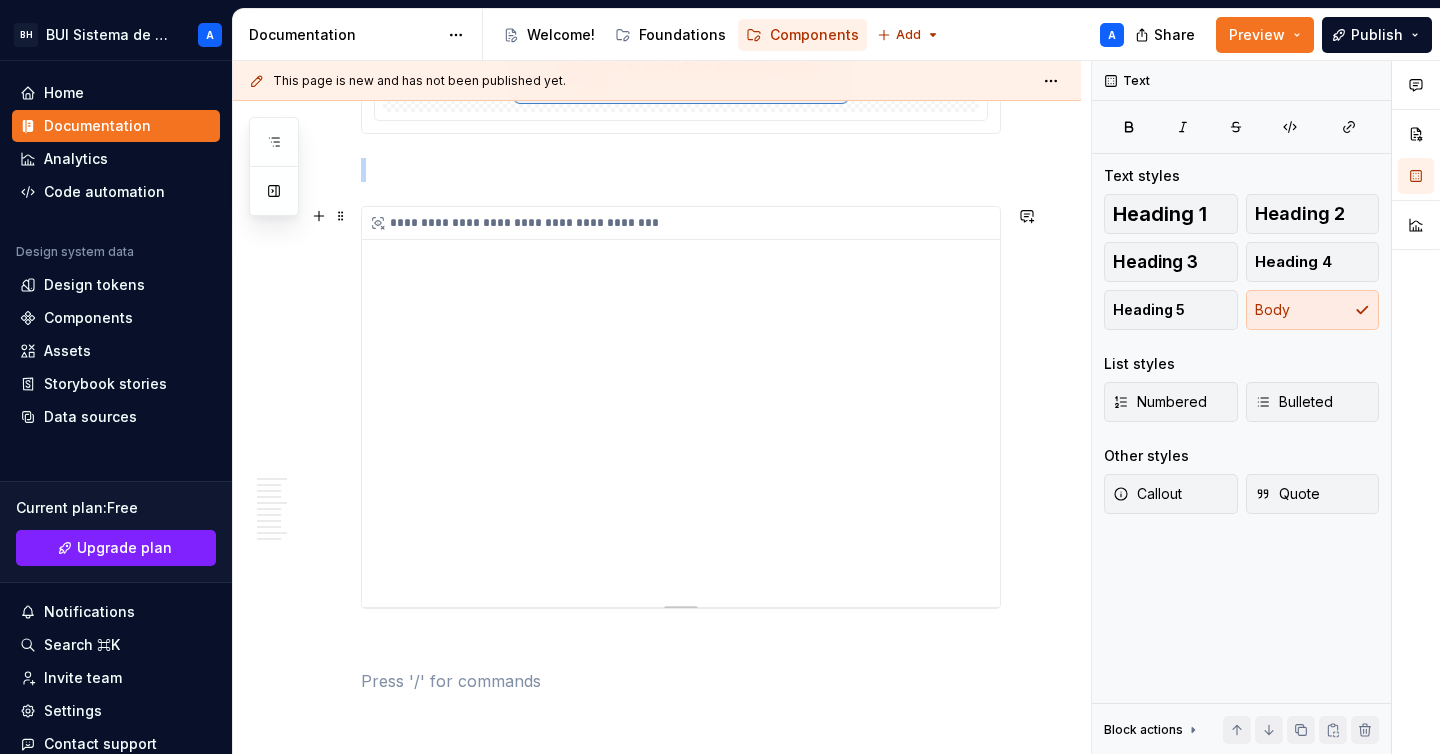 click on "**********" at bounding box center (681, 407) 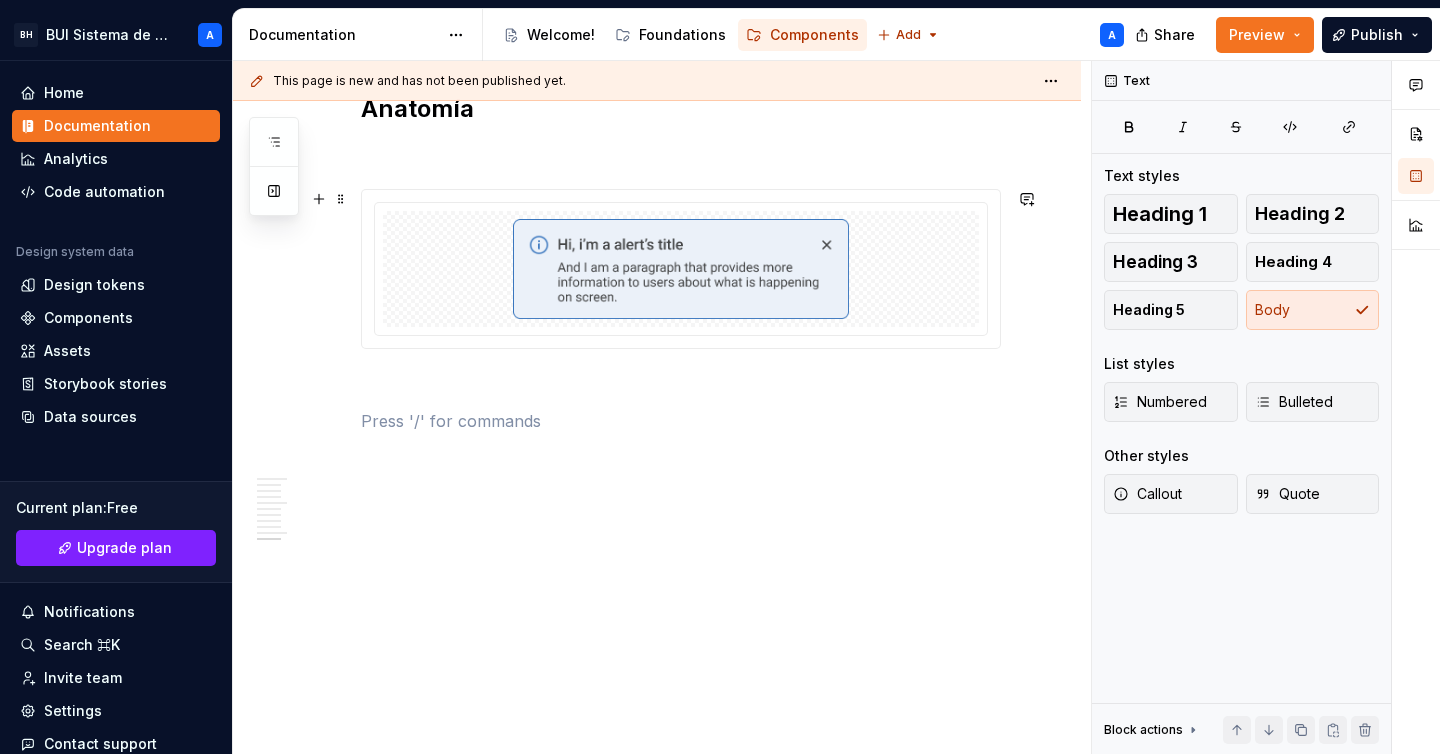 scroll, scrollTop: 2657, scrollLeft: 0, axis: vertical 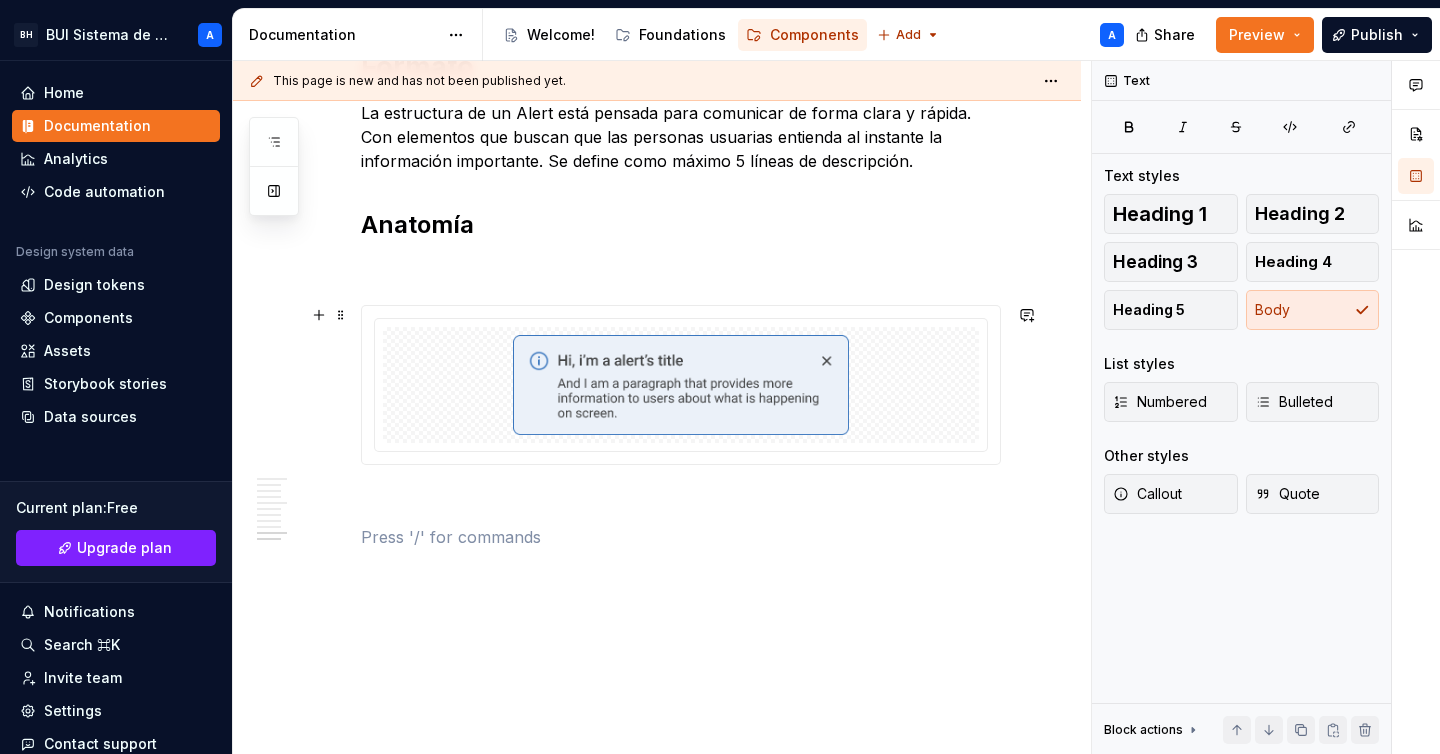 click at bounding box center (681, 385) 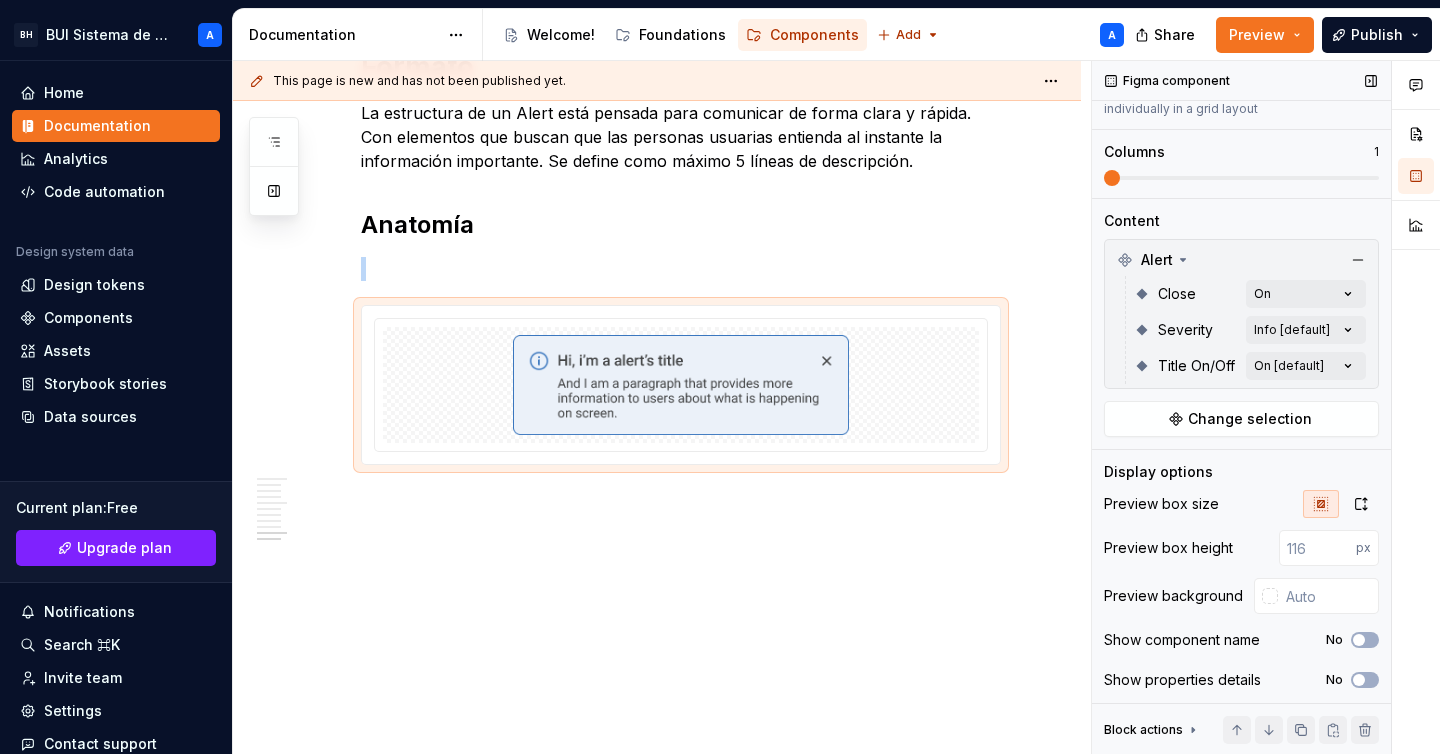 scroll, scrollTop: 231, scrollLeft: 0, axis: vertical 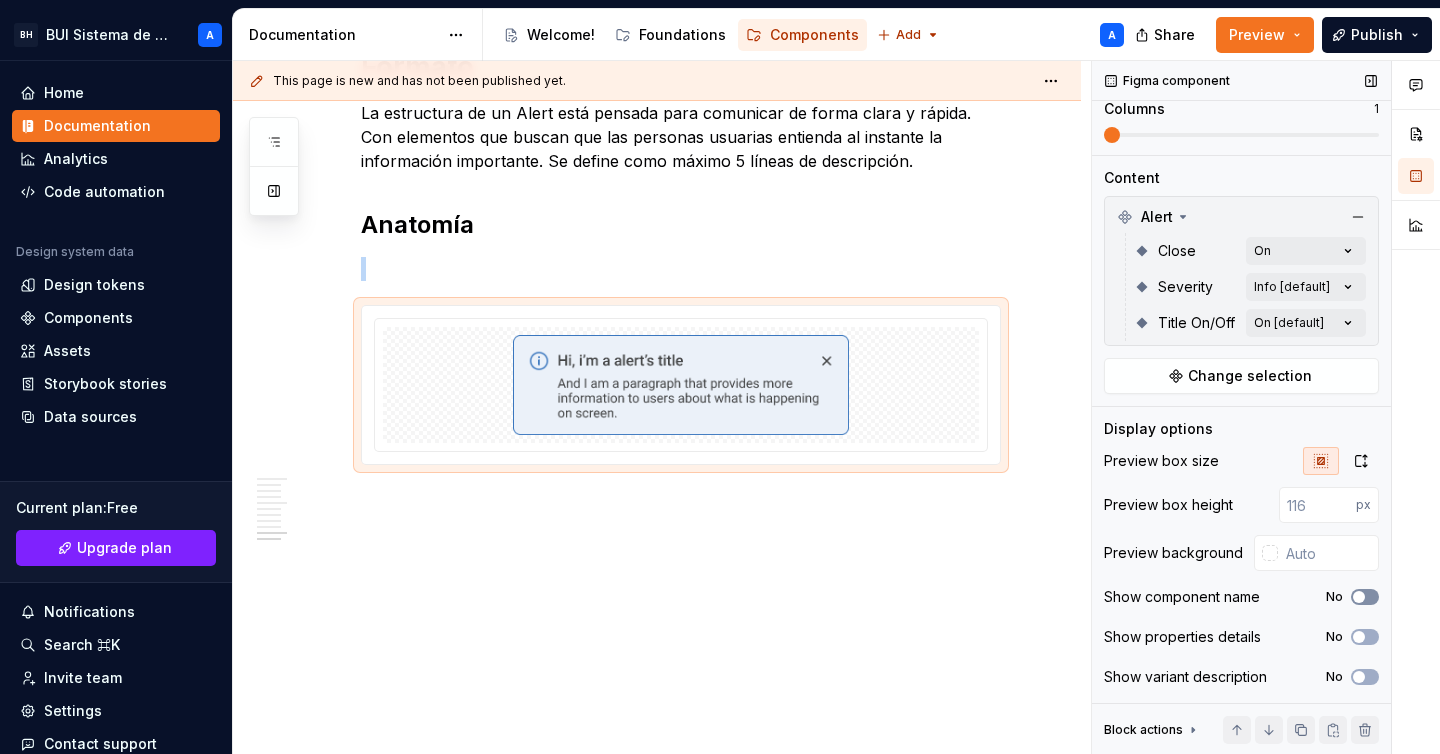 click on "No" at bounding box center (1365, 597) 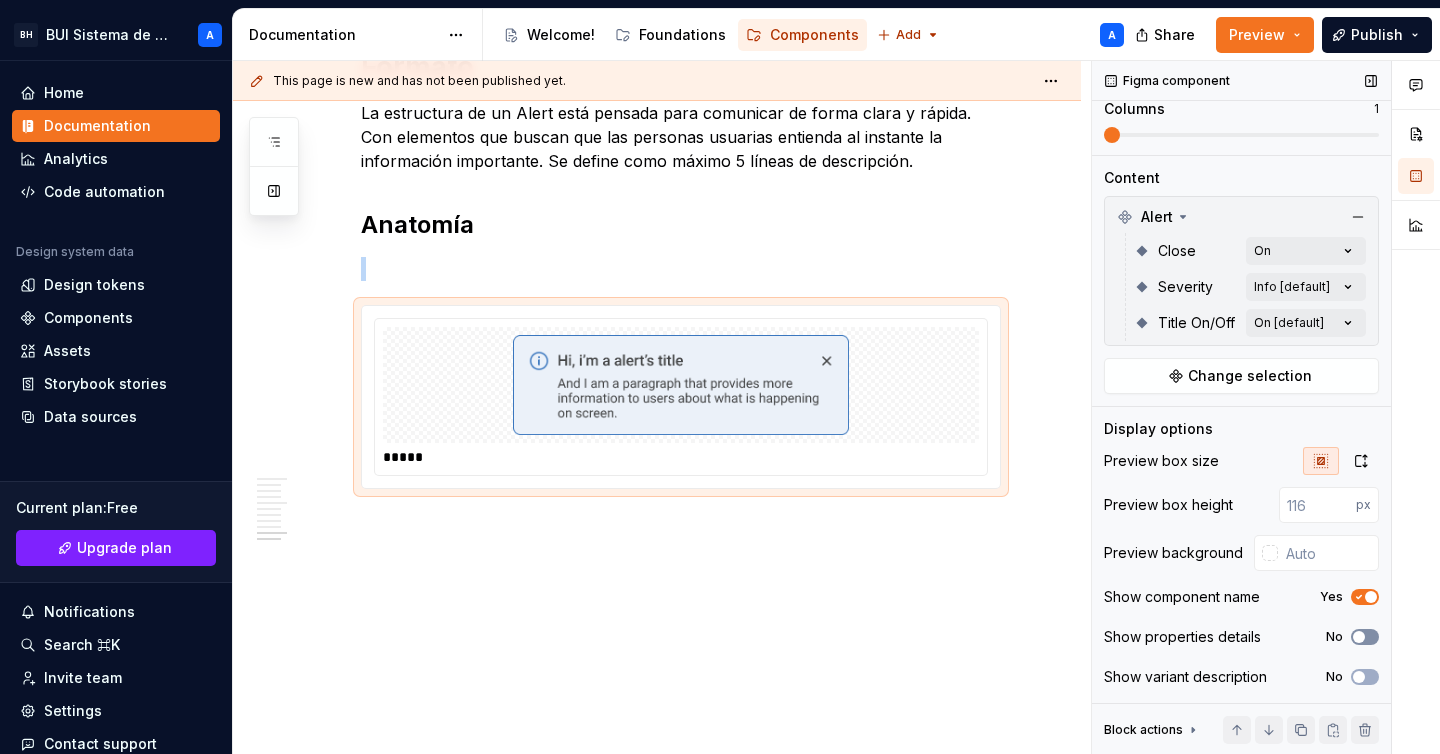 click at bounding box center (1359, 637) 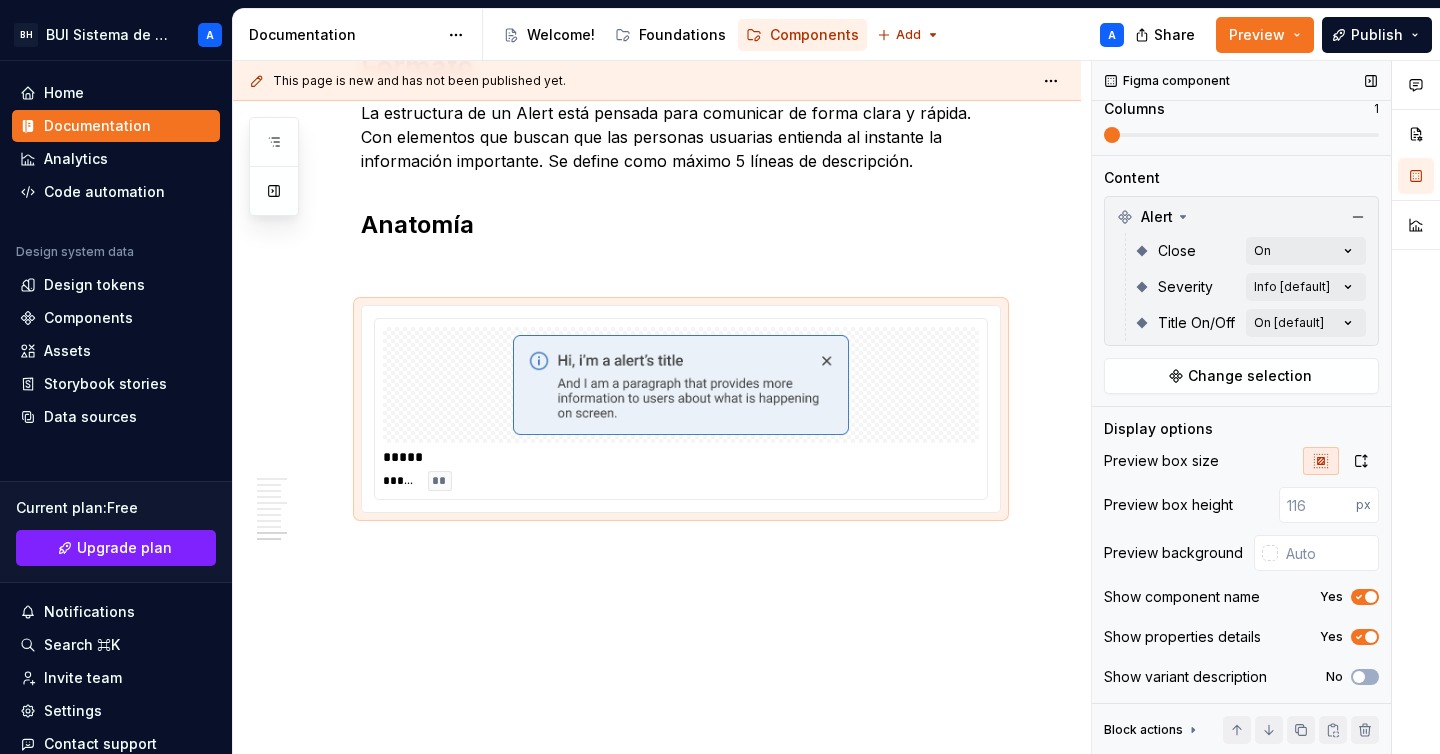 click on "Preview box size Preview box height px Preview background Show component name Yes Show properties details Yes Show variant description No" at bounding box center (1241, 575) 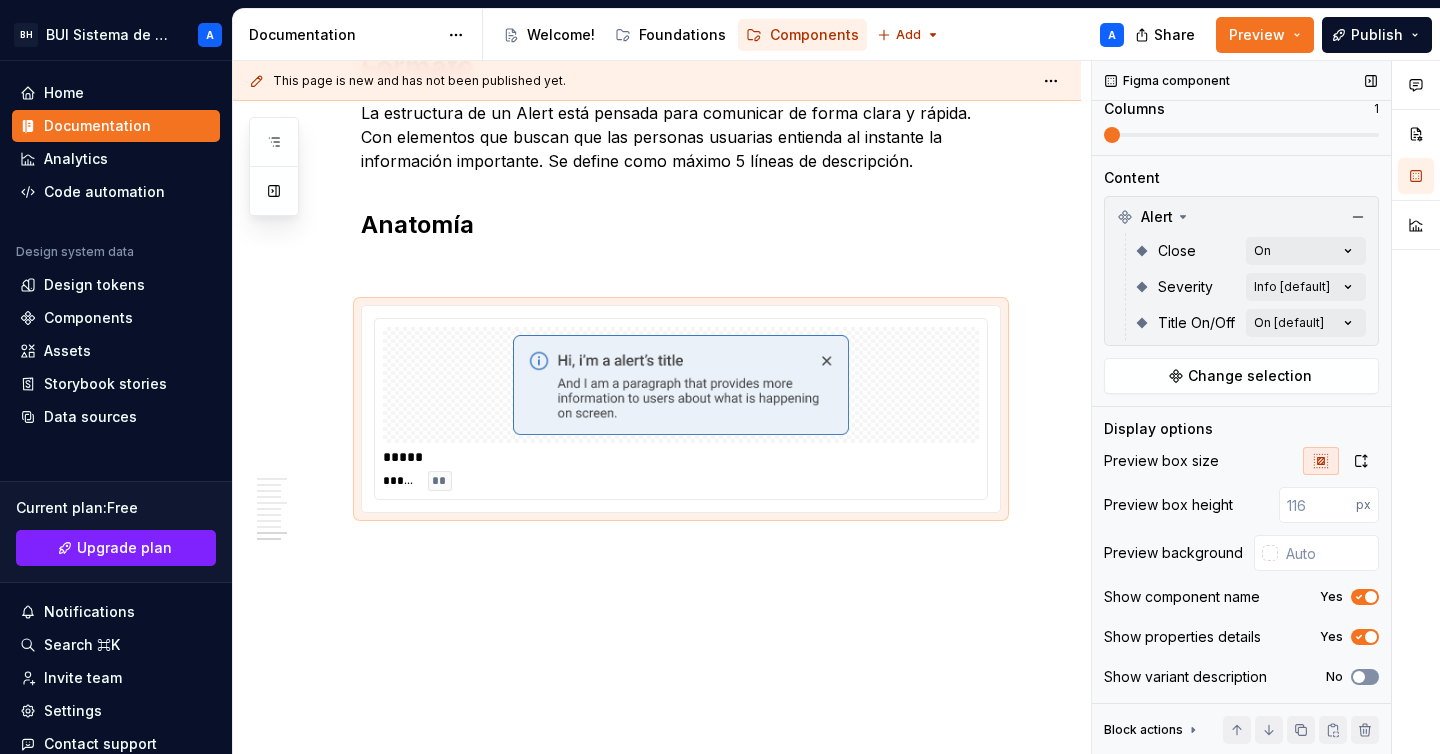 click at bounding box center [1359, 677] 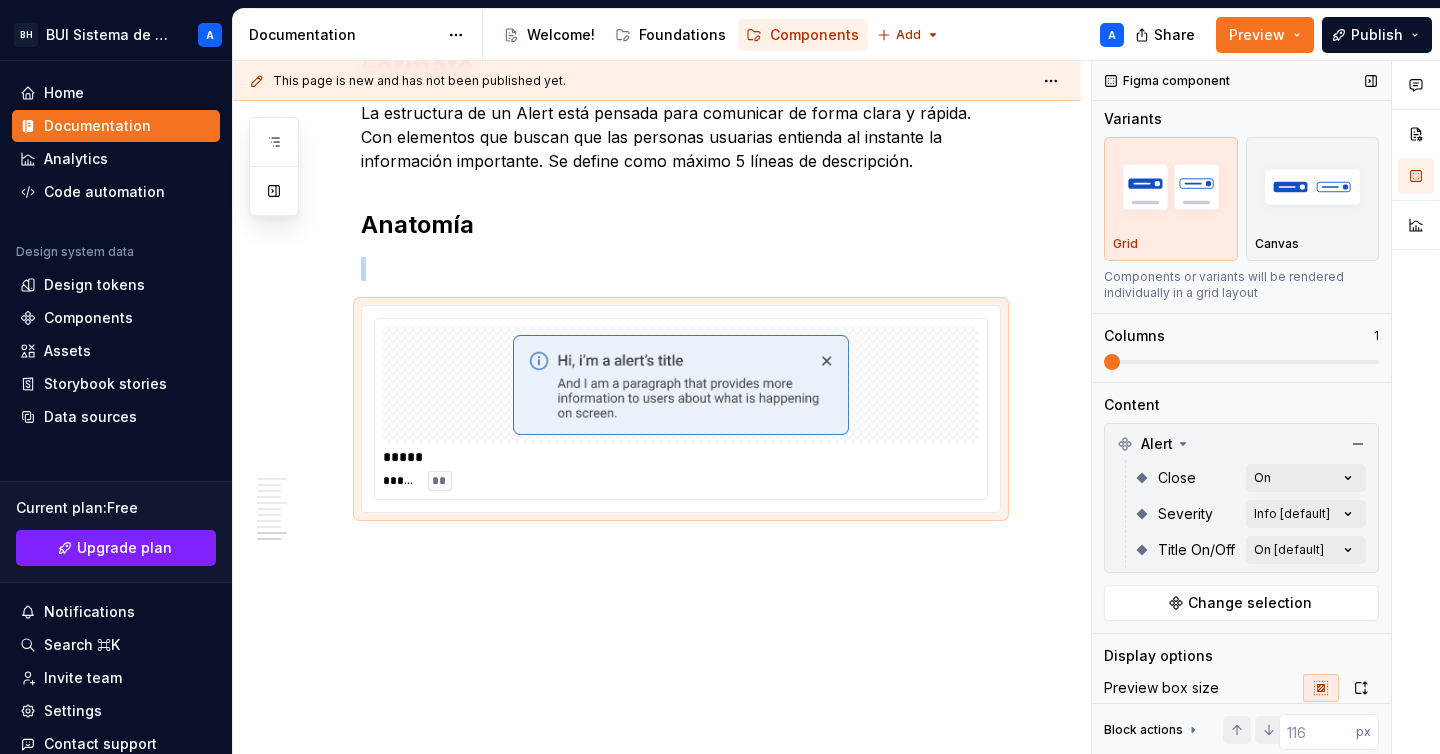 scroll, scrollTop: 0, scrollLeft: 0, axis: both 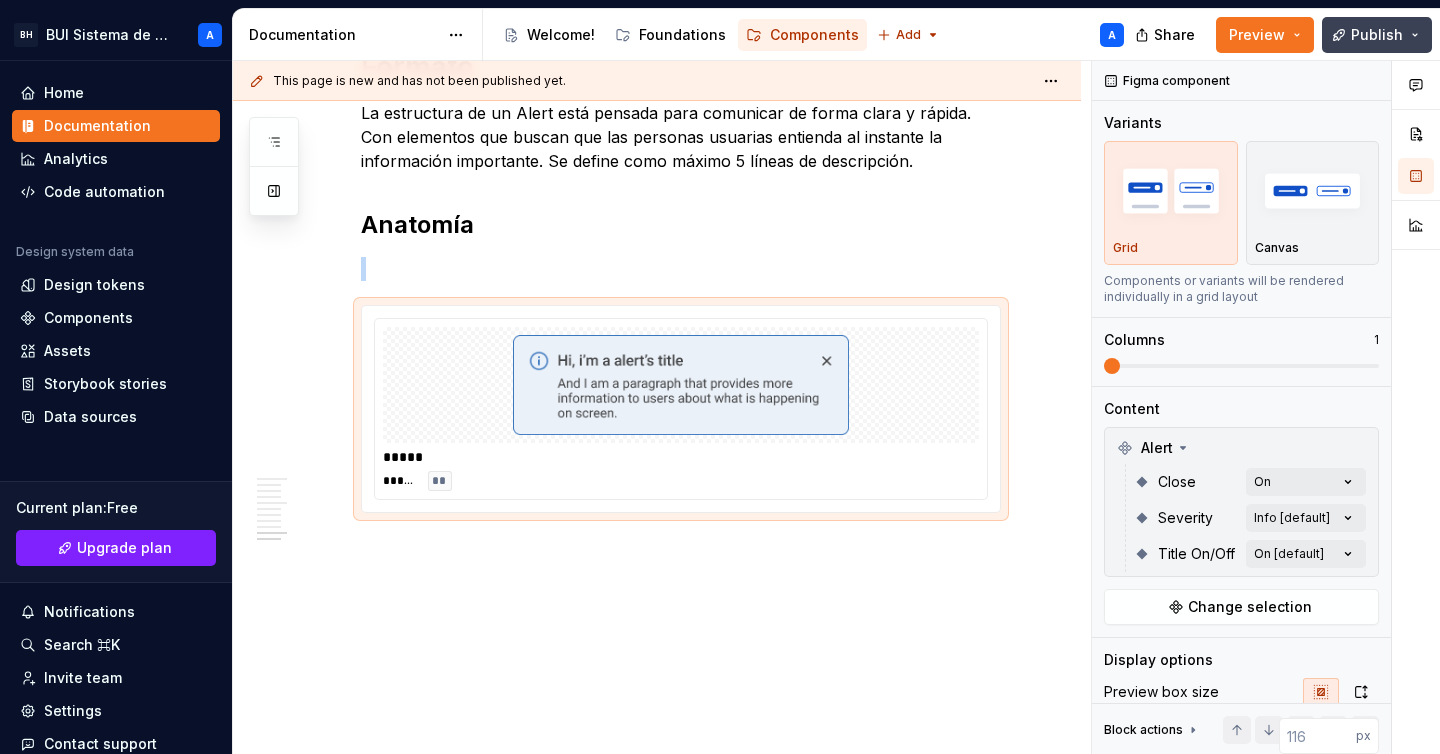 click on "Publish" at bounding box center [1377, 35] 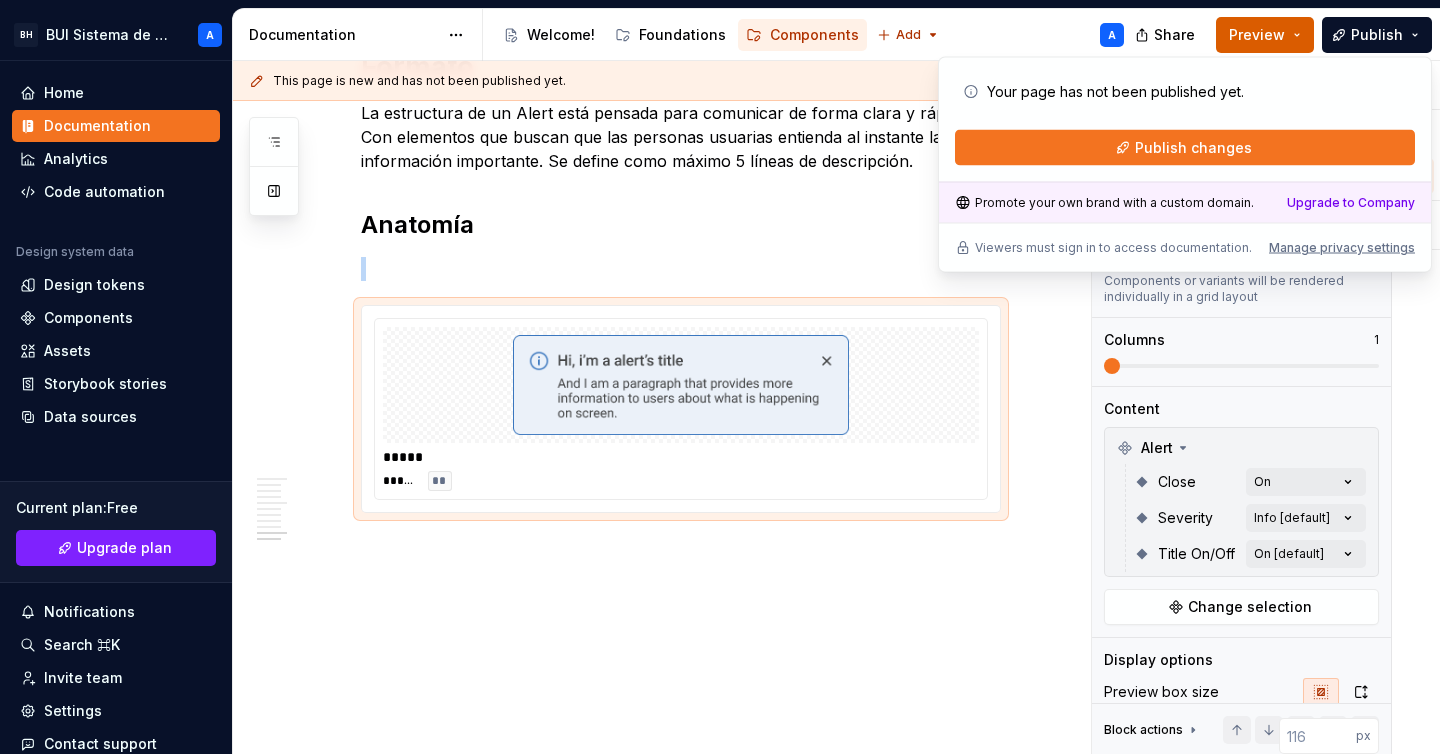 click on "Preview" at bounding box center (1265, 35) 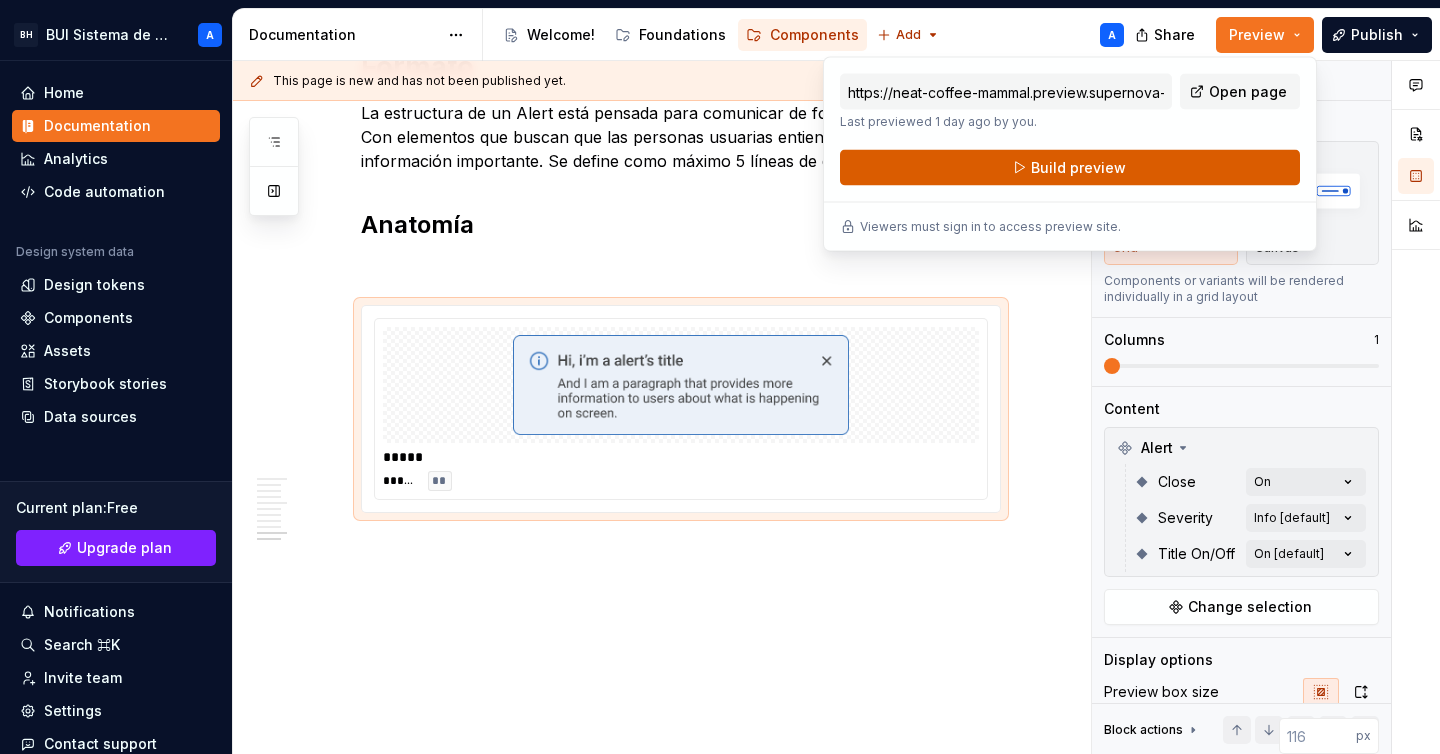click on "Build preview" at bounding box center [1070, 168] 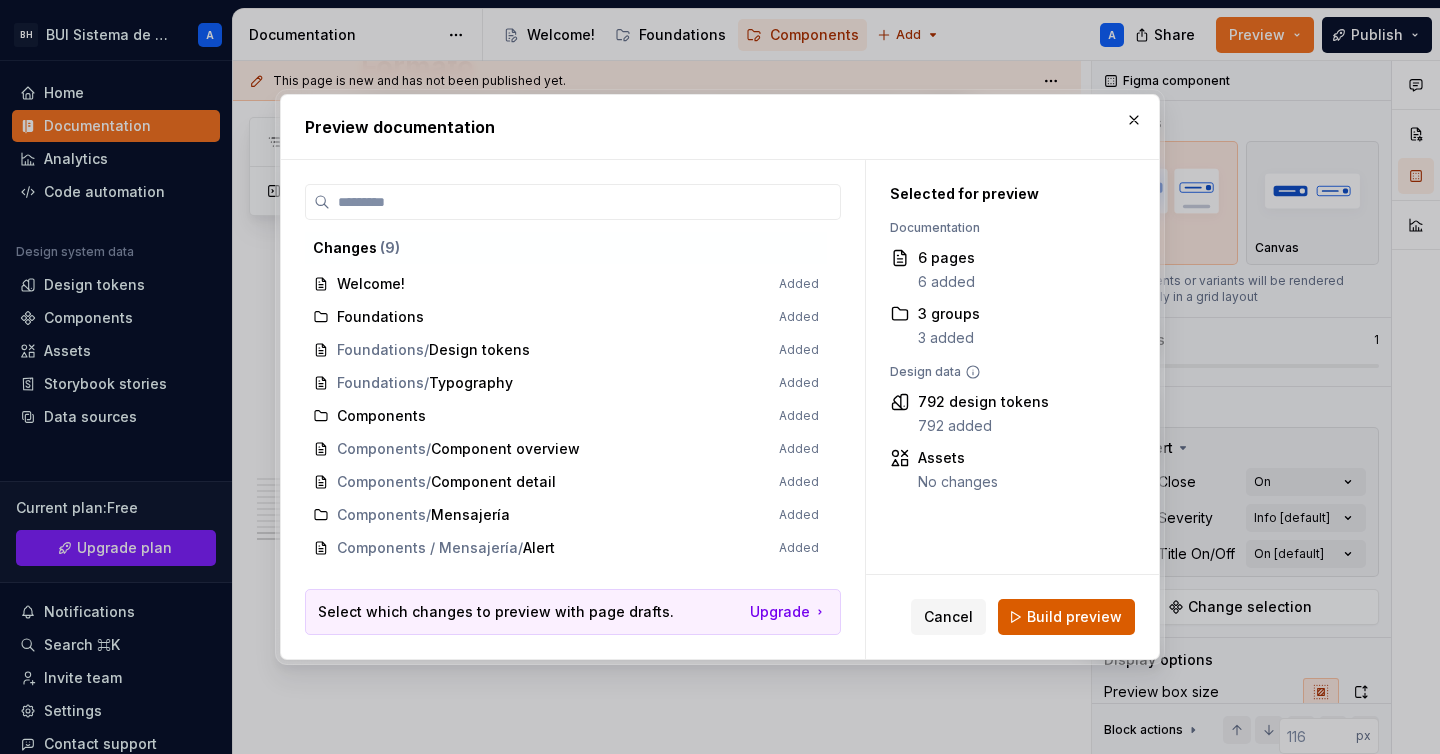 click on "Build preview" at bounding box center [1066, 617] 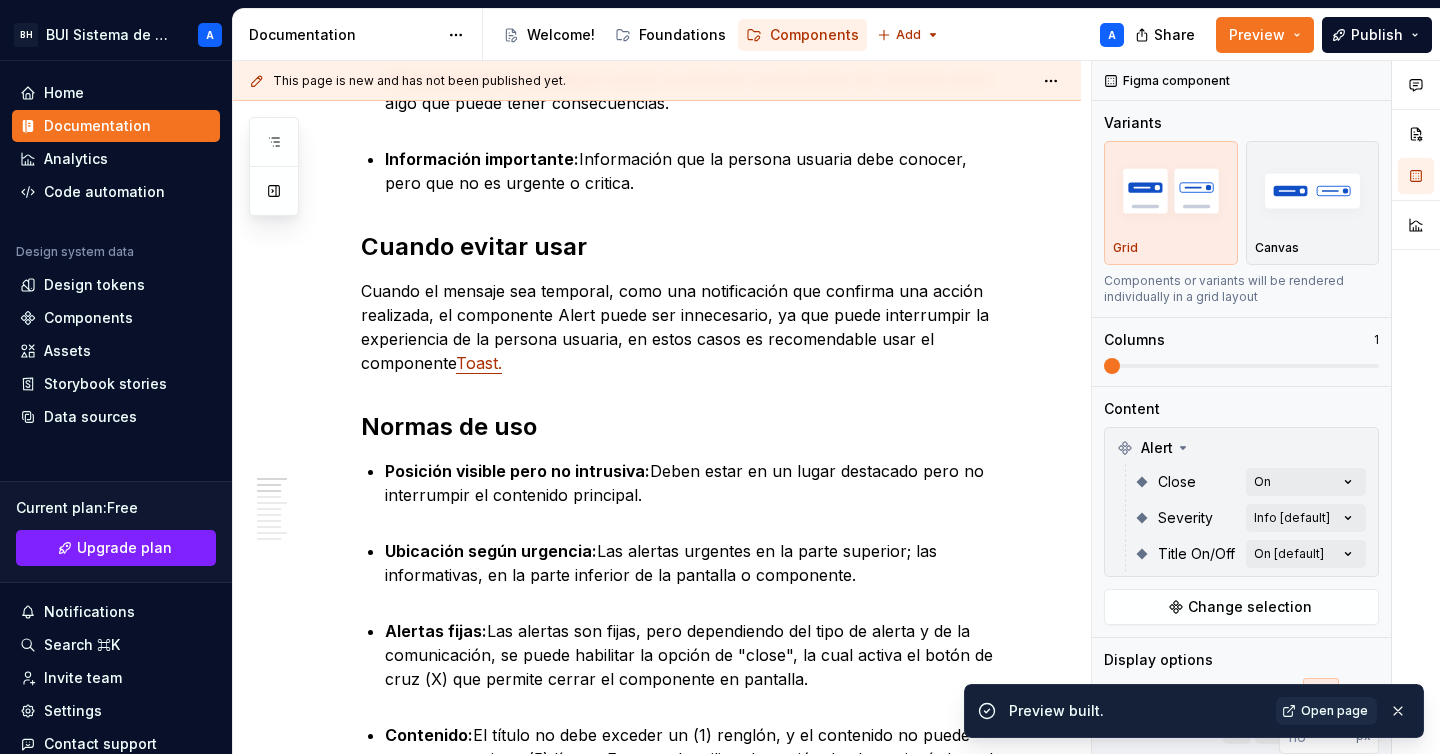 scroll, scrollTop: 0, scrollLeft: 0, axis: both 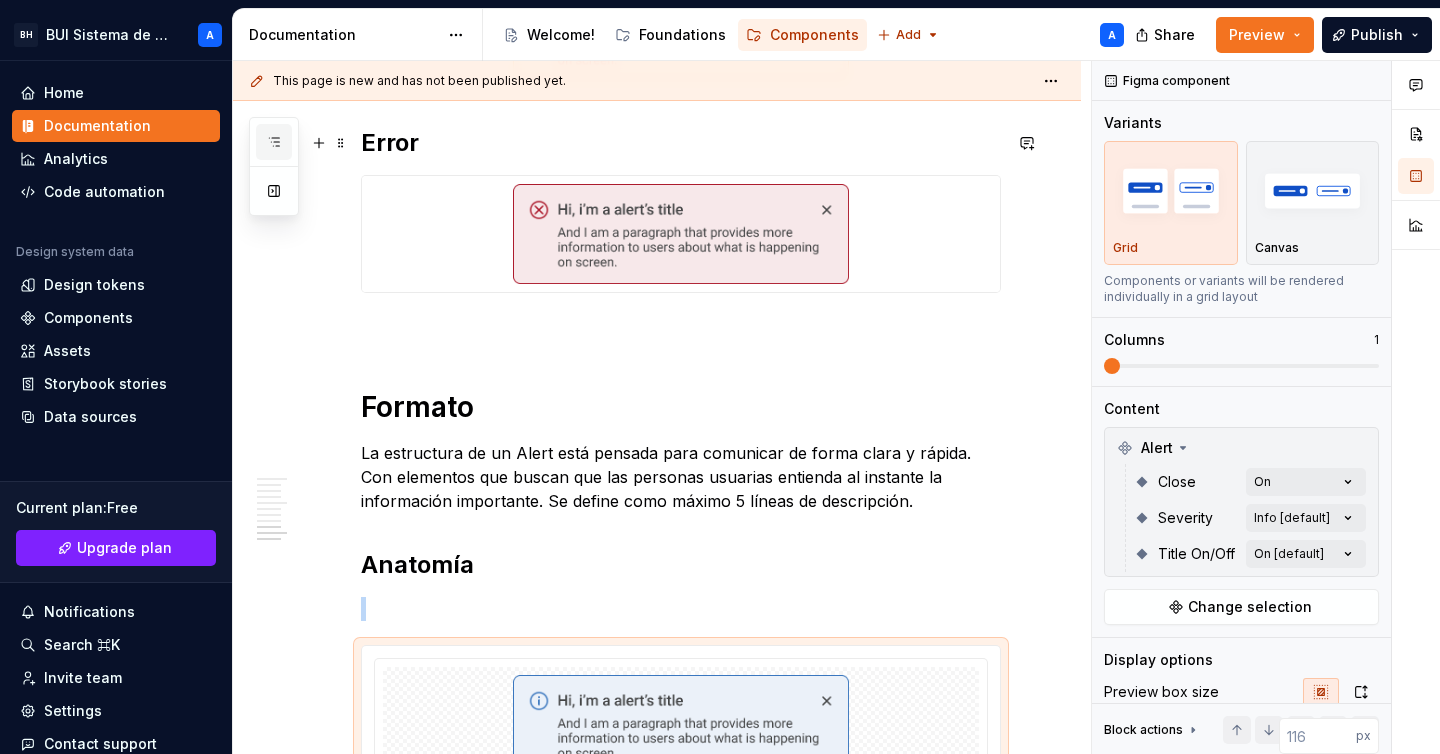 click at bounding box center (274, 142) 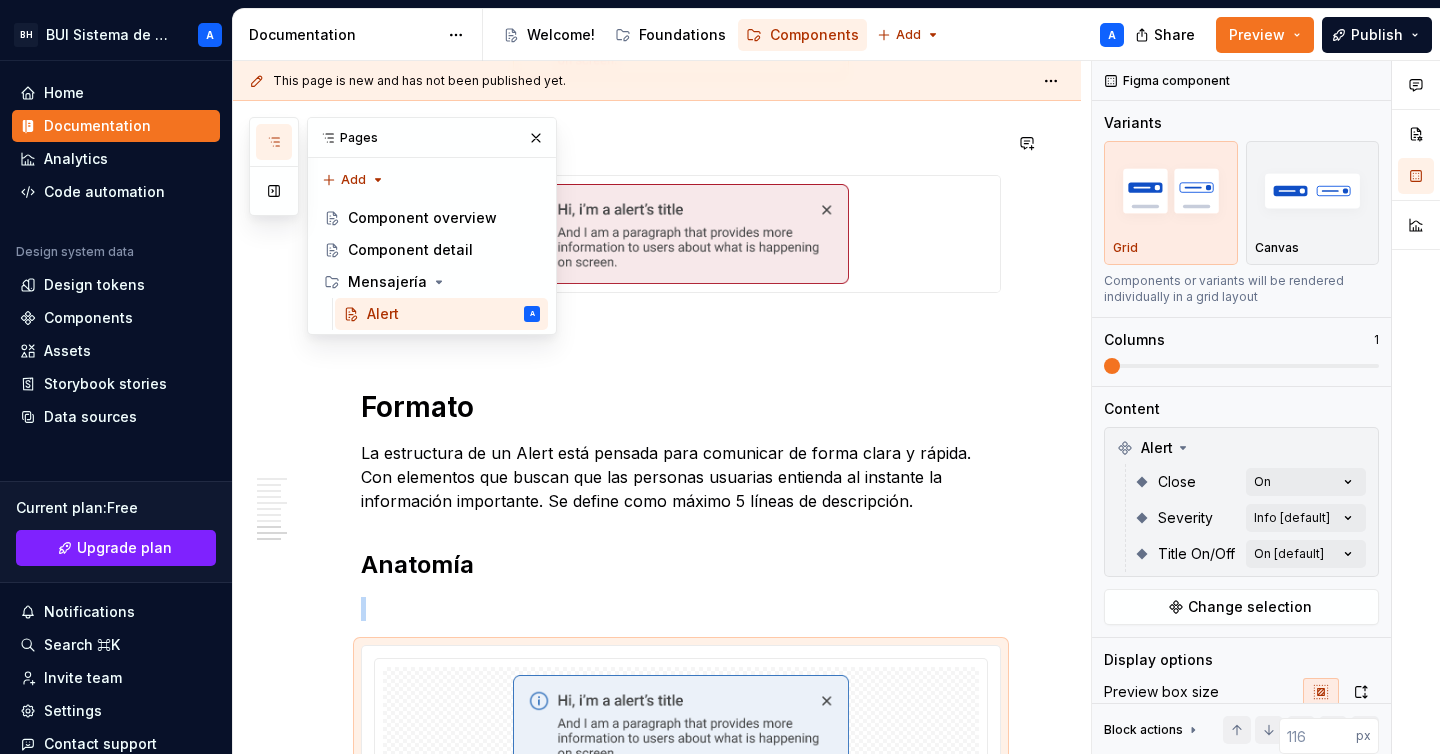 click at bounding box center [536, 138] 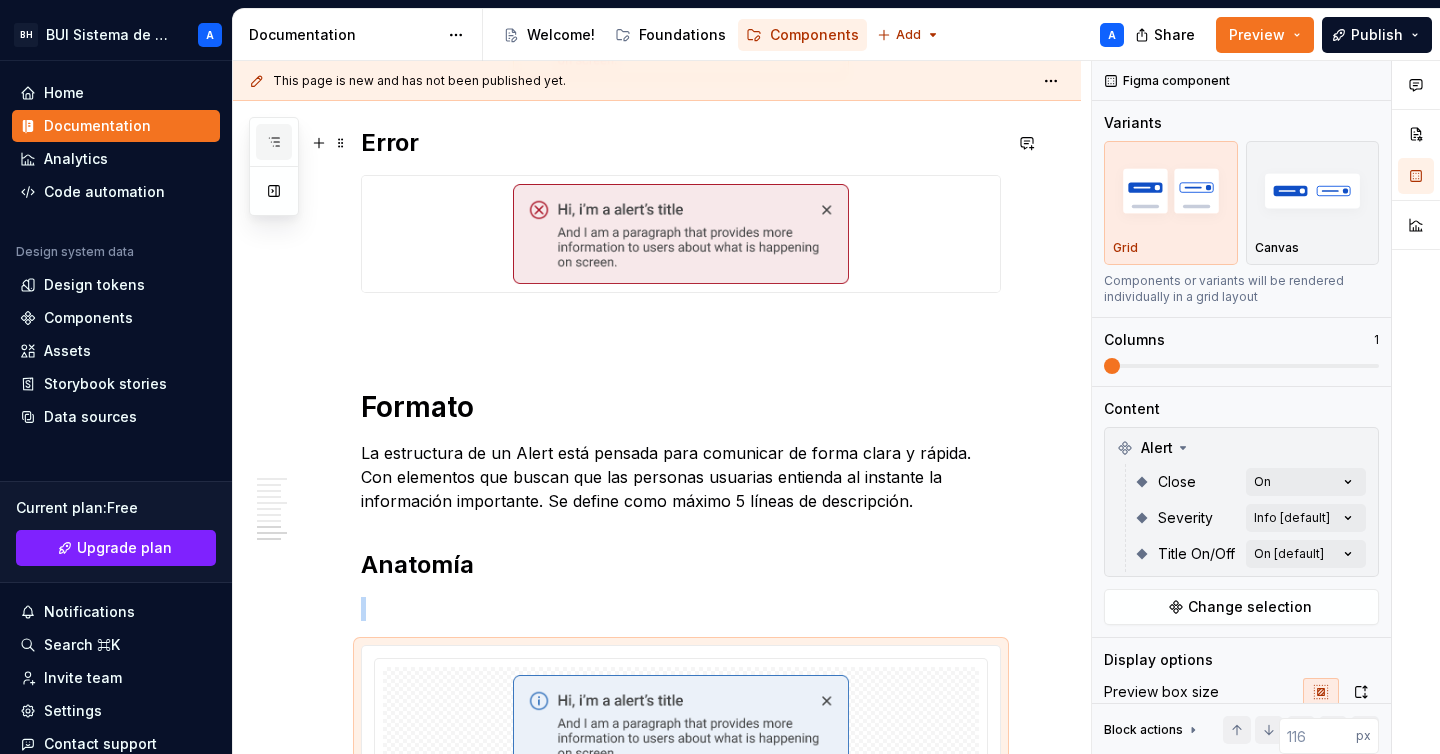 click at bounding box center (274, 142) 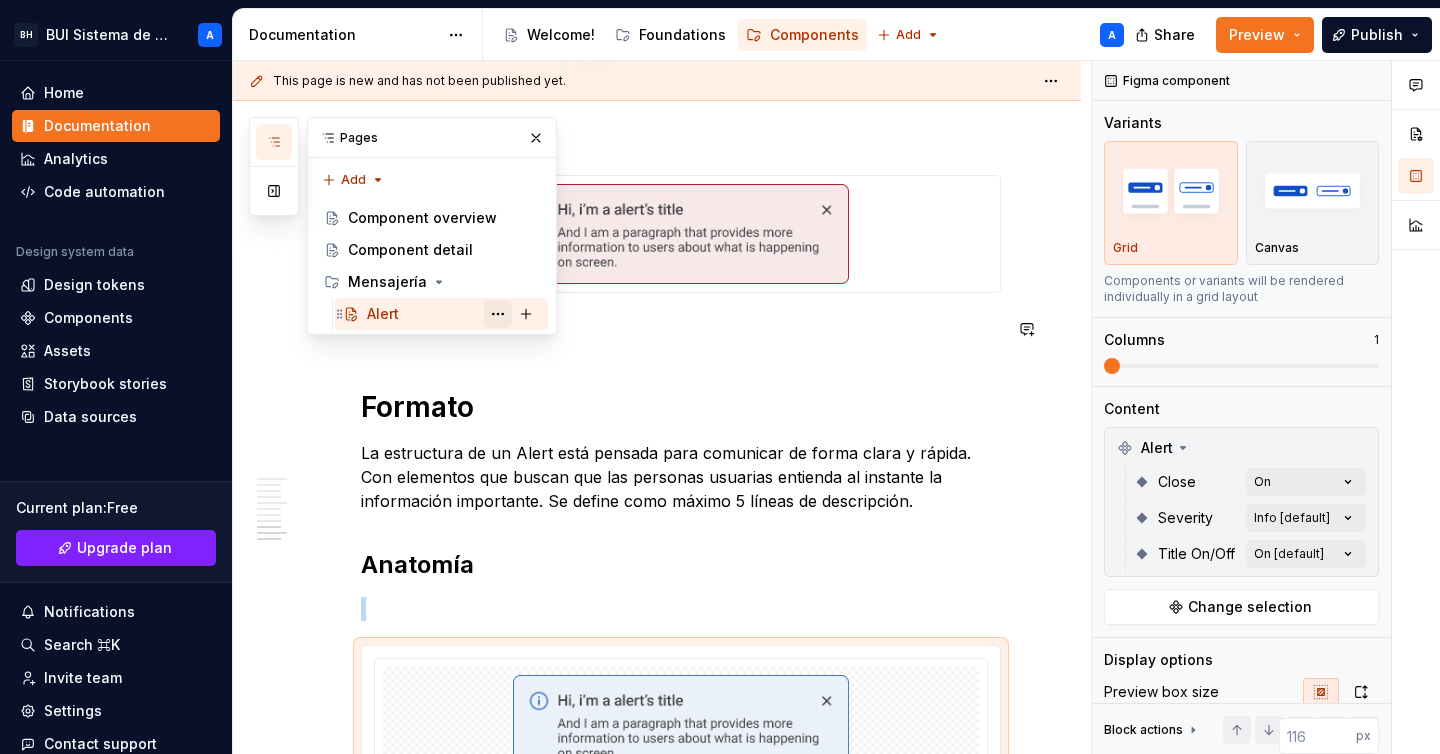 click at bounding box center (498, 314) 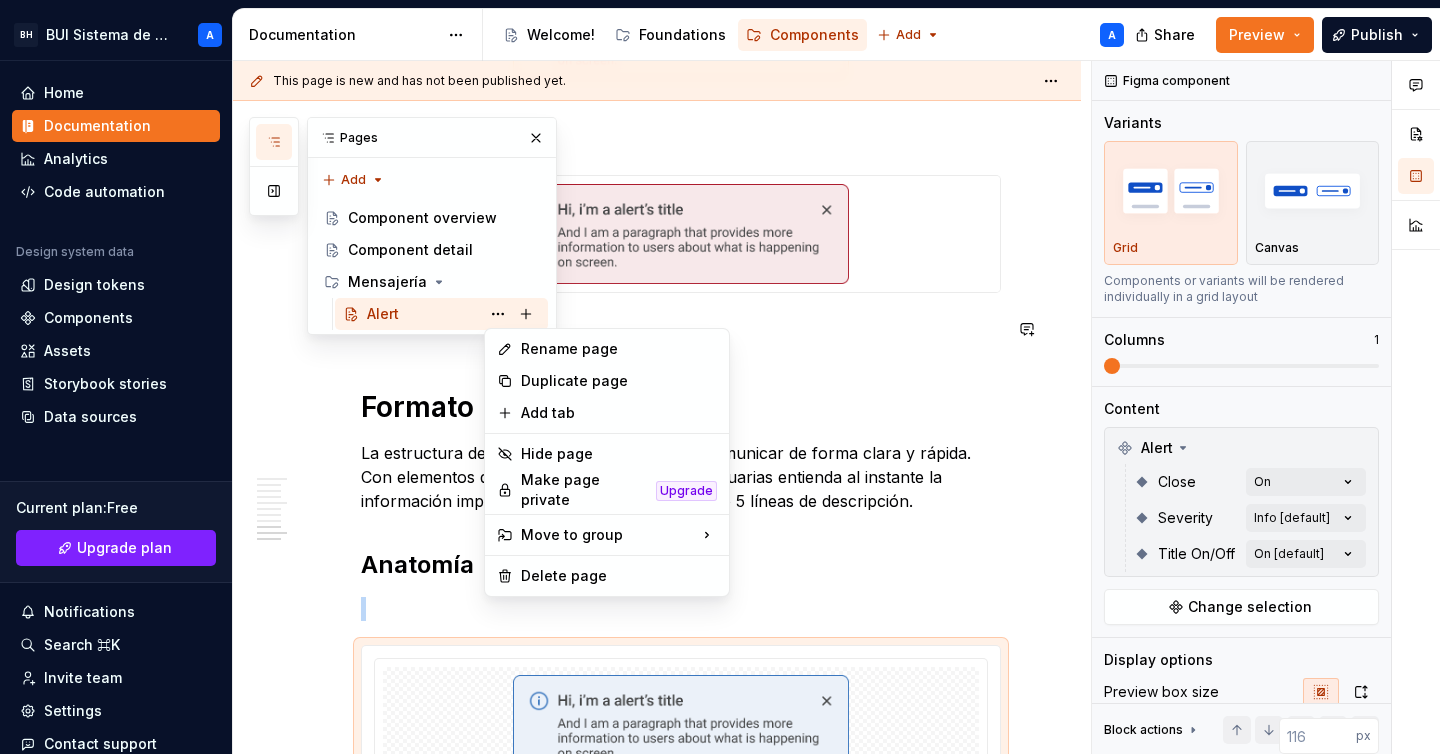 click on "BH BUI Sistema de Diseño A Home Documentation Analytics Code automation Design system data Design tokens Components Assets Storybook stories Data sources Current plan :  Free Upgrade plan Notifications Search ⌘K Invite team Settings Contact support Help Documentation
Accessibility guide for tree Page tree.
Navigate the tree with the arrow keys. Common tree hotkeys apply. Further keybindings are available:
enter to execute primary action on focused item
f2 to start renaming the focused item
escape to abort renaming an item
control+d to start dragging selected items
Welcome! Foundations Components Add A Share Preview Publish Pages Add
Accessibility guide for tree Page tree.
Navigate the tree with the arrow keys. Common tree hotkeys apply. Further keybindings are available:
enter to execute primary action on focused item
f2 to start renaming the focused item
Alert A 1" at bounding box center [720, 377] 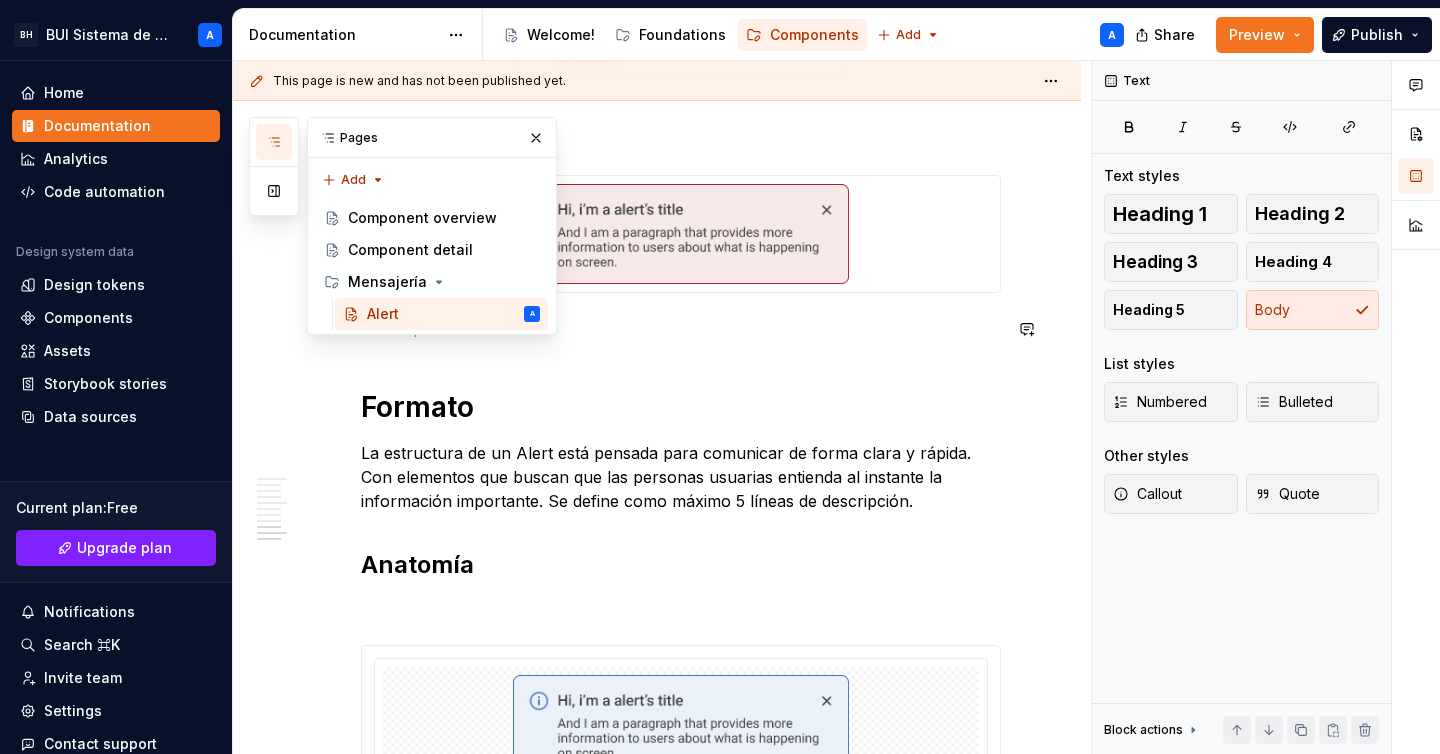 click at bounding box center (681, 329) 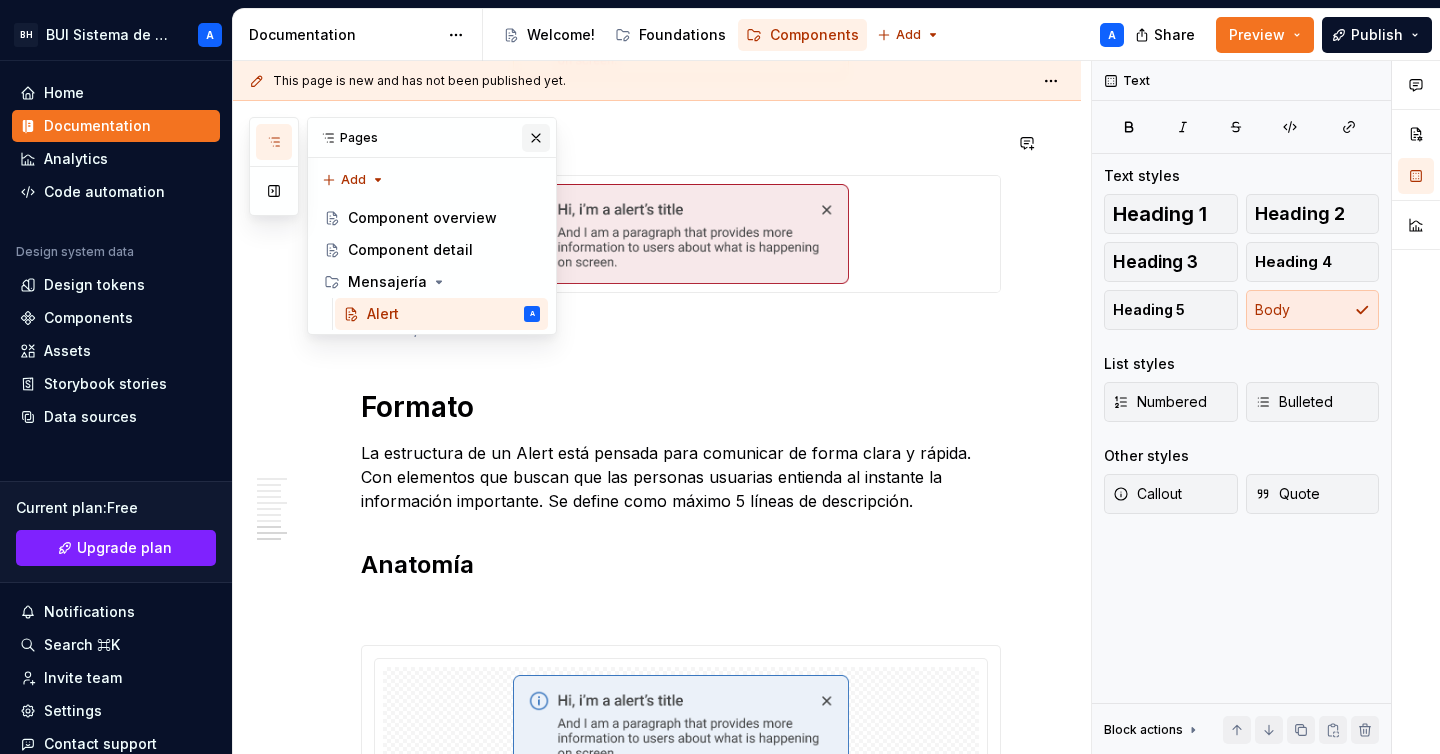 click at bounding box center (536, 138) 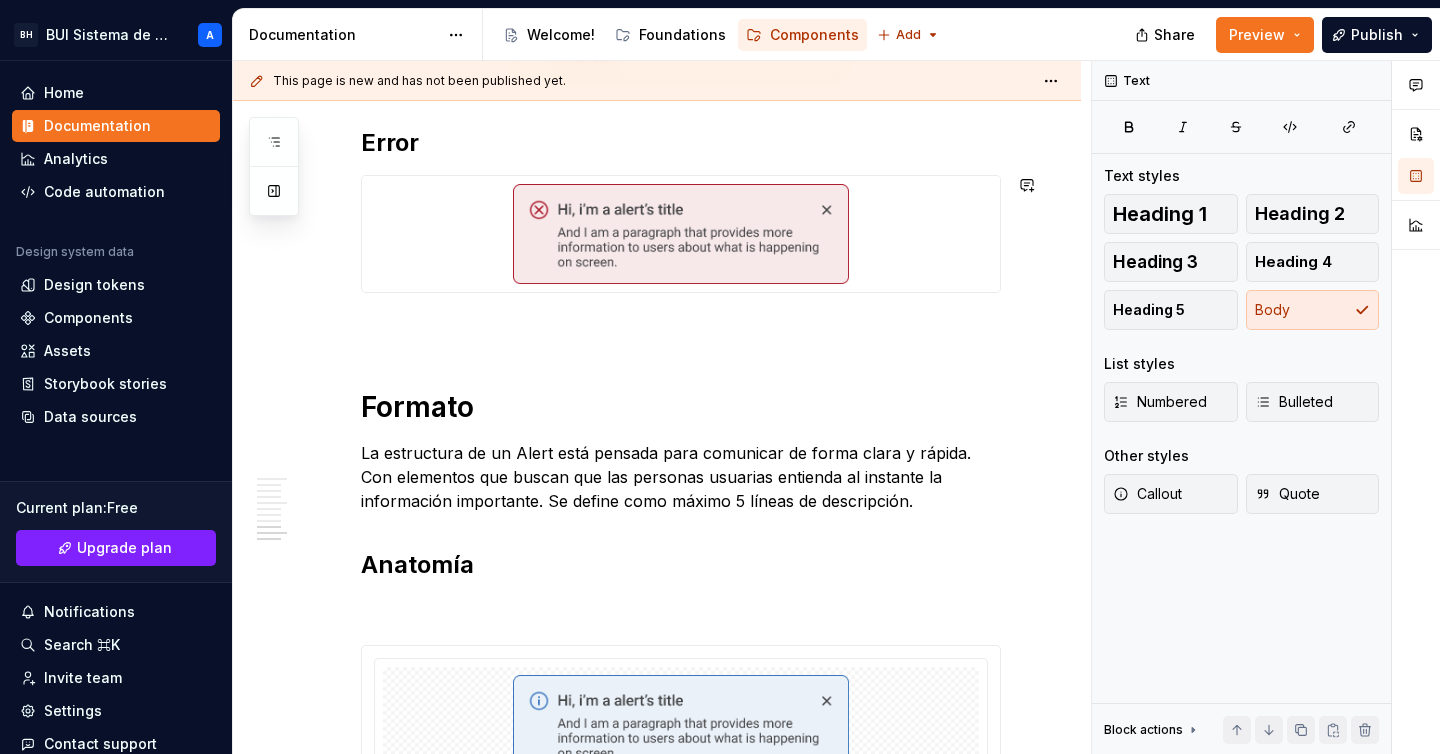 type on "*" 